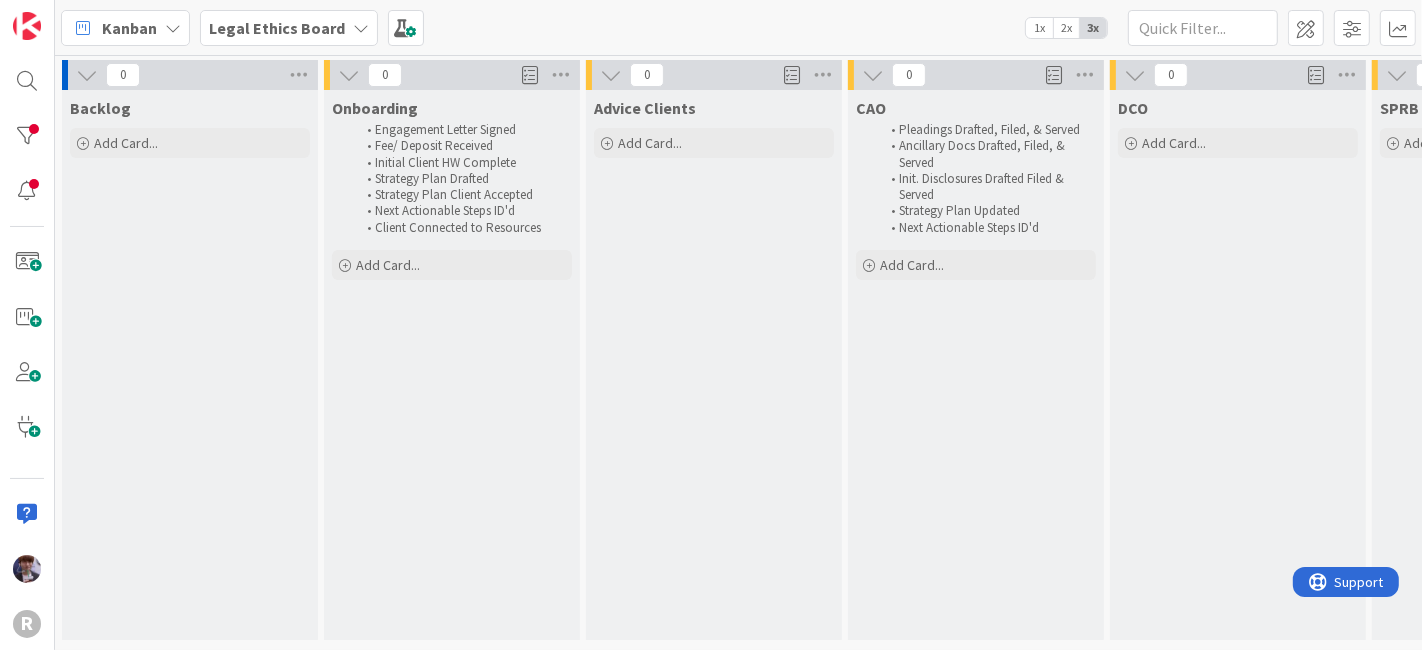 scroll, scrollTop: 0, scrollLeft: 0, axis: both 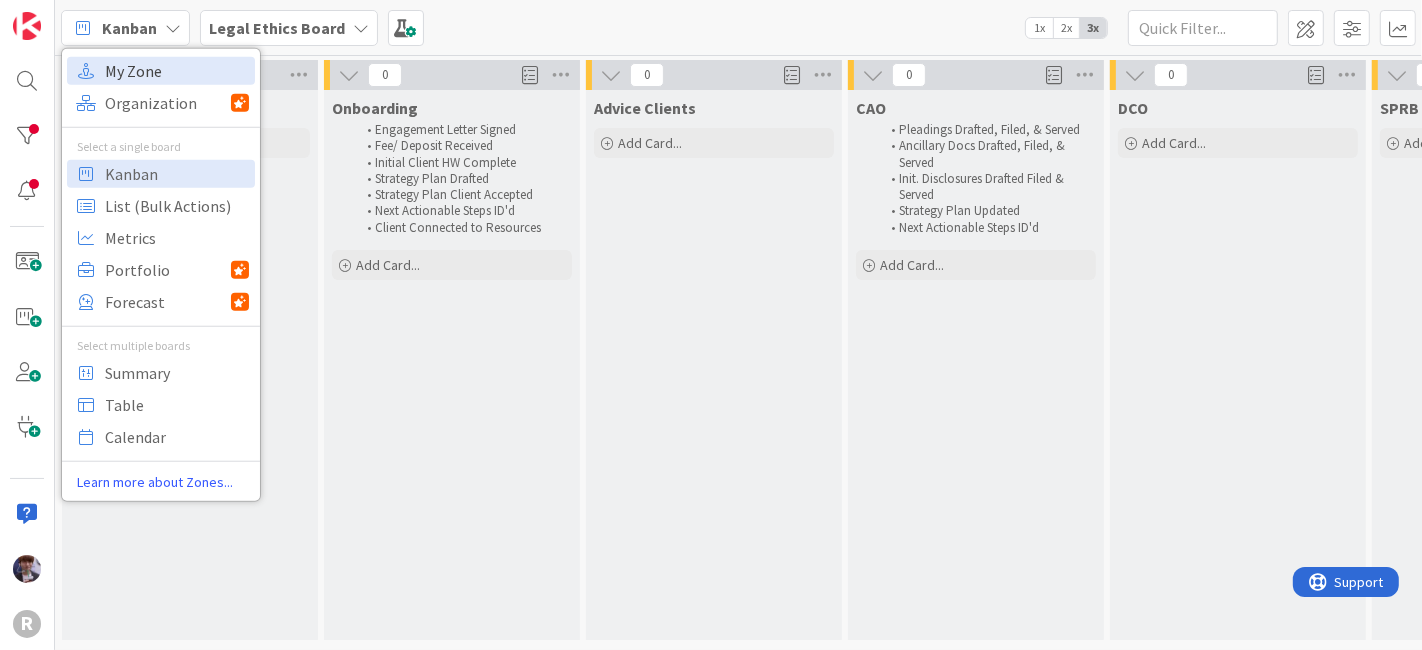 click on "My Zone" at bounding box center [177, 70] 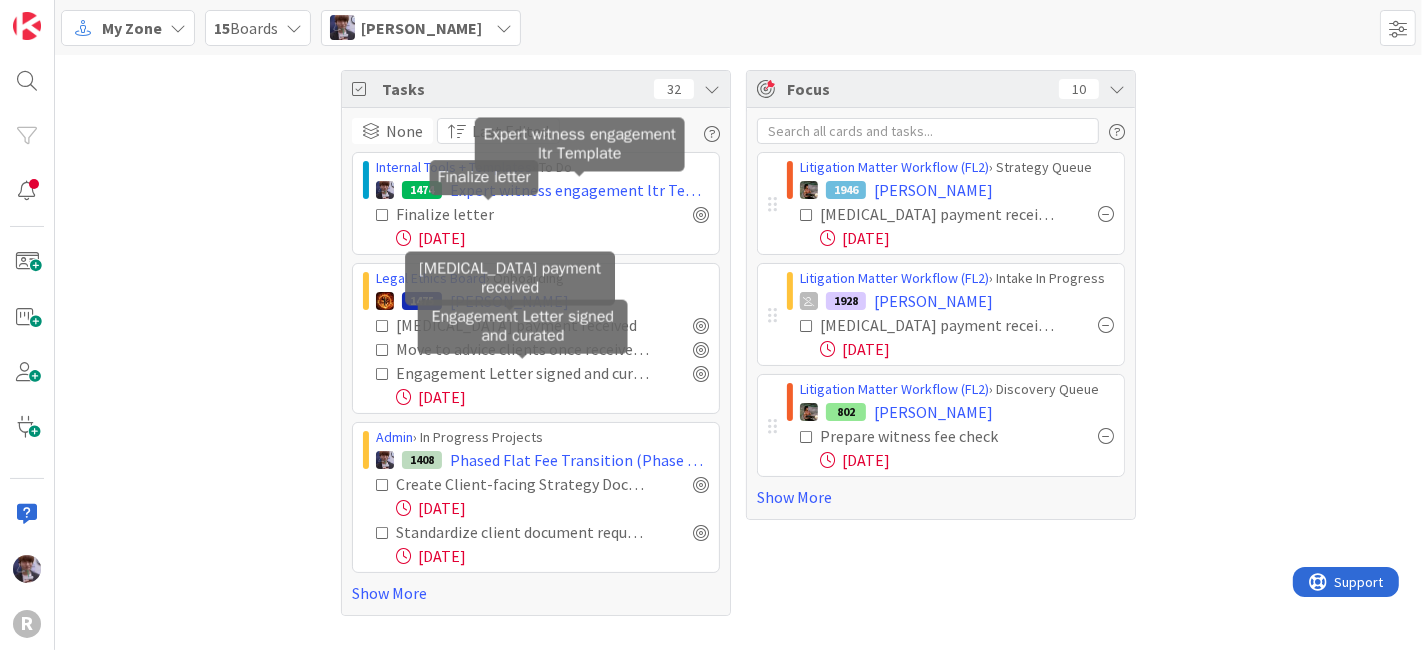 scroll, scrollTop: 0, scrollLeft: 0, axis: both 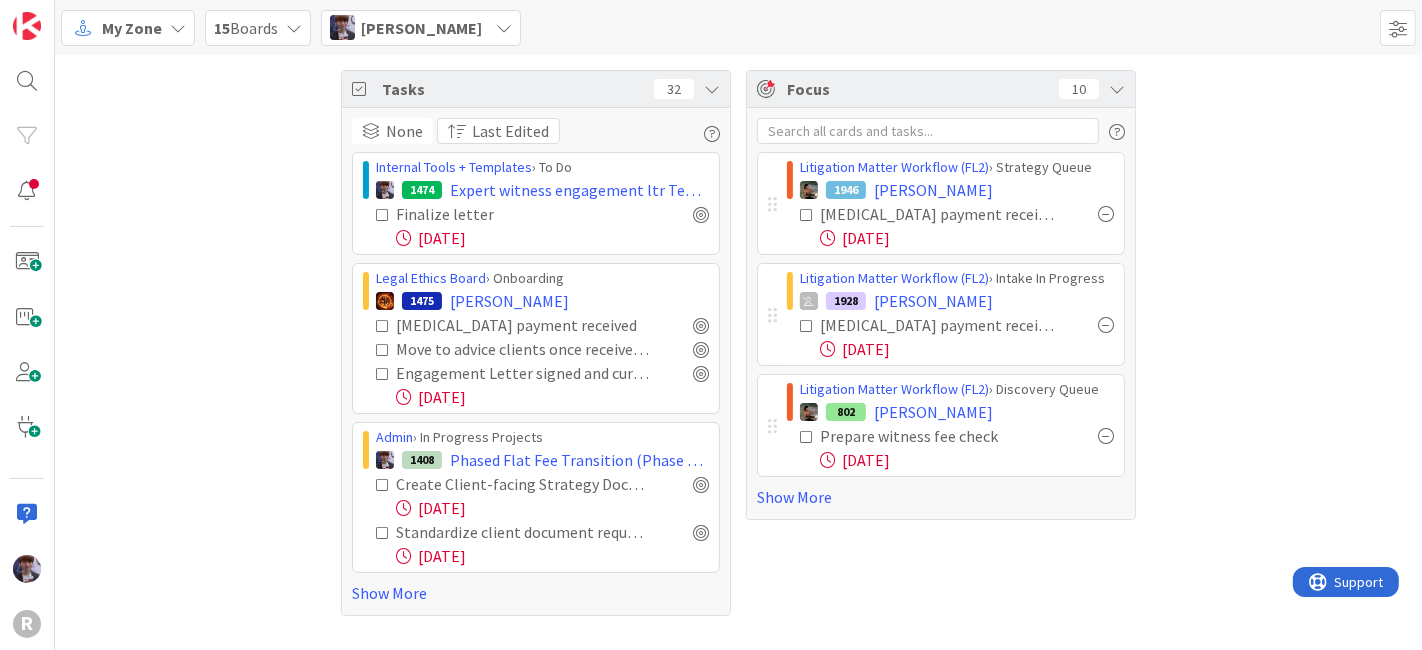 click at bounding box center [712, 89] 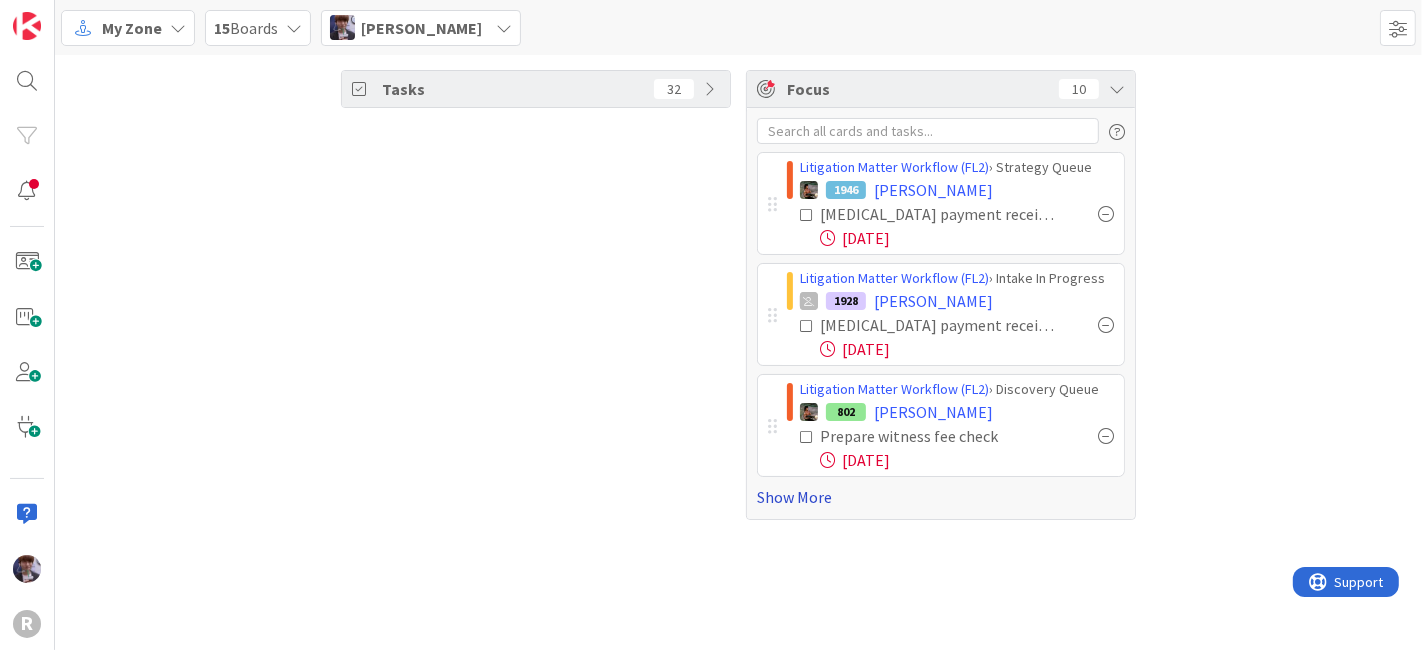 click on "Show More" at bounding box center (941, 497) 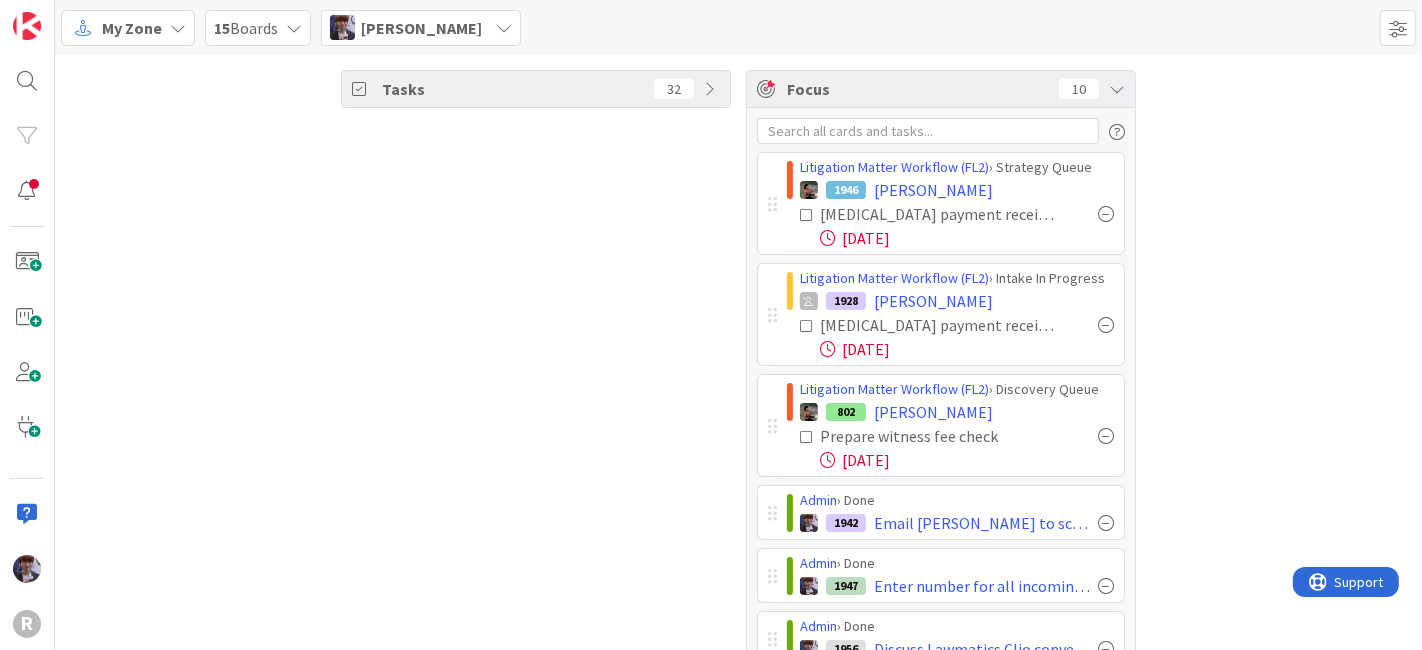 click on "Tasks 32 Focus 10 Litigation Matter Workflow (FL2)  › Strategy Queue 1946 [PERSON_NAME] [MEDICAL_DATA] payment received [DATE] Litigation Matter Workflow (FL2)  › Intake In Progress 1928 [PERSON_NAME] [MEDICAL_DATA] payment received [DATE] Litigation Matter Workflow (FL2)  › Discovery Queue 802 [PERSON_NAME] Prepare witness fee check [DATE] Admin  › Done 1942 Email [PERSON_NAME] to schedule leadership training lunch Admin  › Done 1947 Enter number for all incoming payments until the 15th in the IOLTA report & update f/u table for July Admin  › Done 1956 Discuss Lawmatics Clio conversion with Kiara Admin  › In Progress 1849 End of the week Review advanced client costs in the bank &  Admin  › [DATE] 1975 Mid-month [MEDICAL_DATA] follow ups Admin  › In Progress 1893 Respond & F/u w Client Billing Questions Eastwood payment call - left a VM [DATE] Admin  › [DATE] 1682 Kanban auto task issue still not fixed - Needs a F/U!! No response Show Less" at bounding box center (738, 563) 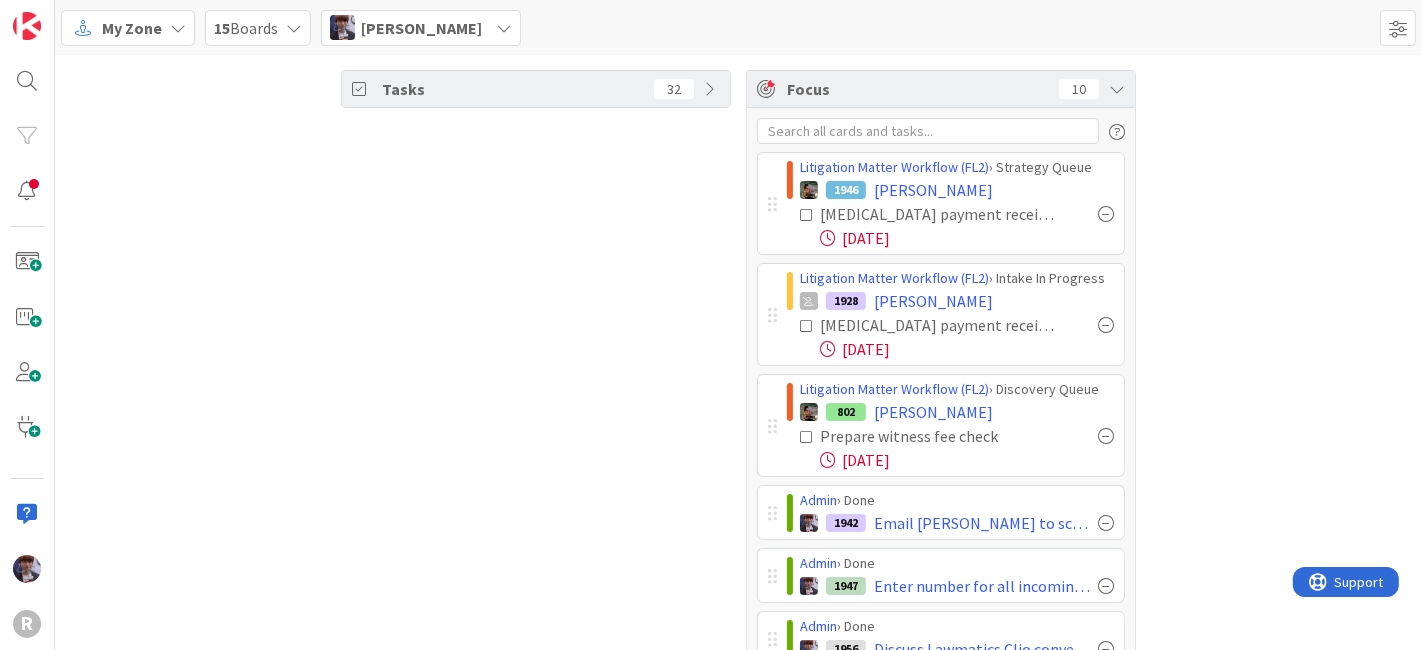click on "Tasks 32 Focus 10 Litigation Matter Workflow (FL2)  › Strategy Queue 1946 [PERSON_NAME] [MEDICAL_DATA] payment received [DATE] Litigation Matter Workflow (FL2)  › Intake In Progress 1928 [PERSON_NAME] [MEDICAL_DATA] payment received [DATE] Litigation Matter Workflow (FL2)  › Discovery Queue 802 [PERSON_NAME] Prepare witness fee check [DATE] Admin  › Done 1942 Email [PERSON_NAME] to schedule leadership training lunch Admin  › Done 1947 Enter number for all incoming payments until the 15th in the IOLTA report & update f/u table for July Admin  › Done 1956 Discuss Lawmatics Clio conversion with Kiara Admin  › In Progress 1849 End of the week Review advanced client costs in the bank &  Admin  › [DATE] 1975 Mid-month [MEDICAL_DATA] follow ups Admin  › In Progress 1893 Respond & F/u w Client Billing Questions Eastwood payment call - left a VM [DATE] Admin  › [DATE] 1682 Kanban auto task issue still not fixed - Needs a F/U!! No response Show Less" at bounding box center (738, 563) 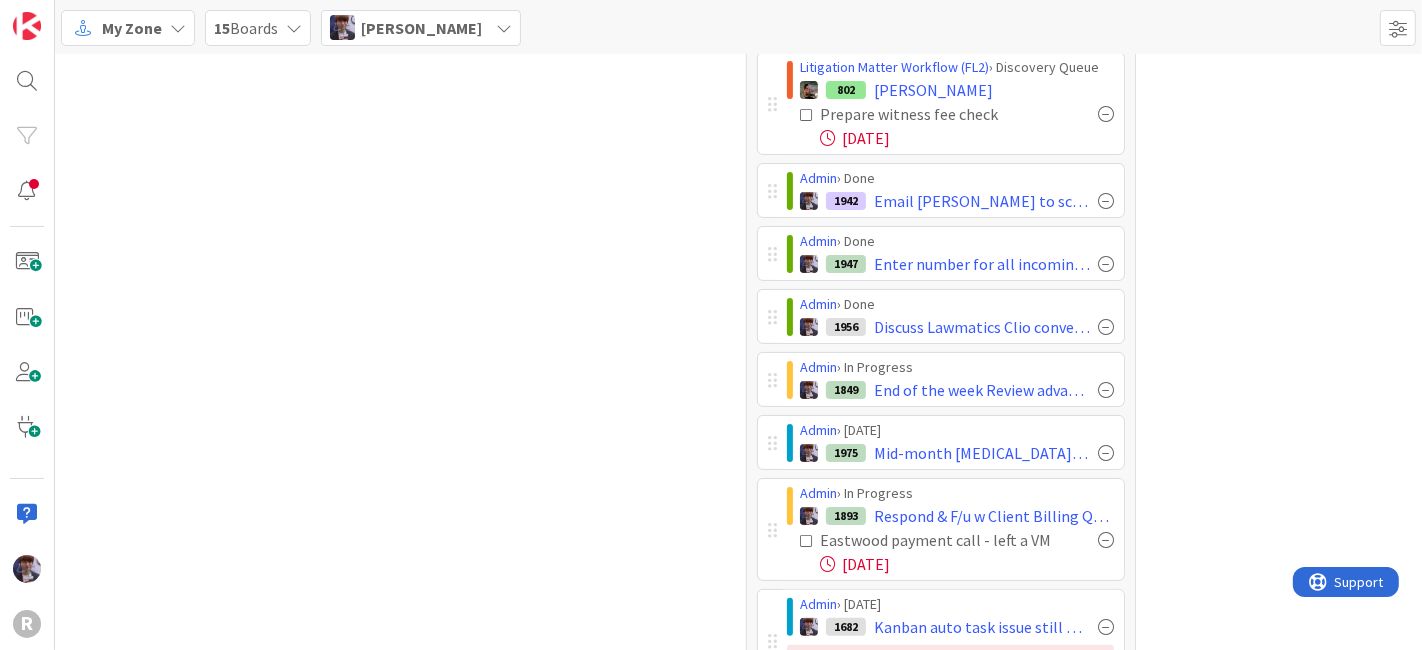 scroll, scrollTop: 414, scrollLeft: 0, axis: vertical 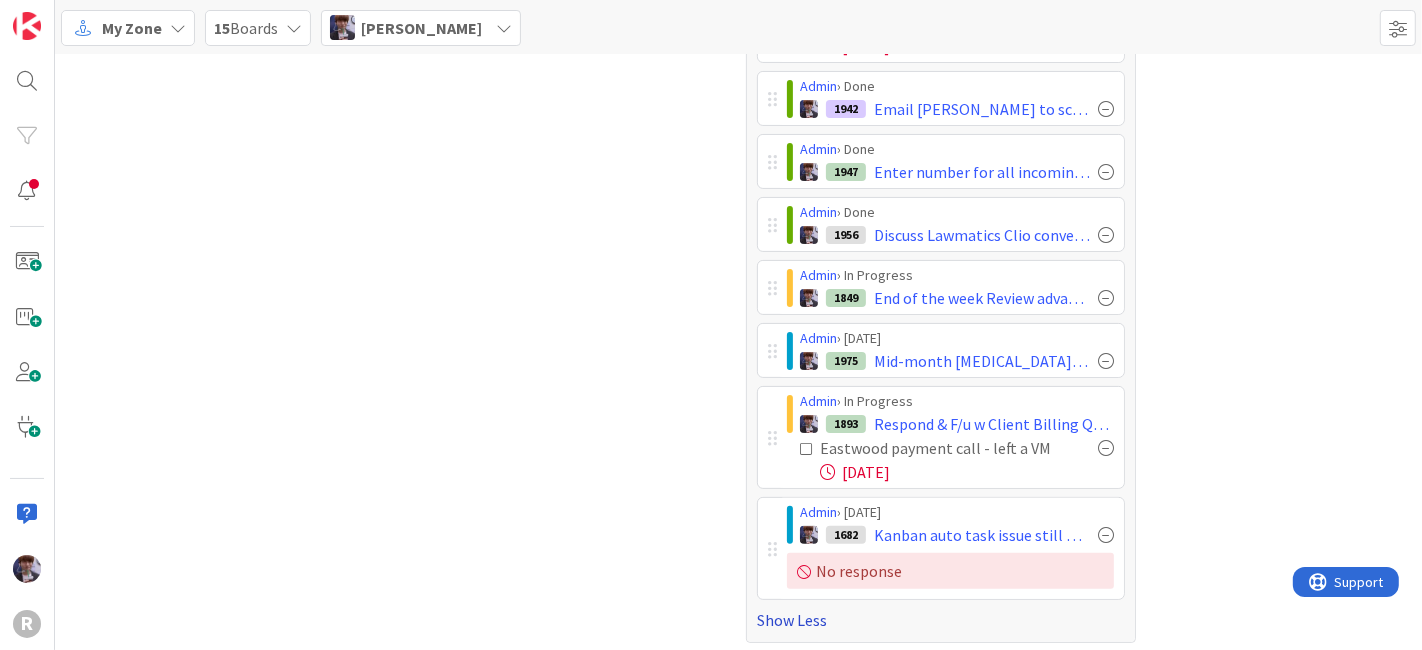click on "Show Less" at bounding box center [941, 620] 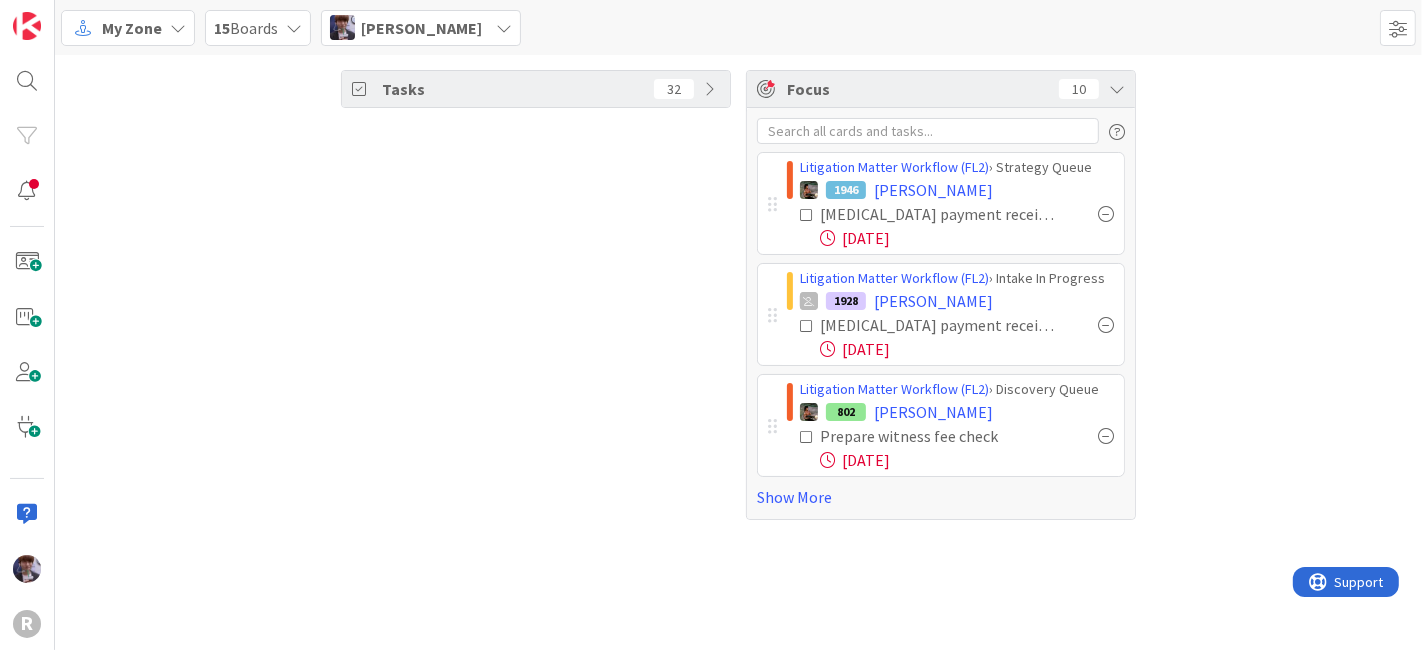 click at bounding box center [807, 326] 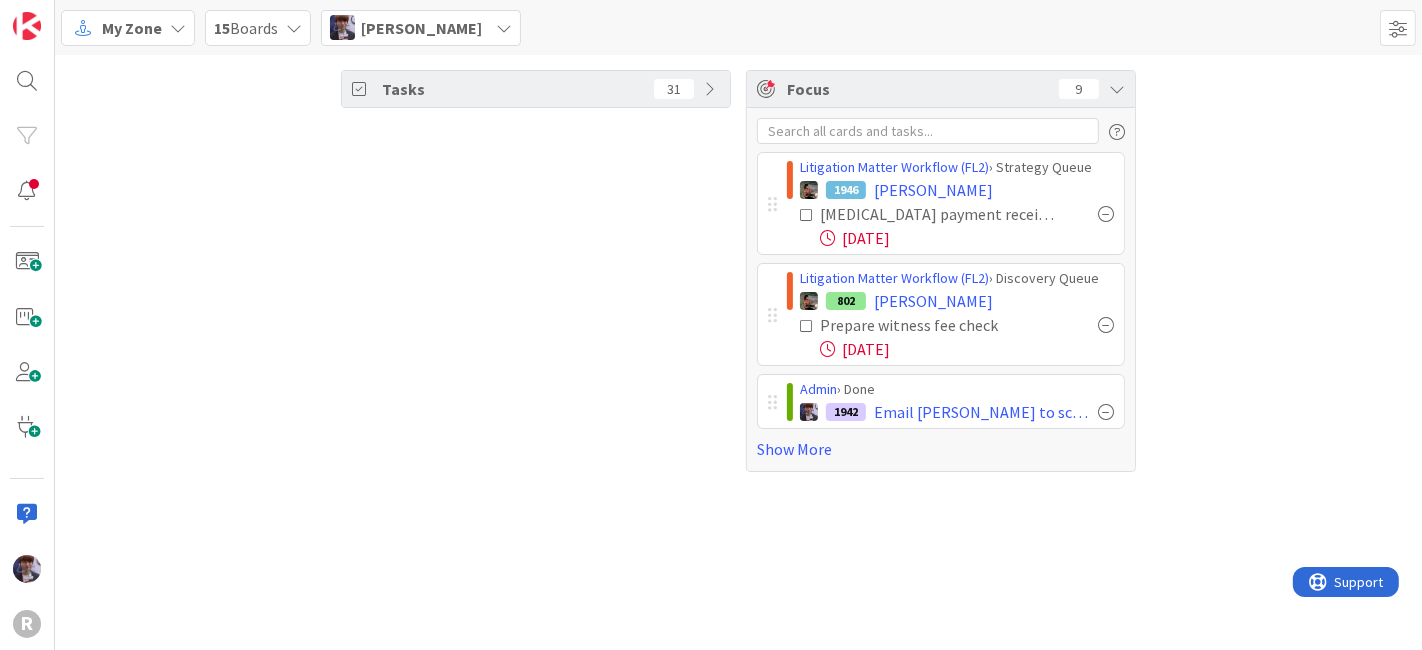 click at bounding box center (807, 215) 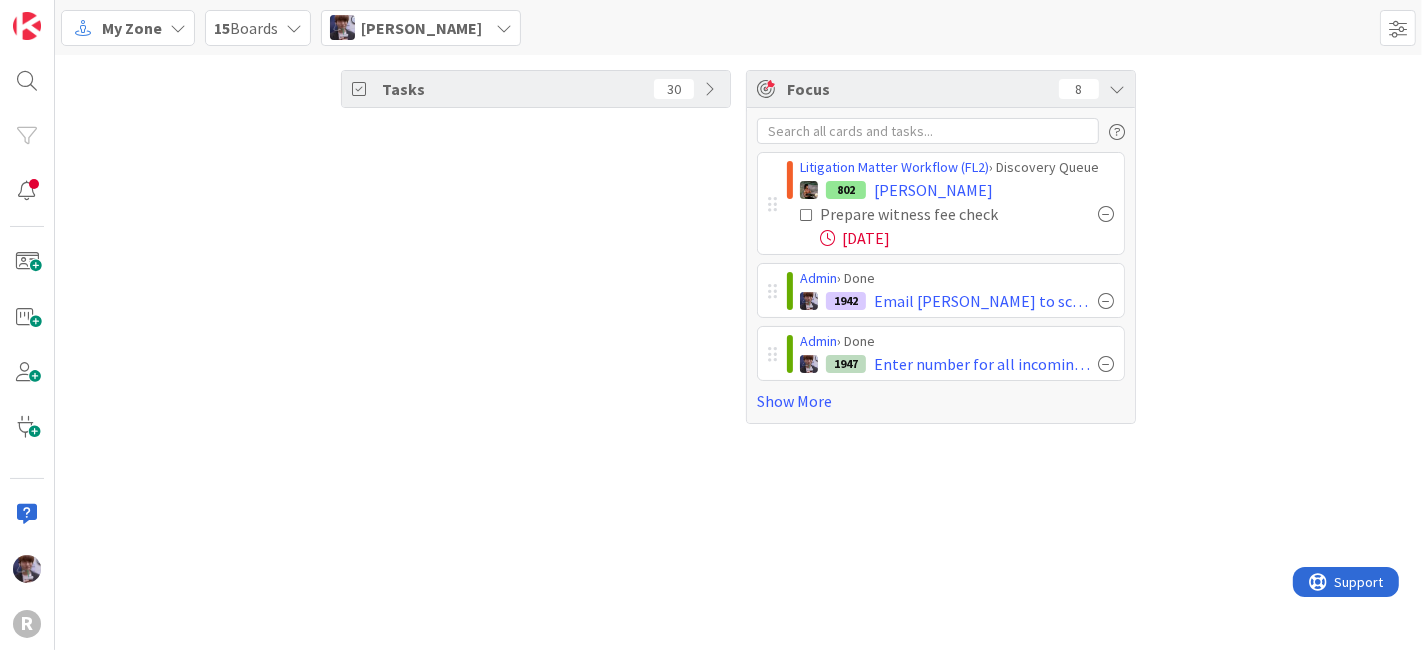 click at bounding box center (807, 215) 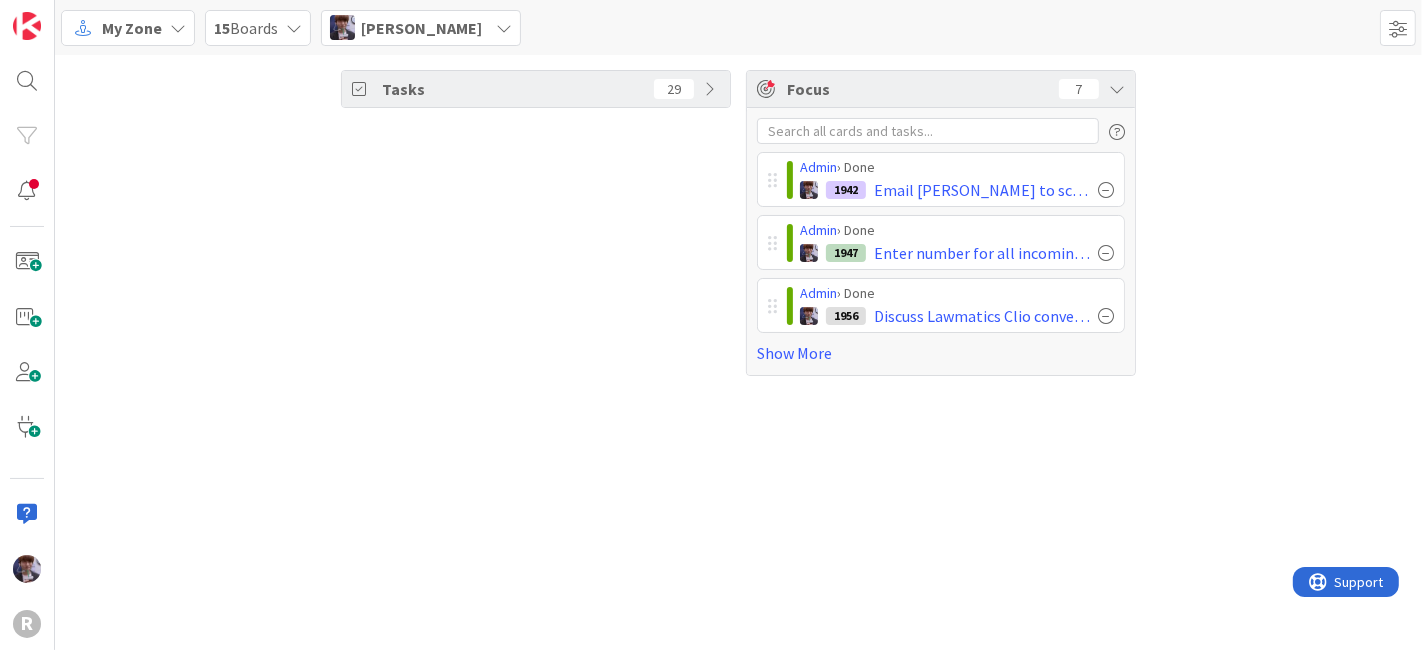 click on "[PERSON_NAME]" at bounding box center [421, 28] 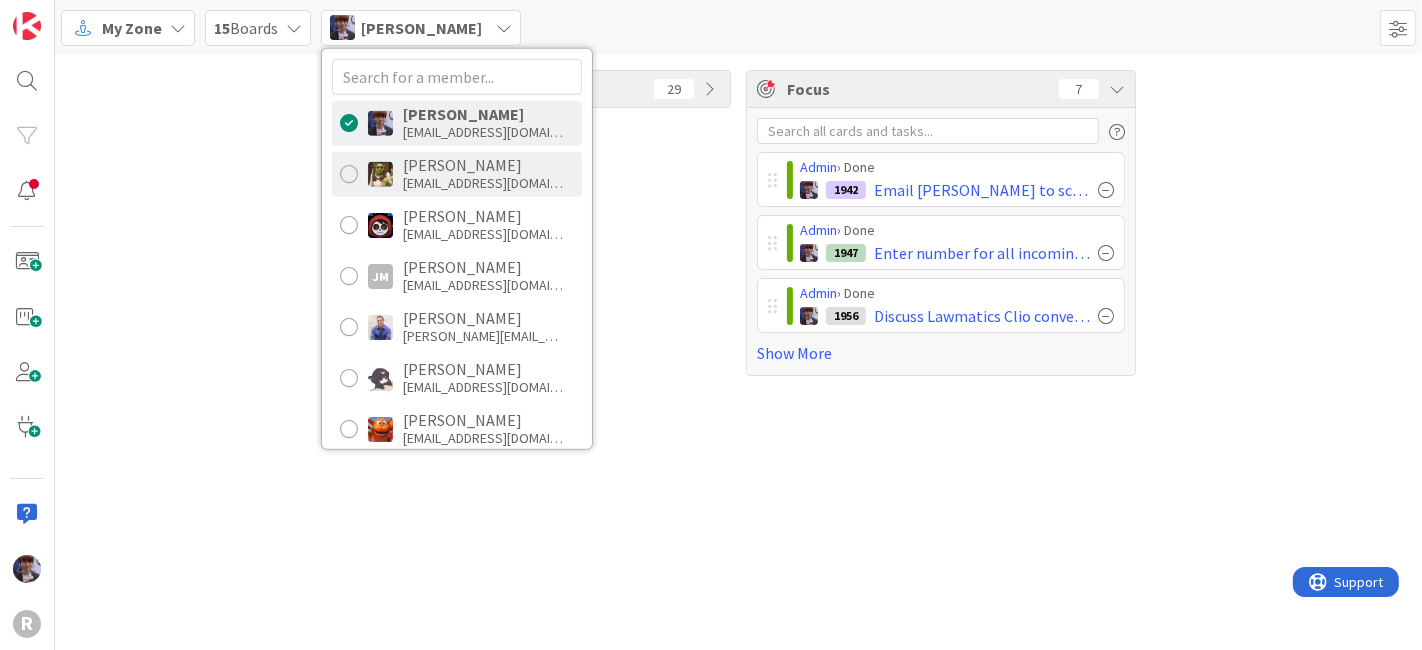 click on "[PERSON_NAME]" at bounding box center [483, 165] 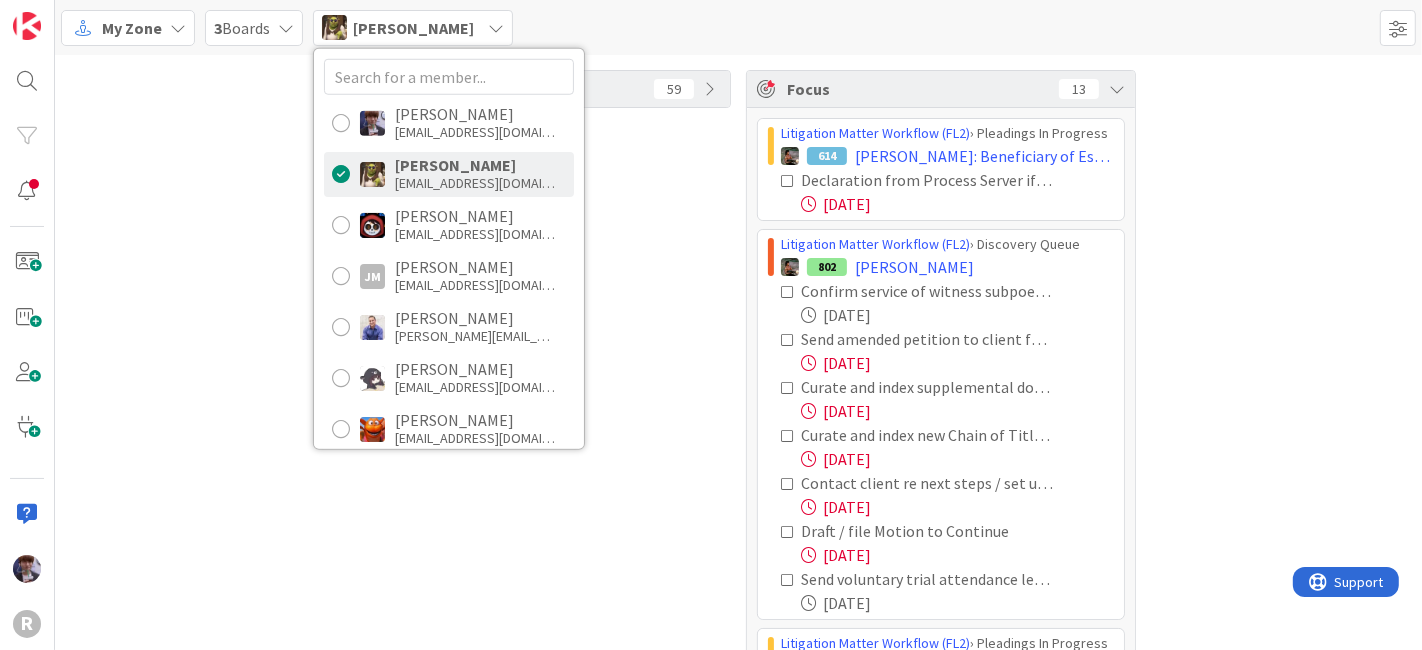 click on "Litigation Matter Workflow (FL2)  › Pleadings In Progress 614 [PERSON_NAME]: Beneficiary of Estate Declaration from Process Server if Unserved - [PERSON_NAME] [DATE] Litigation Matter Workflow (FL2)  › Discovery Queue 802 [PERSON_NAME] Confirm service of witness subpoenas [DATE] Send amended petition to client for signature / file [DATE] Curate and index supplemental documents from [PERSON_NAME] [DATE] Curate and index new Chain of Title documents [DATE] Contact client re next steps / set up phone call with TWR if he wishes [DATE] Draft / file Motion to Continue [DATE] Send voluntary trial attendance letter to Kroner [DATE] Litigation Matter Workflow (FL2)  › Pleadings In Progress 95 [PERSON_NAME]:  [PERSON_NAME] Reach out to Liberty Mutual [DEMOGRAPHIC_DATA] re [PERSON_NAME] service and her response [DATE] Send addition RFP tax docs to OP [DATE] Finalize and serve Plfs RFPs [DATE] Show More" at bounding box center (941, 488) 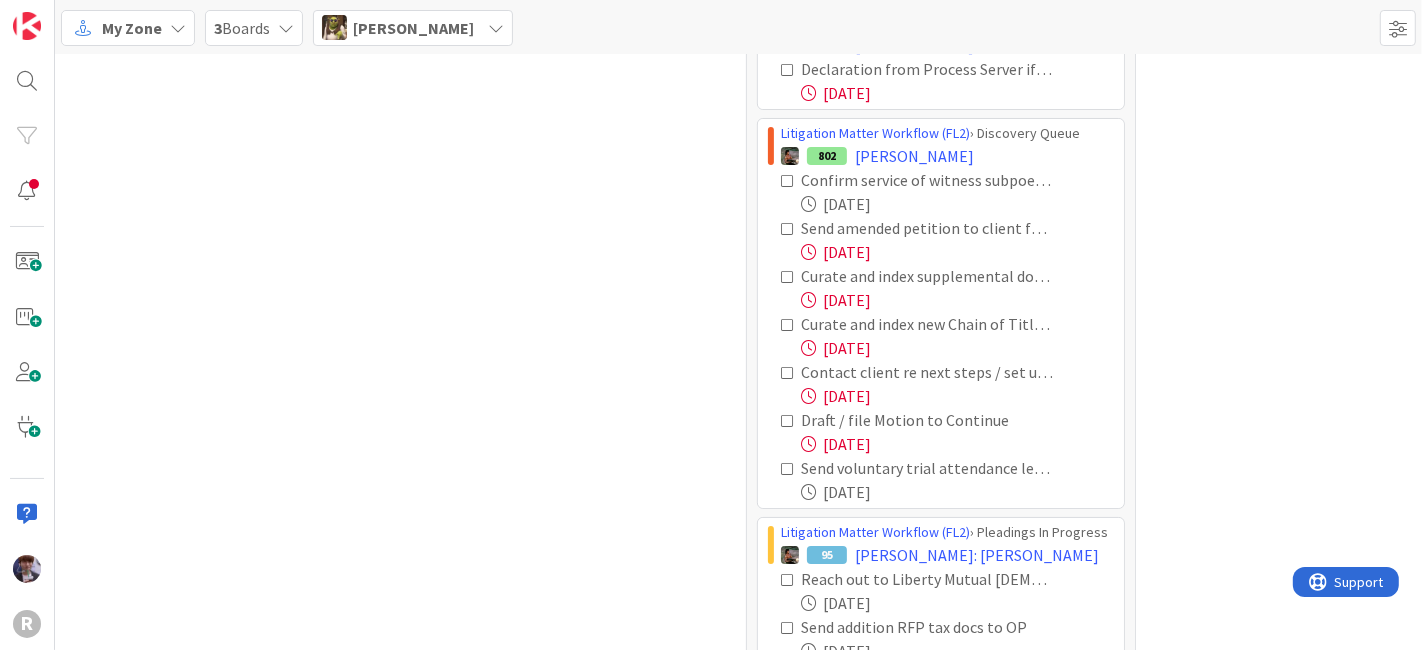scroll, scrollTop: 111, scrollLeft: 0, axis: vertical 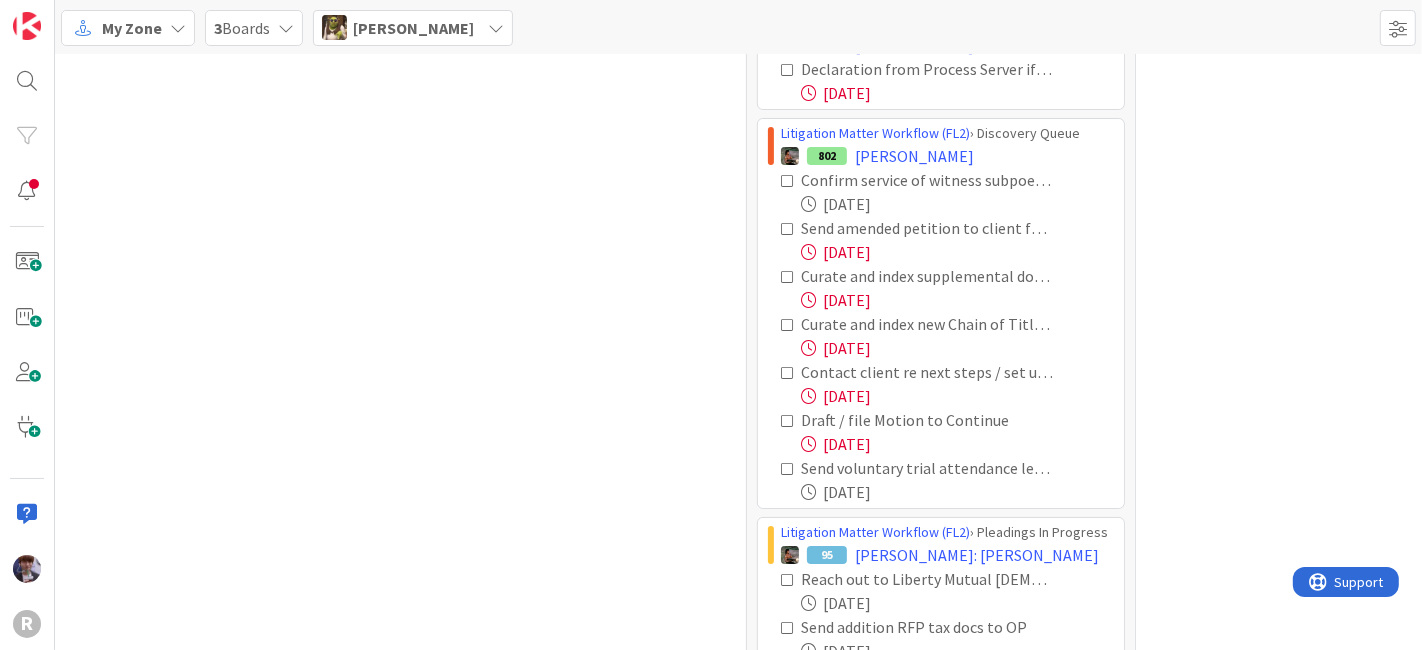 click at bounding box center [788, 325] 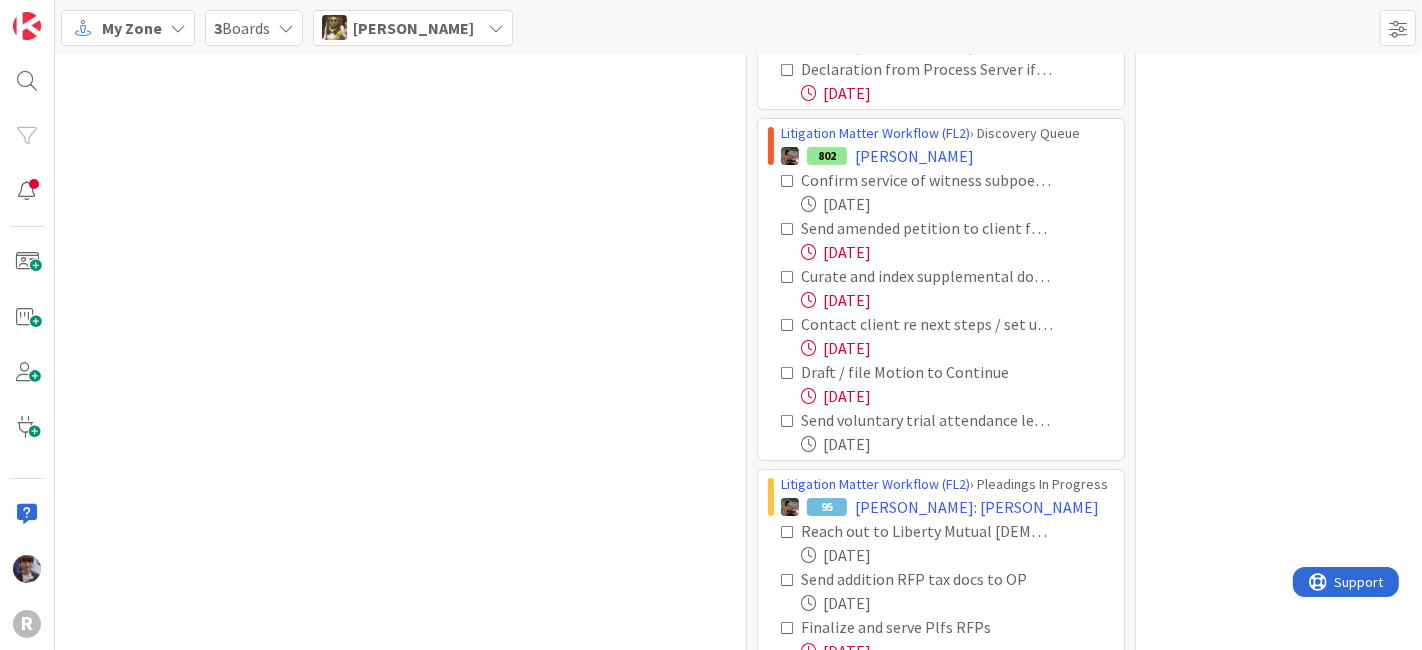 click at bounding box center [788, 325] 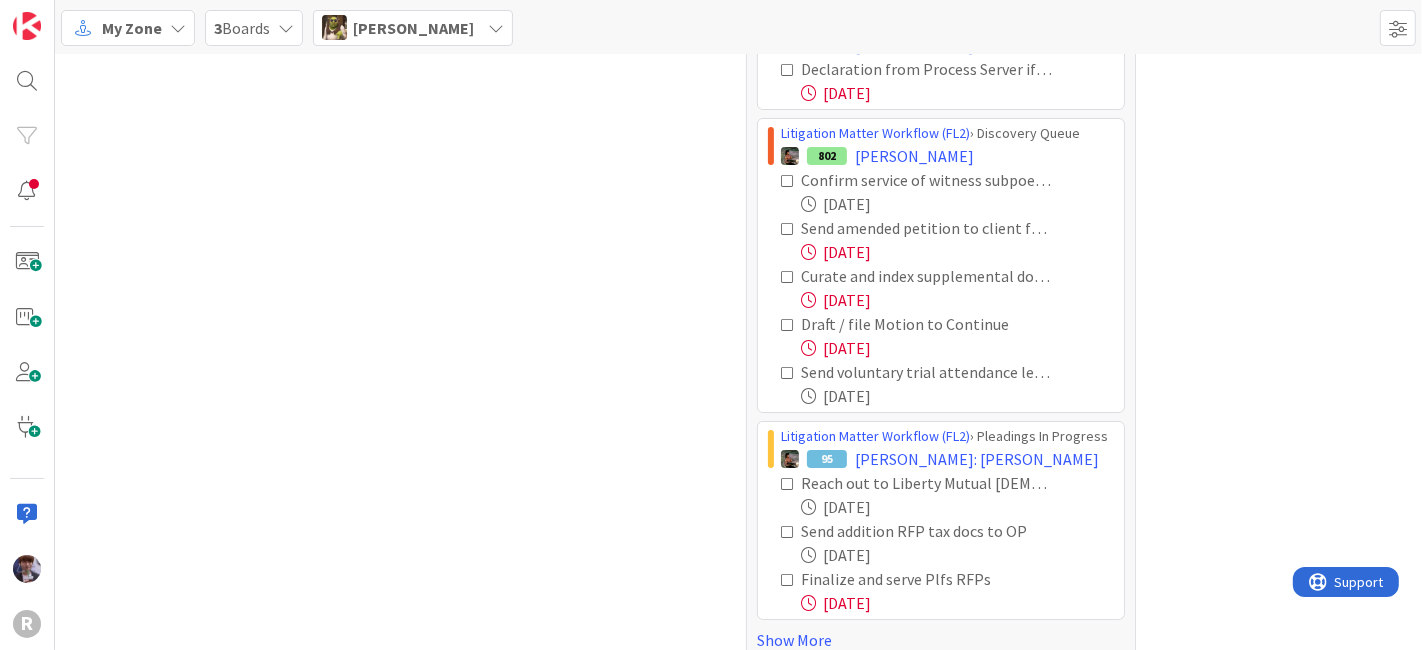 scroll, scrollTop: 135, scrollLeft: 0, axis: vertical 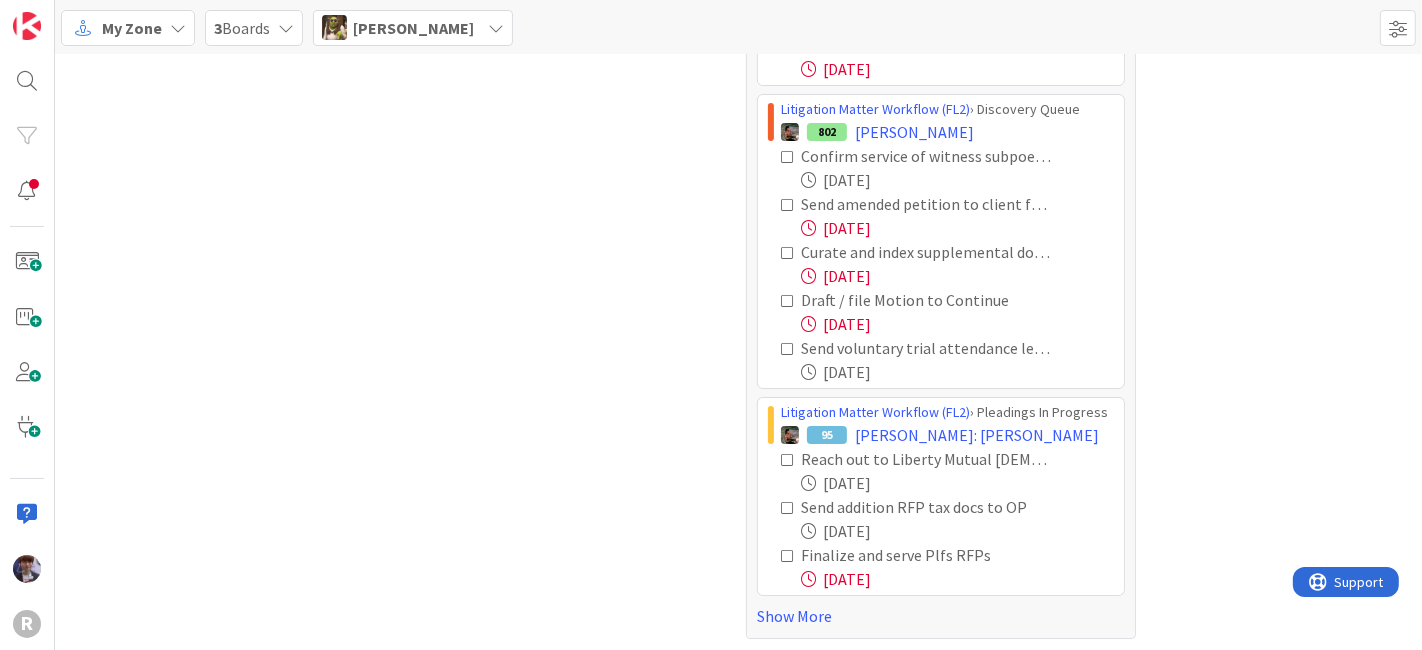 click at bounding box center [788, 349] 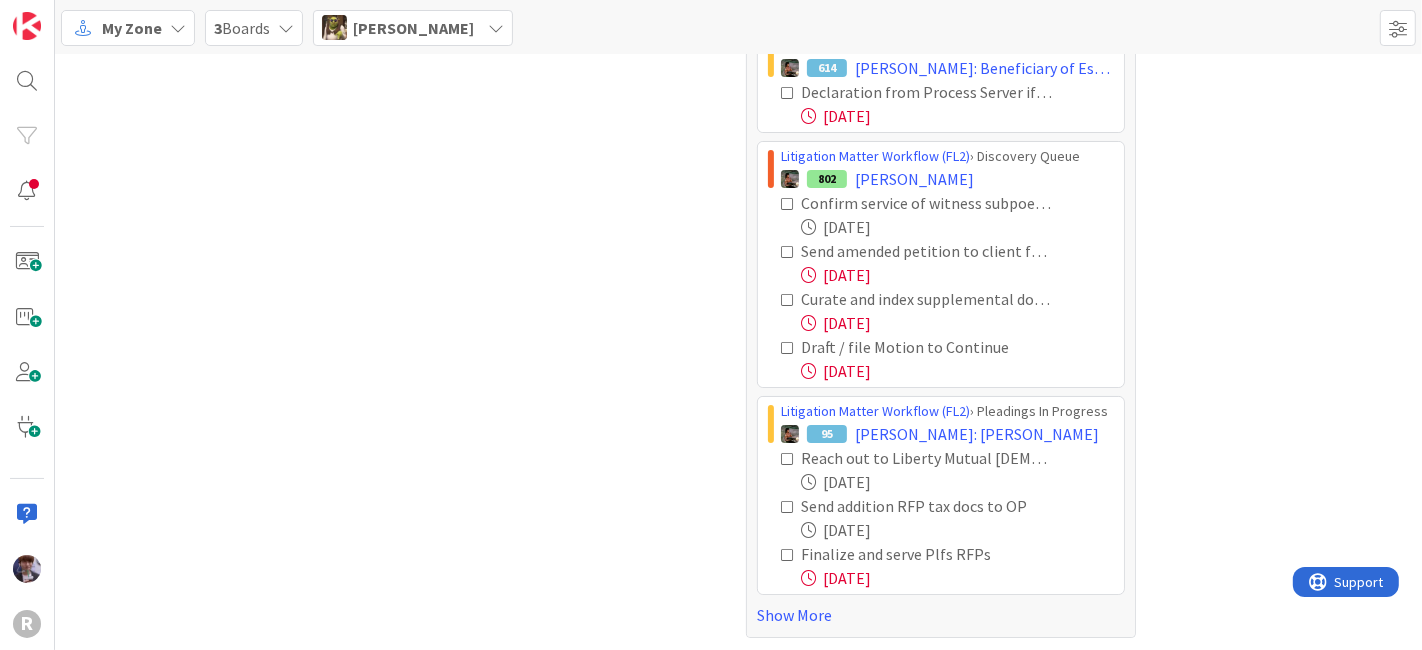 click at bounding box center [788, 459] 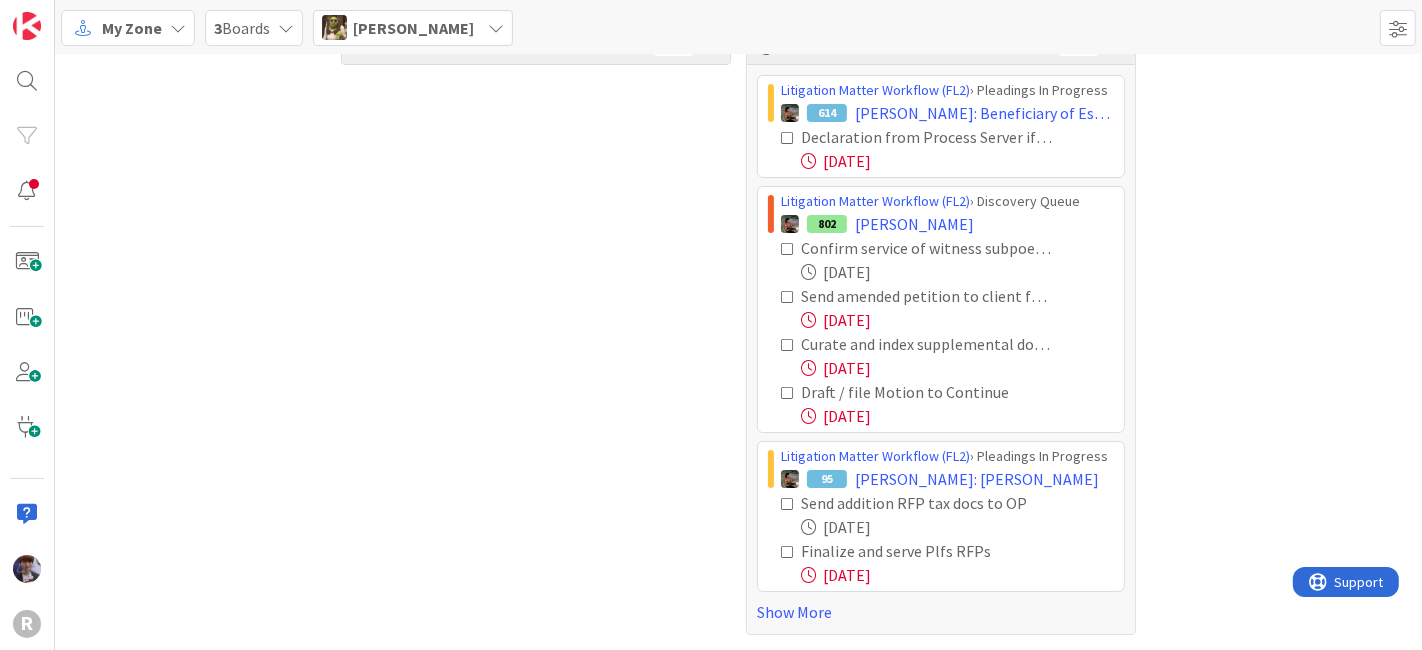 scroll, scrollTop: 40, scrollLeft: 0, axis: vertical 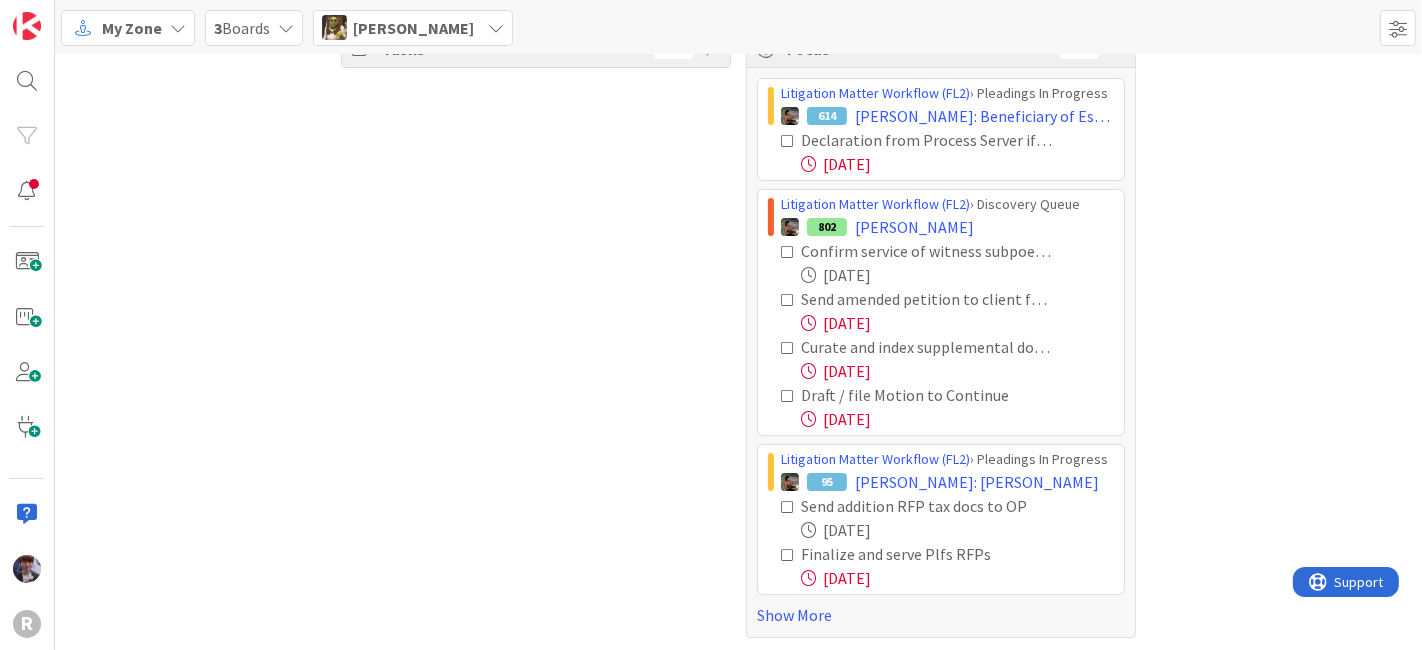click at bounding box center [788, 507] 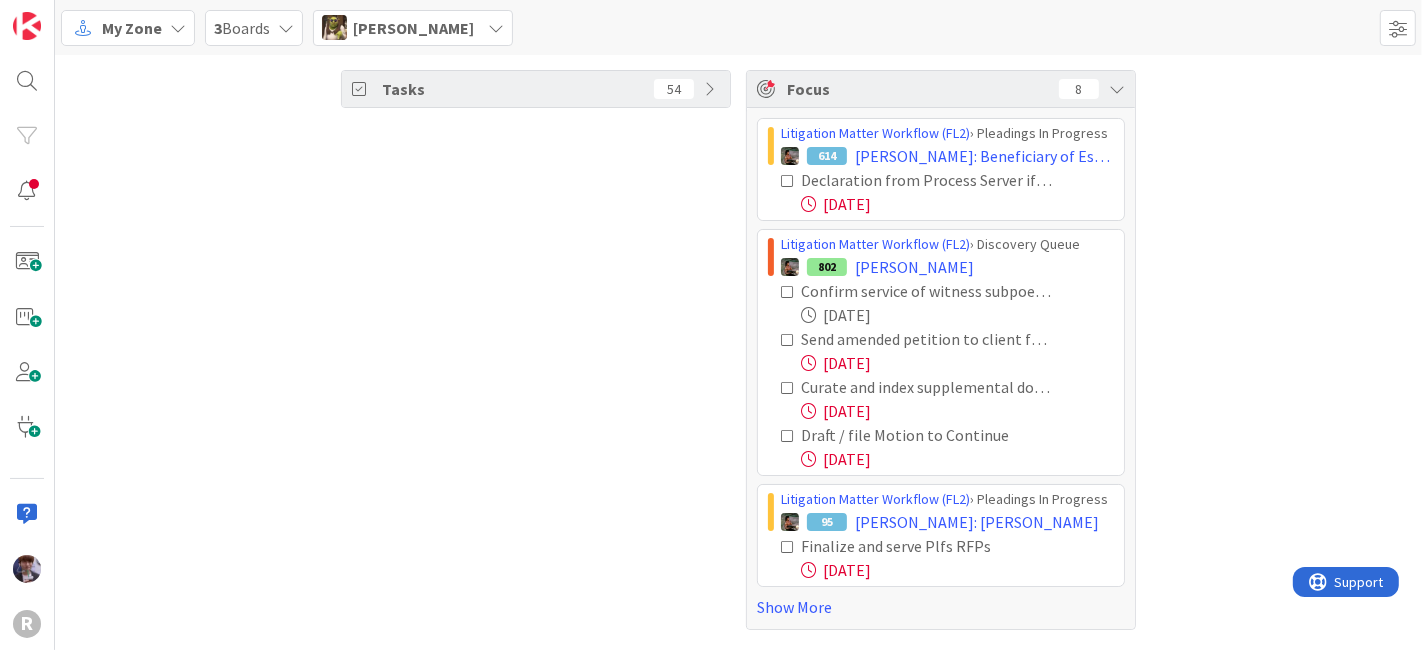 scroll, scrollTop: 0, scrollLeft: 0, axis: both 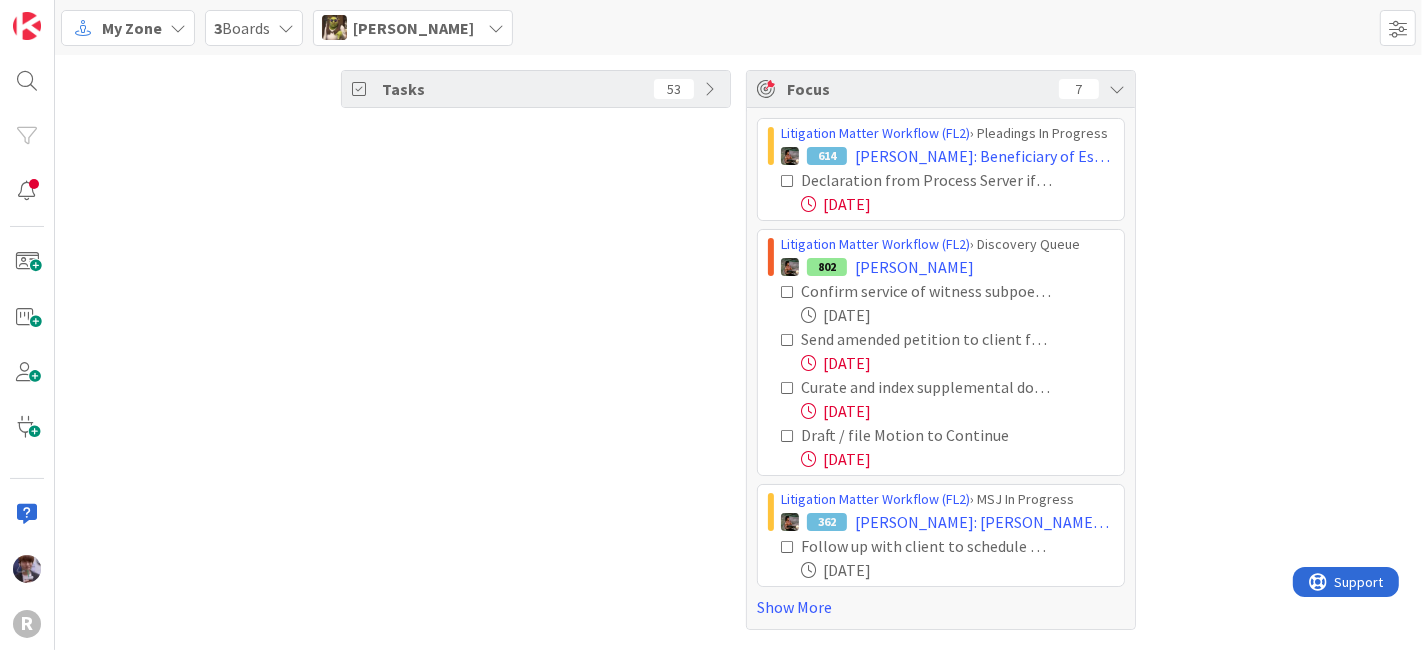 drag, startPoint x: 761, startPoint y: 605, endPoint x: 739, endPoint y: 614, distance: 23.769728 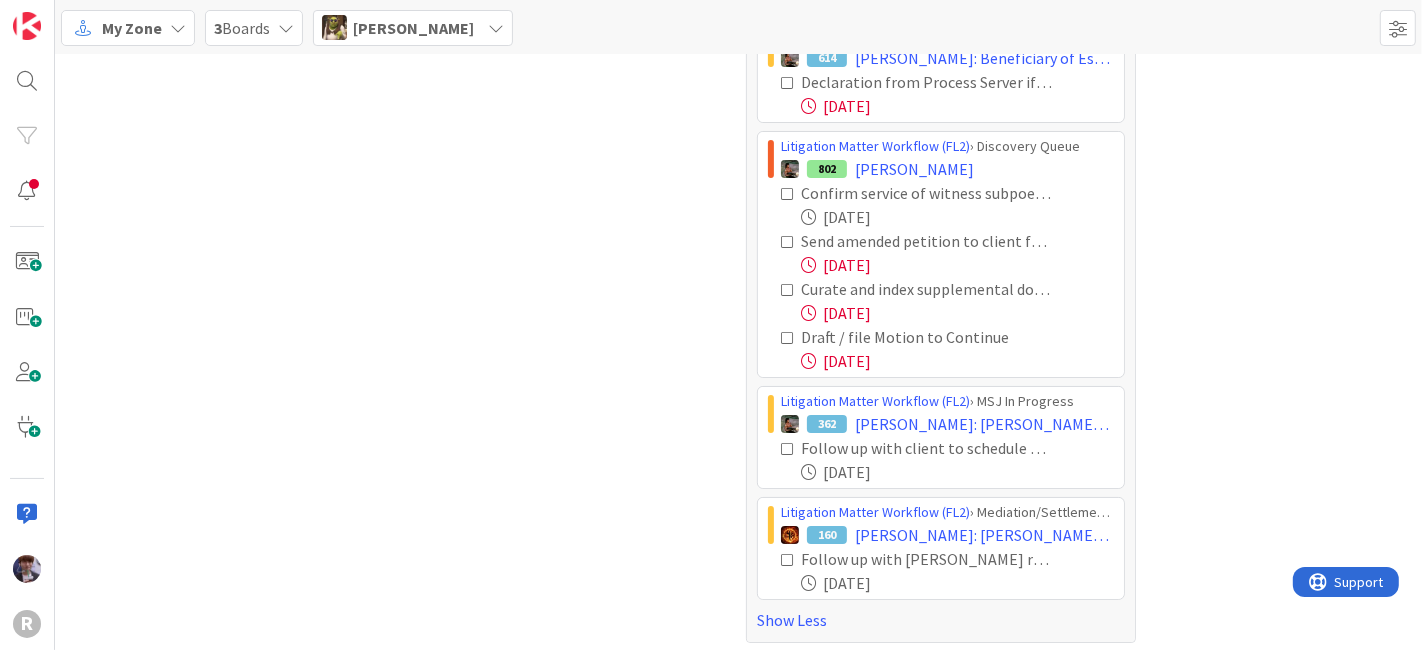 scroll, scrollTop: 102, scrollLeft: 0, axis: vertical 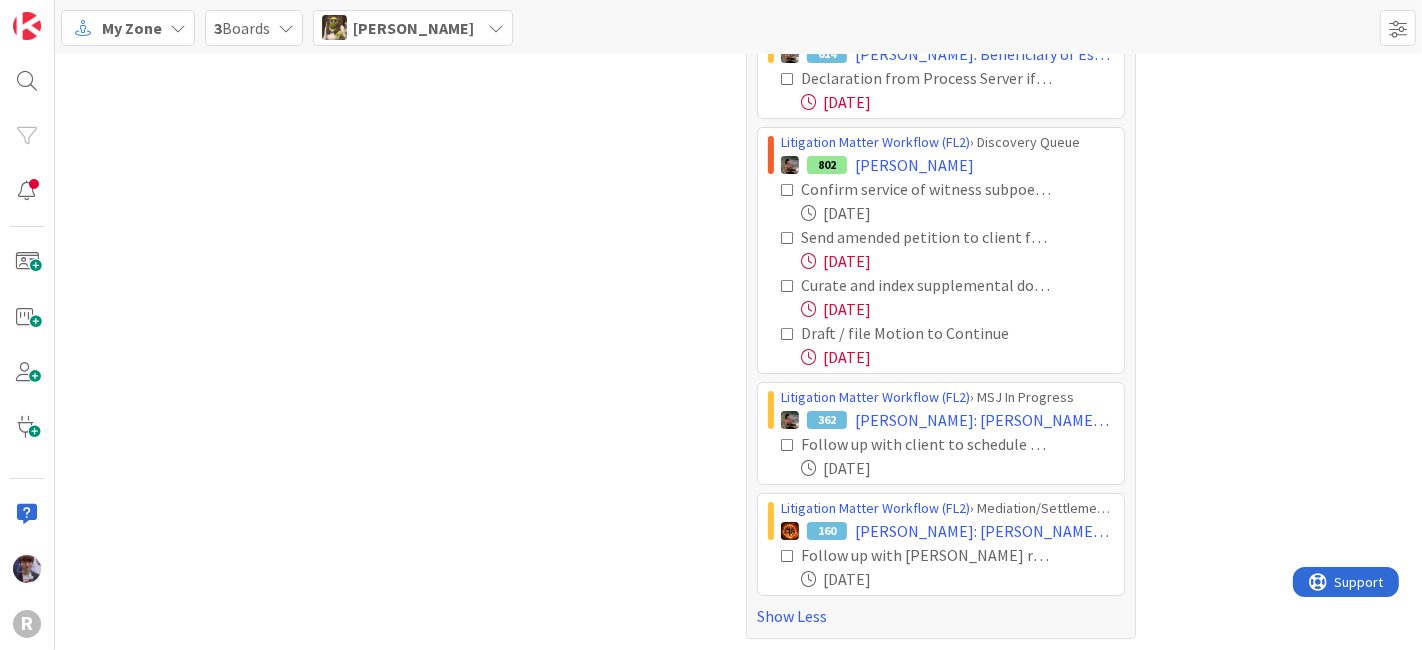 click at bounding box center [788, 445] 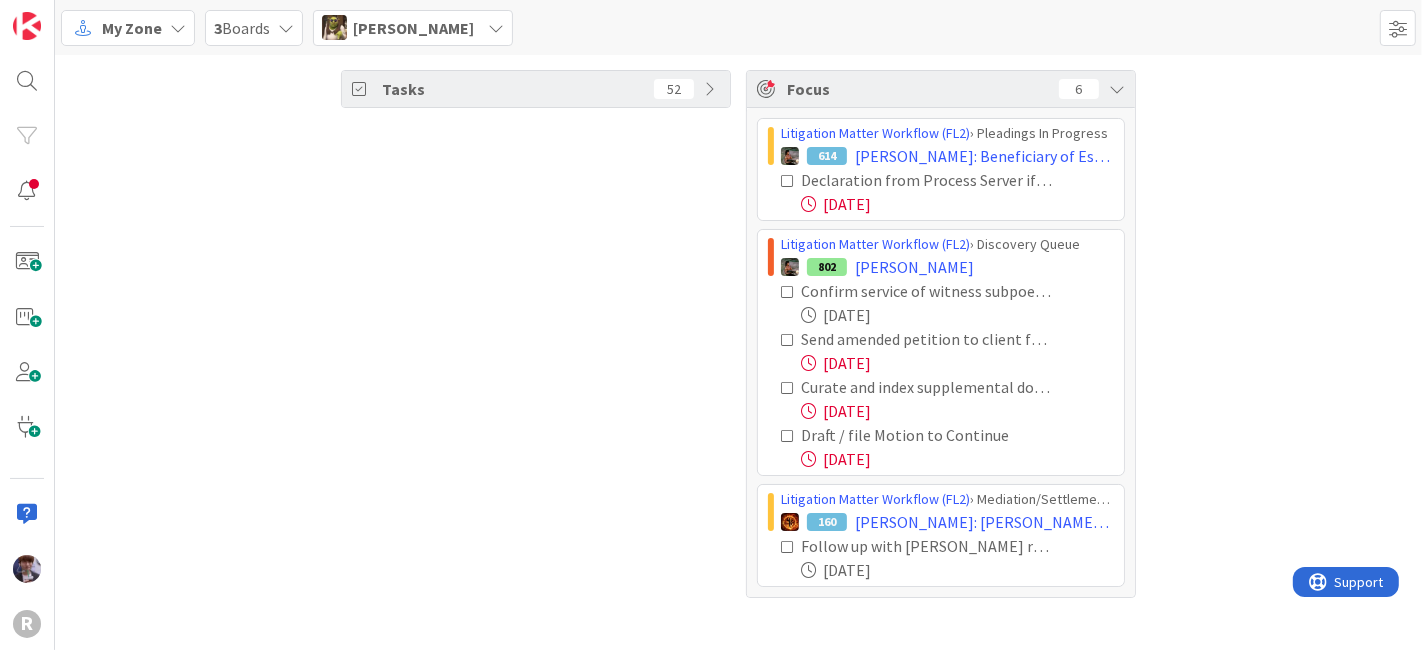scroll, scrollTop: 0, scrollLeft: 0, axis: both 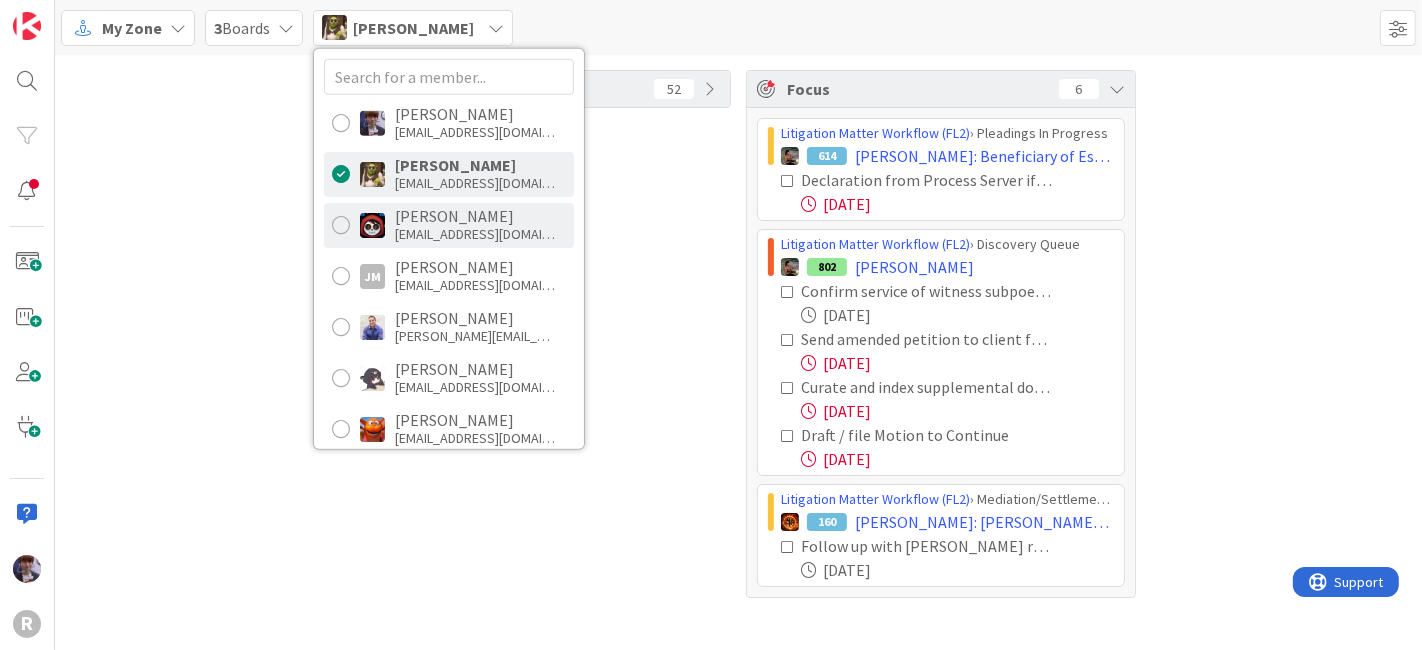 click on "[EMAIL_ADDRESS][DOMAIN_NAME]" at bounding box center [475, 234] 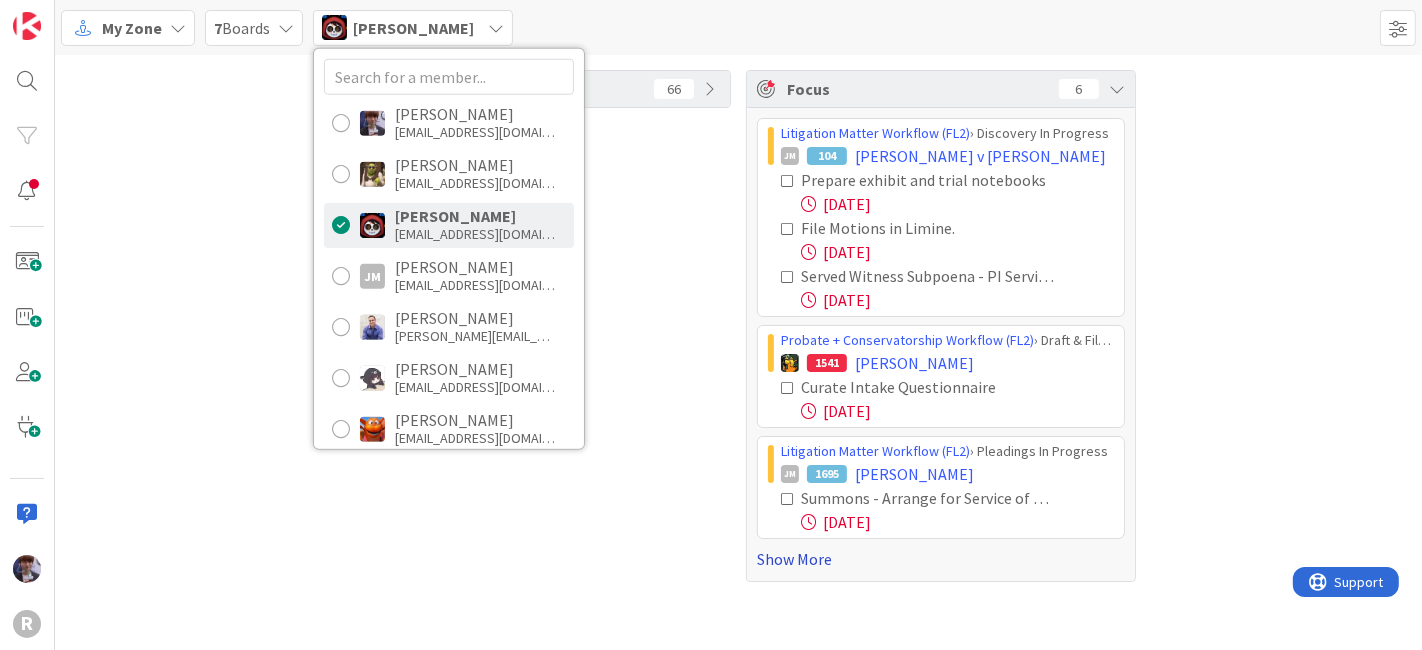 click on "Show More" at bounding box center (941, 559) 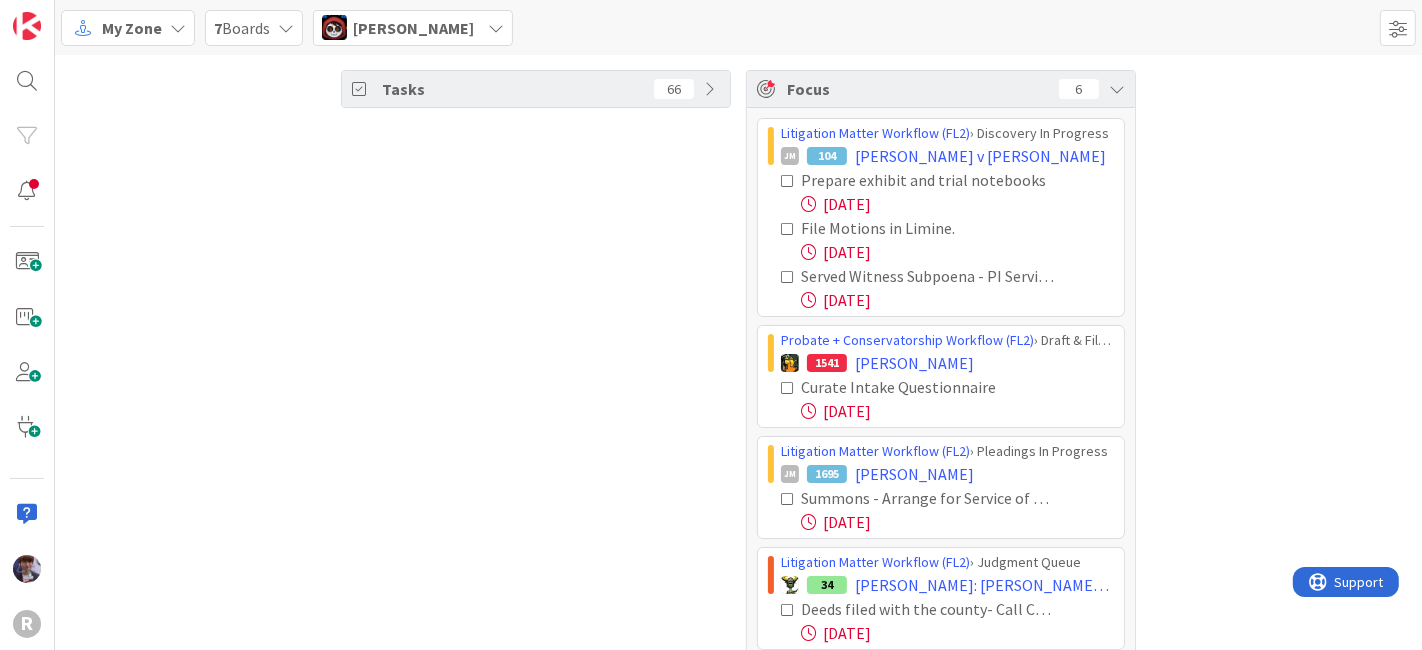 click on "Tasks 66" at bounding box center [536, 381] 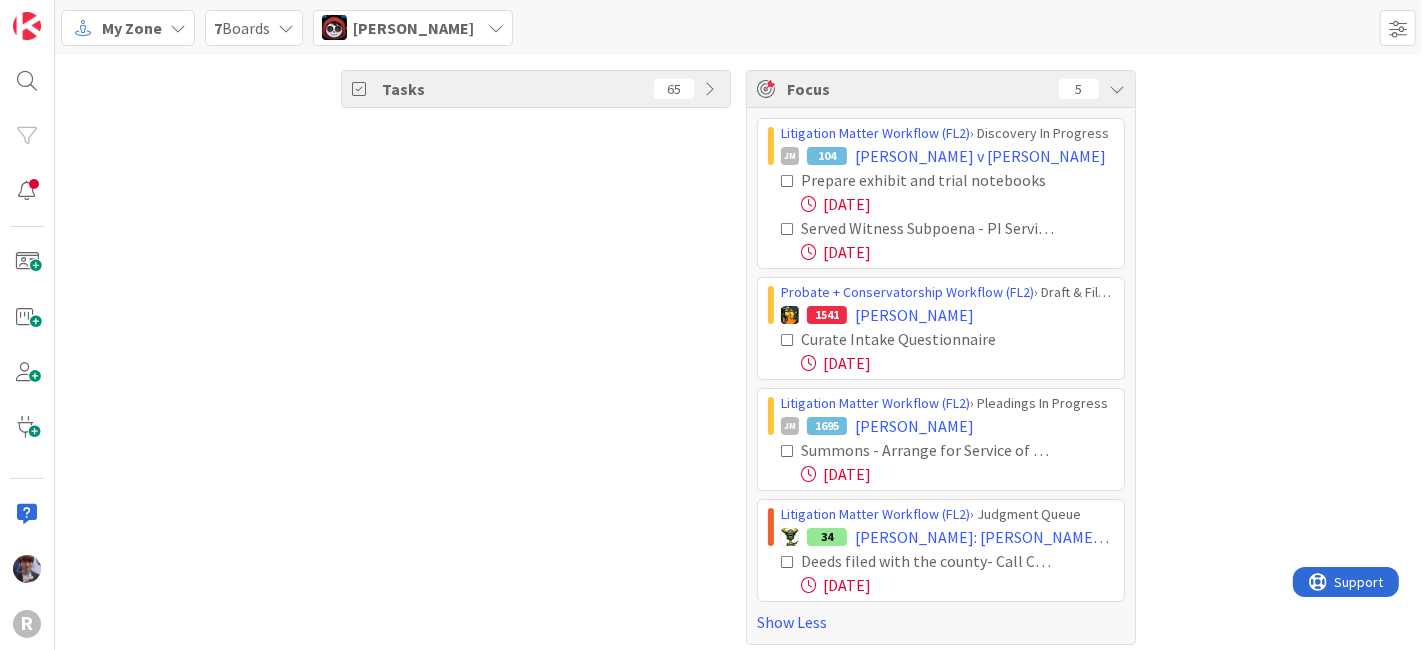 click at bounding box center [788, 229] 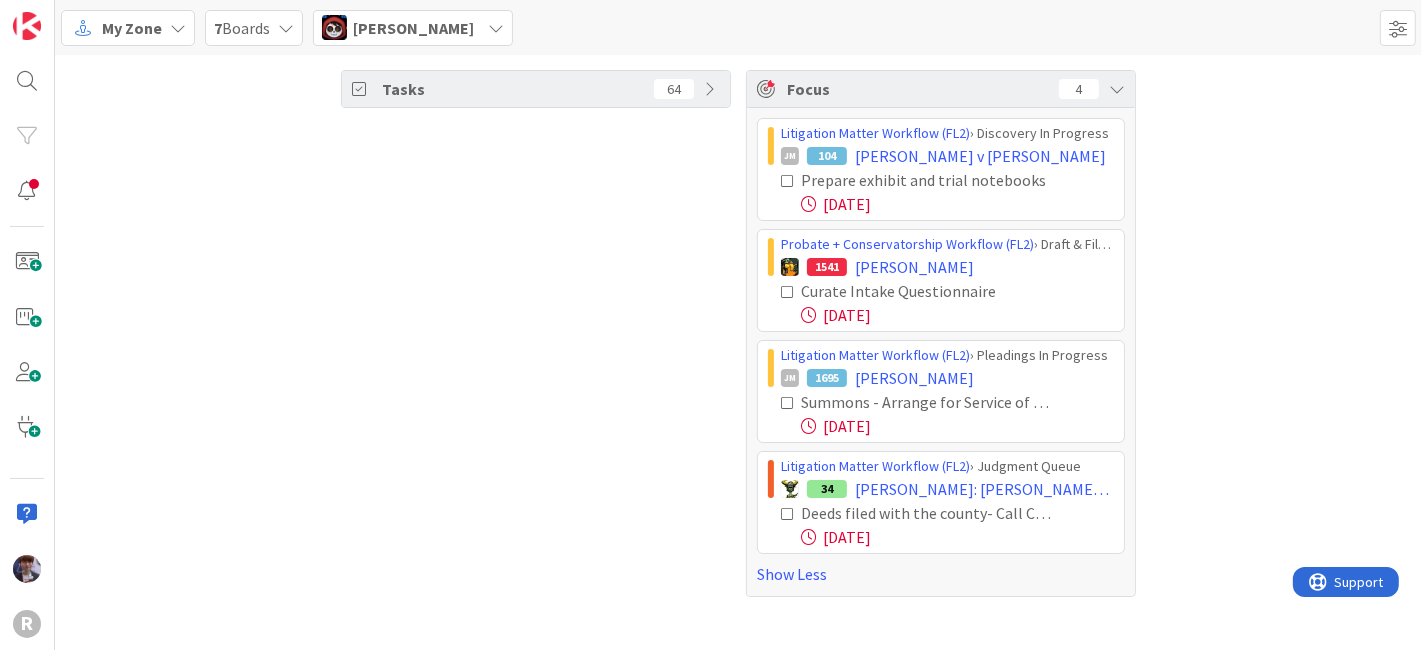 click at bounding box center [788, 292] 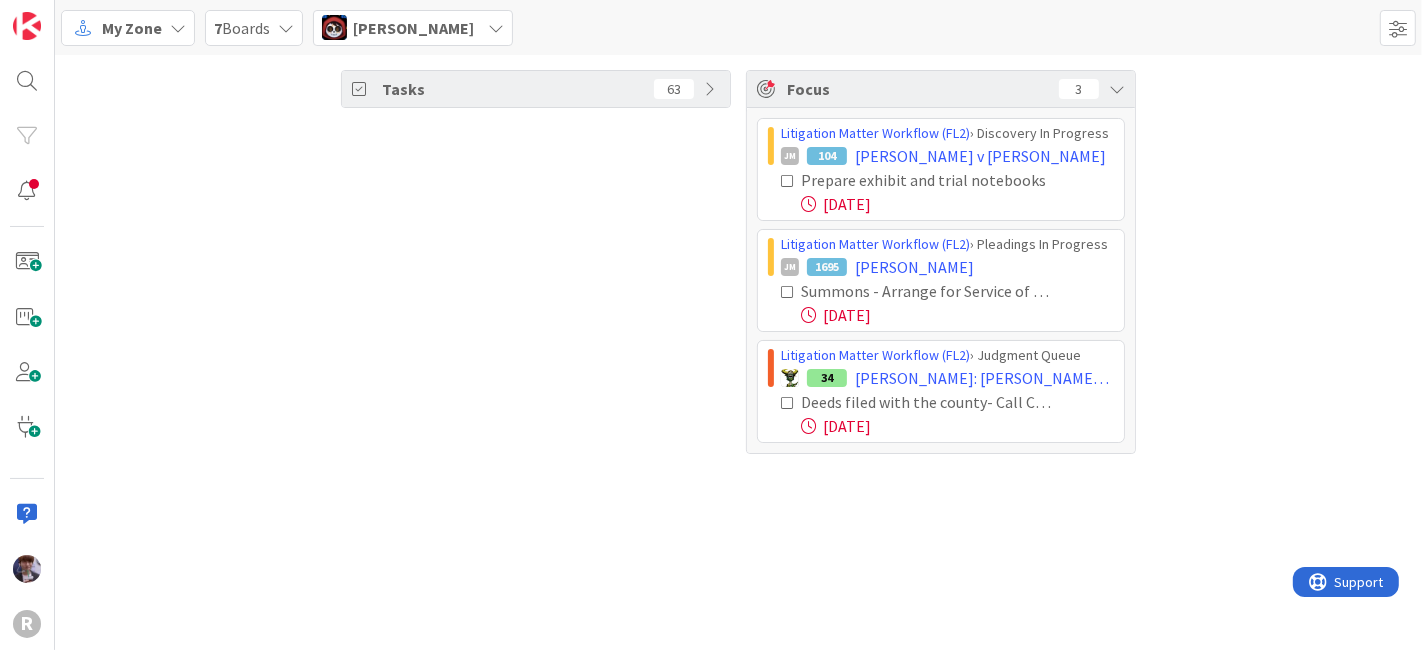 click on "[PERSON_NAME]" at bounding box center [413, 28] 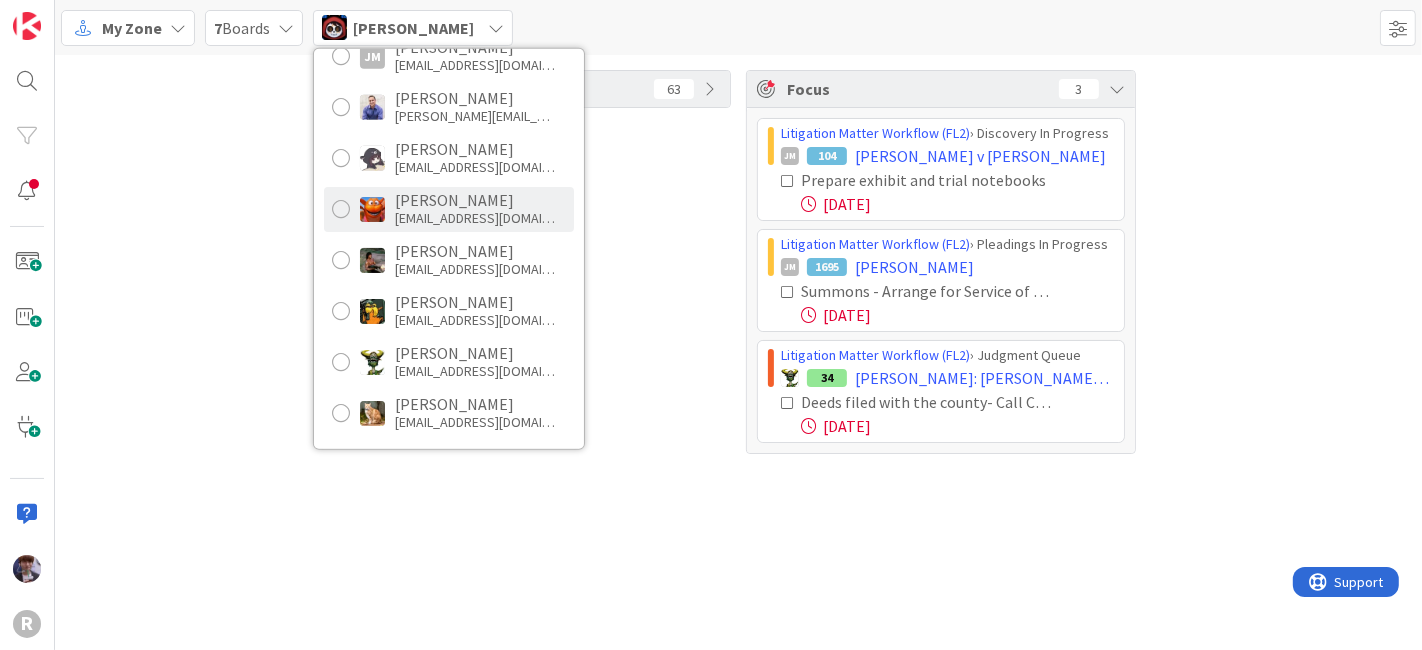 scroll, scrollTop: 221, scrollLeft: 0, axis: vertical 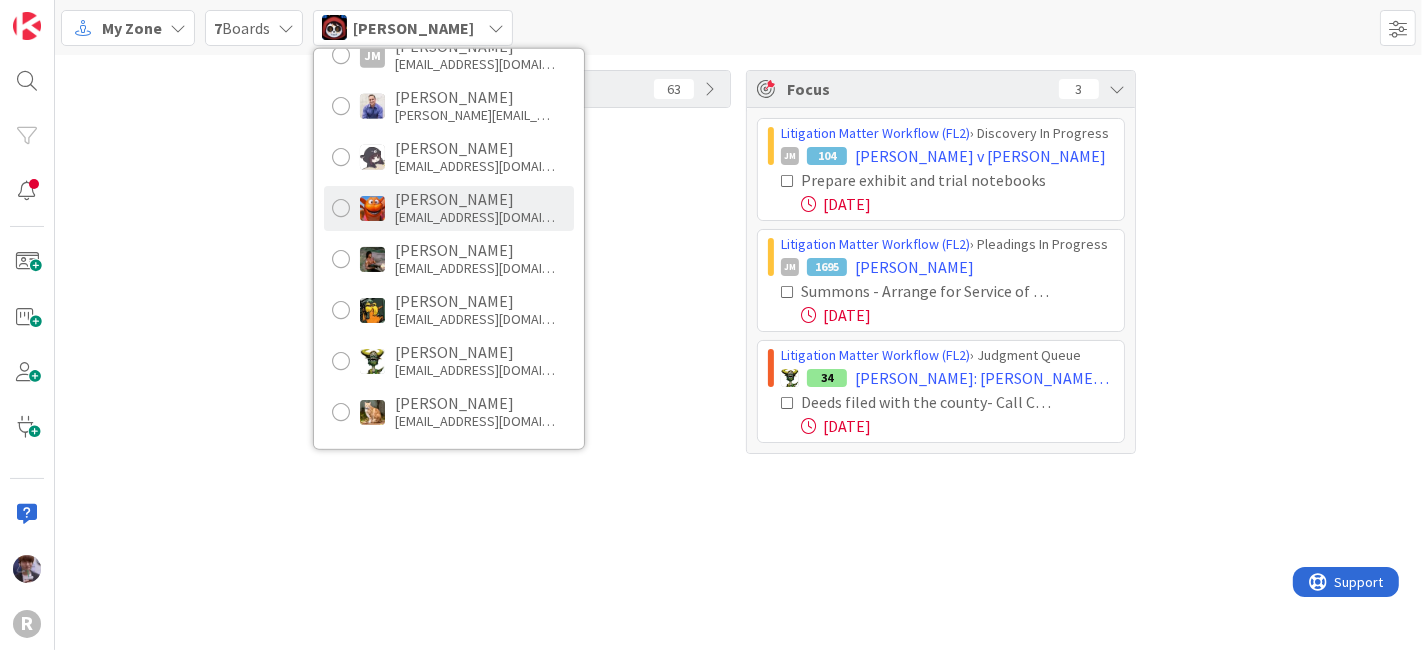 click on "[EMAIL_ADDRESS][DOMAIN_NAME]" at bounding box center (475, 217) 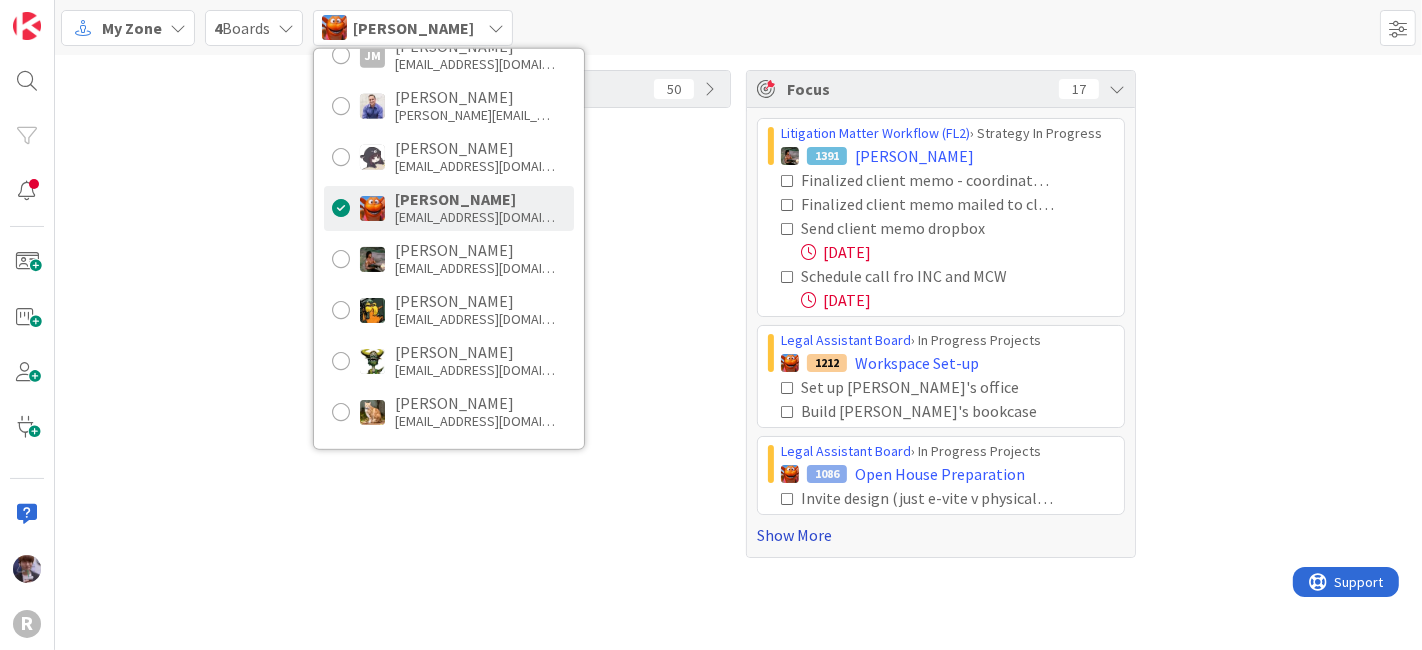 click on "Show More" at bounding box center (941, 535) 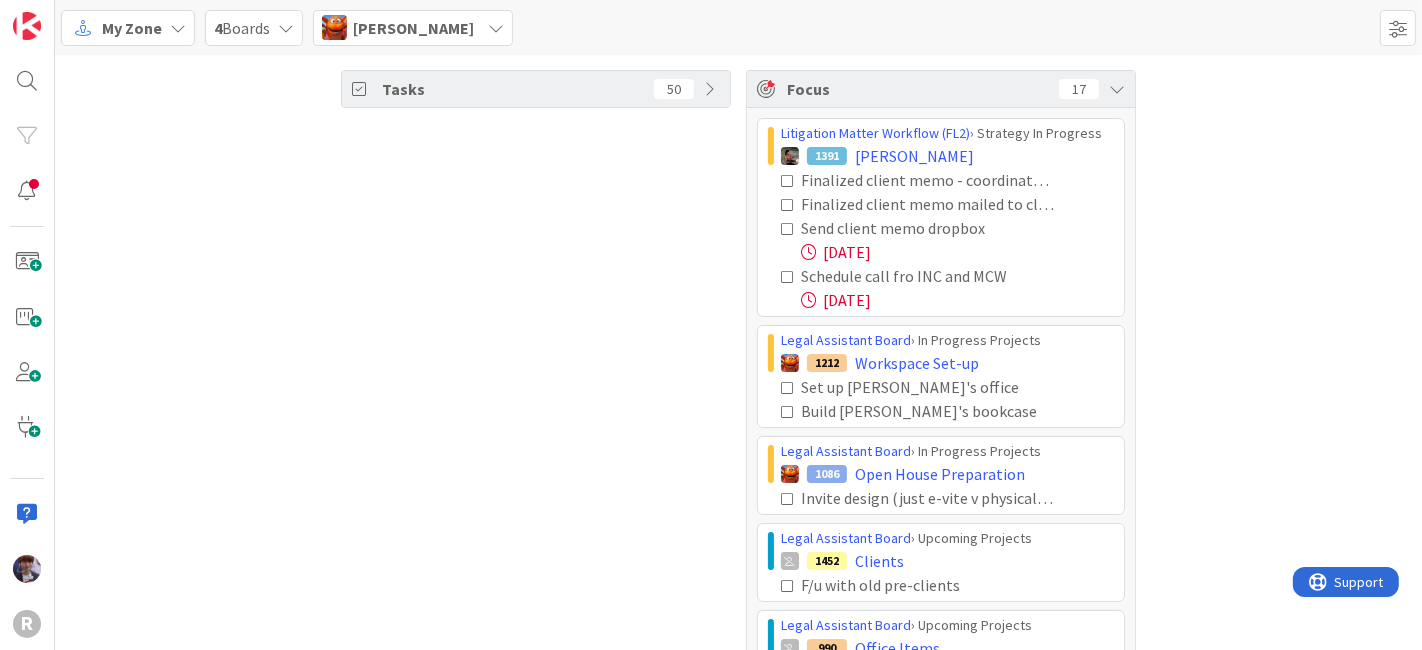 click on "Tasks 50" at bounding box center (536, 753) 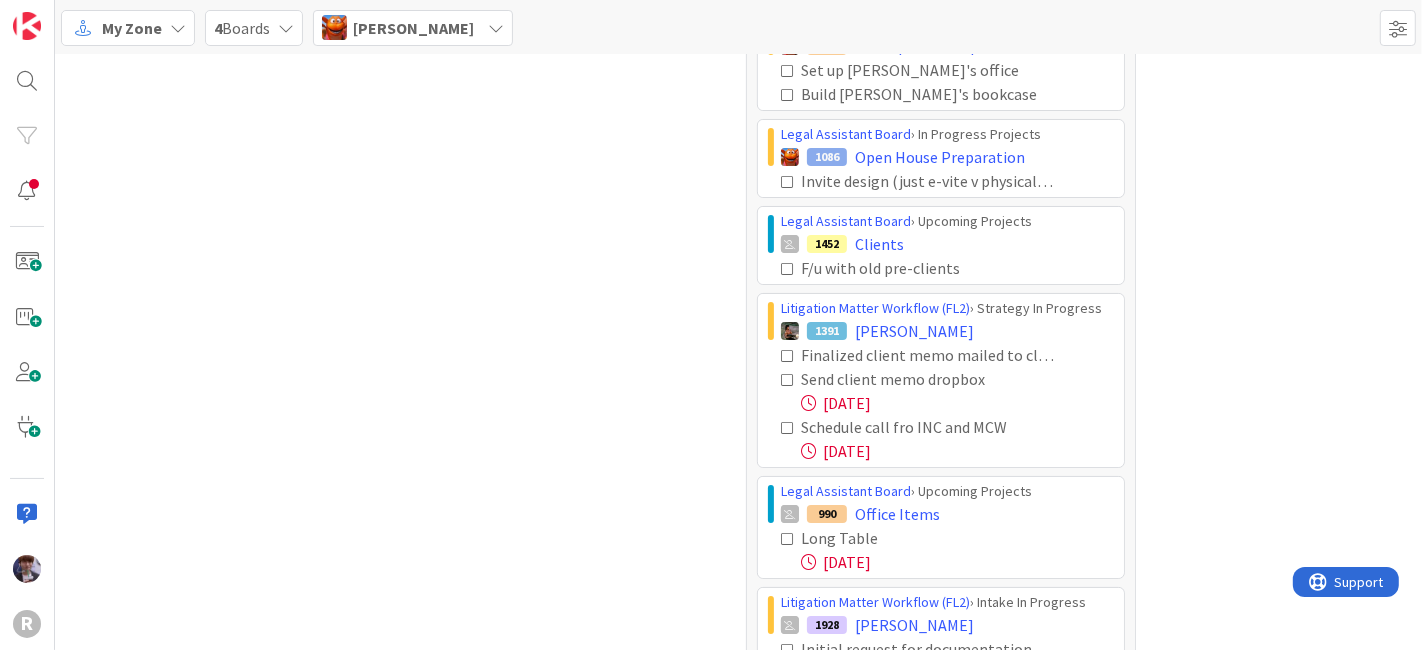 click at bounding box center (788, 356) 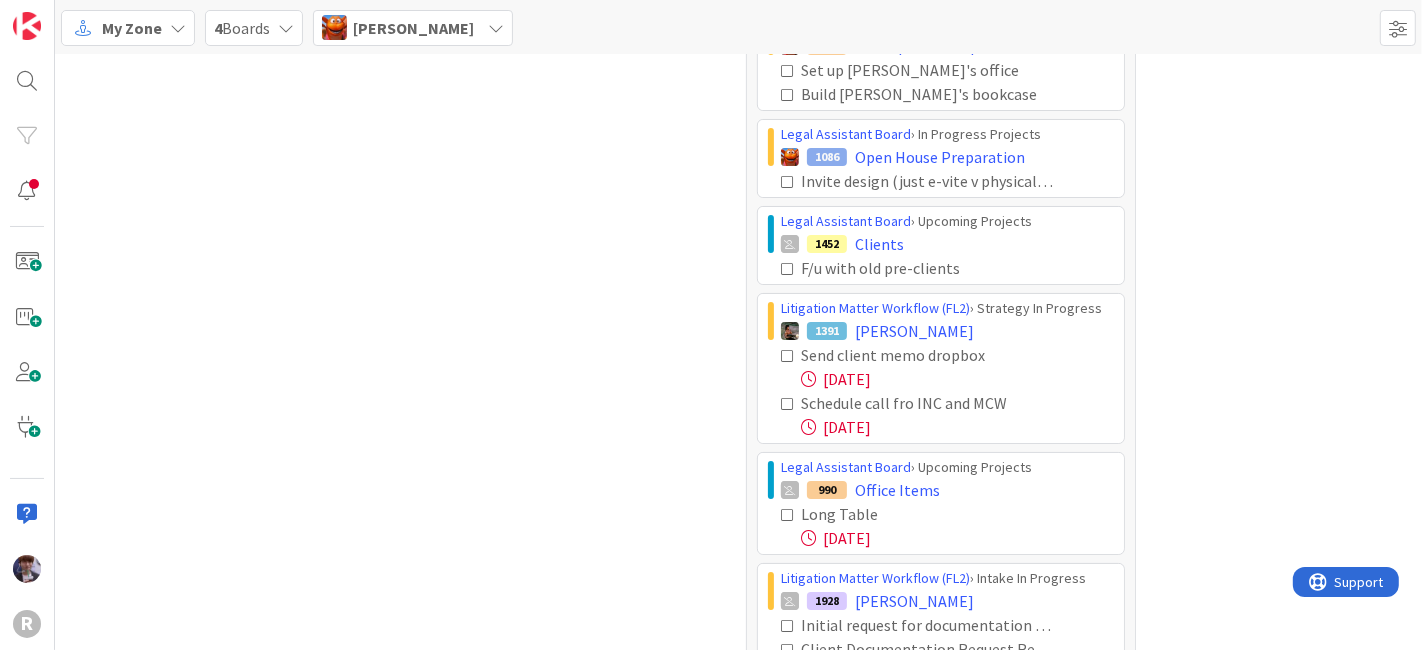 scroll, scrollTop: 111, scrollLeft: 0, axis: vertical 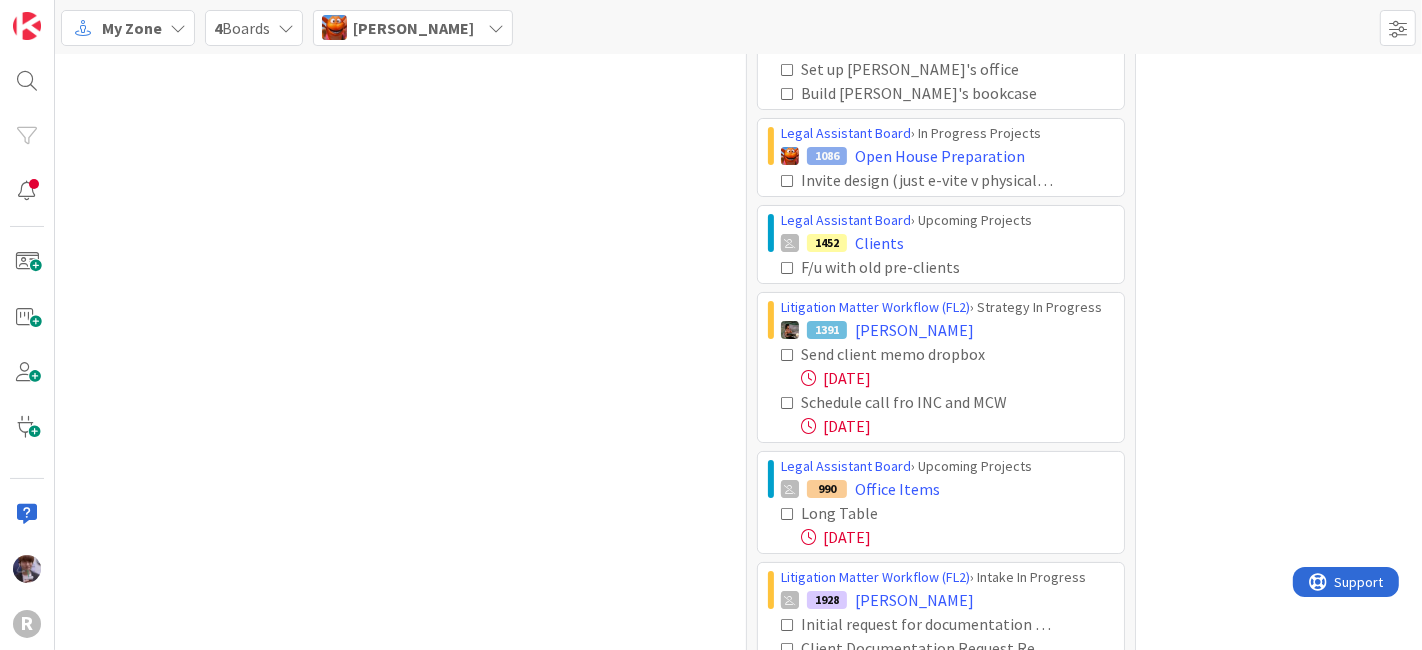 click at bounding box center (788, 355) 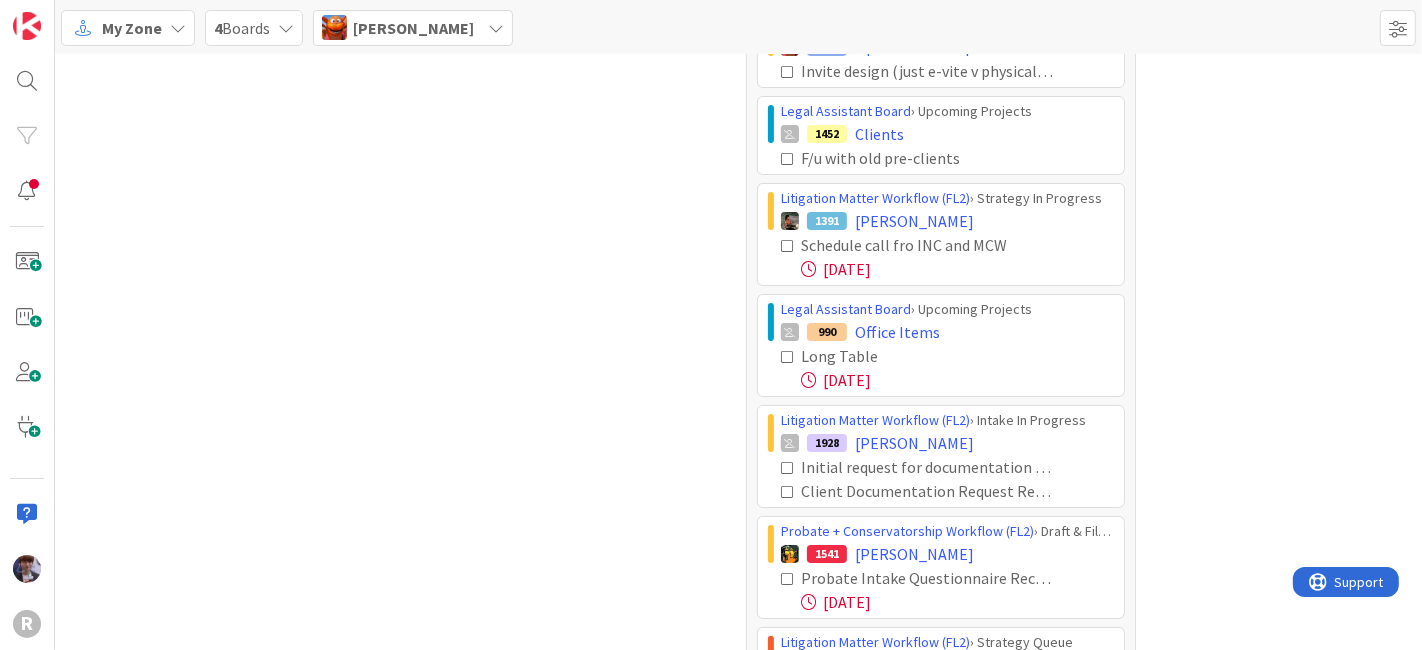 scroll, scrollTop: 220, scrollLeft: 0, axis: vertical 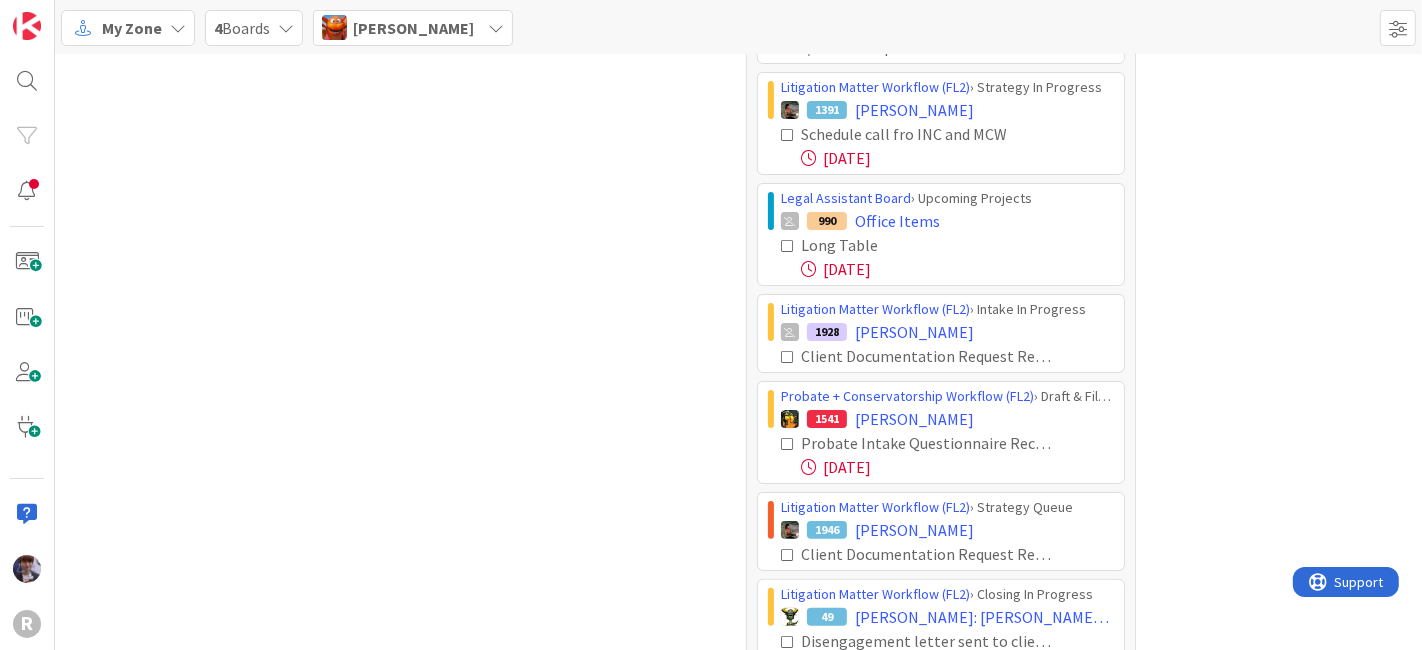 click at bounding box center (788, 444) 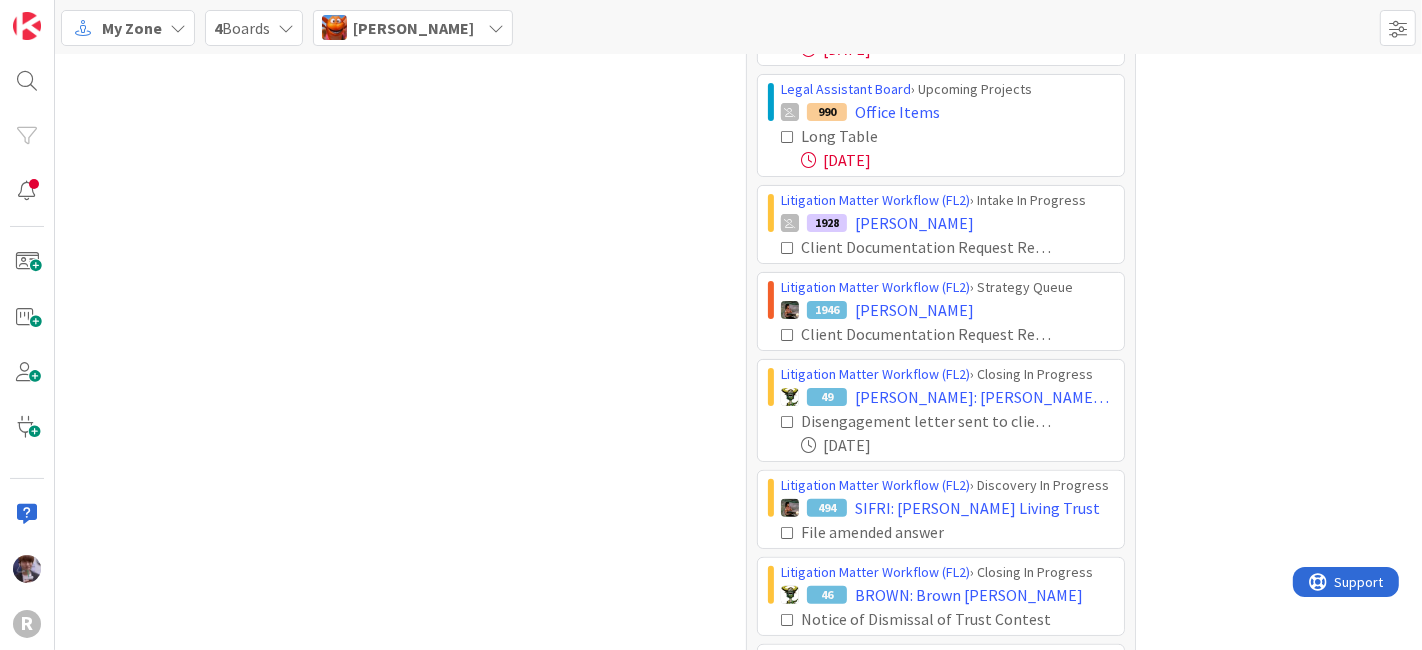 scroll, scrollTop: 440, scrollLeft: 0, axis: vertical 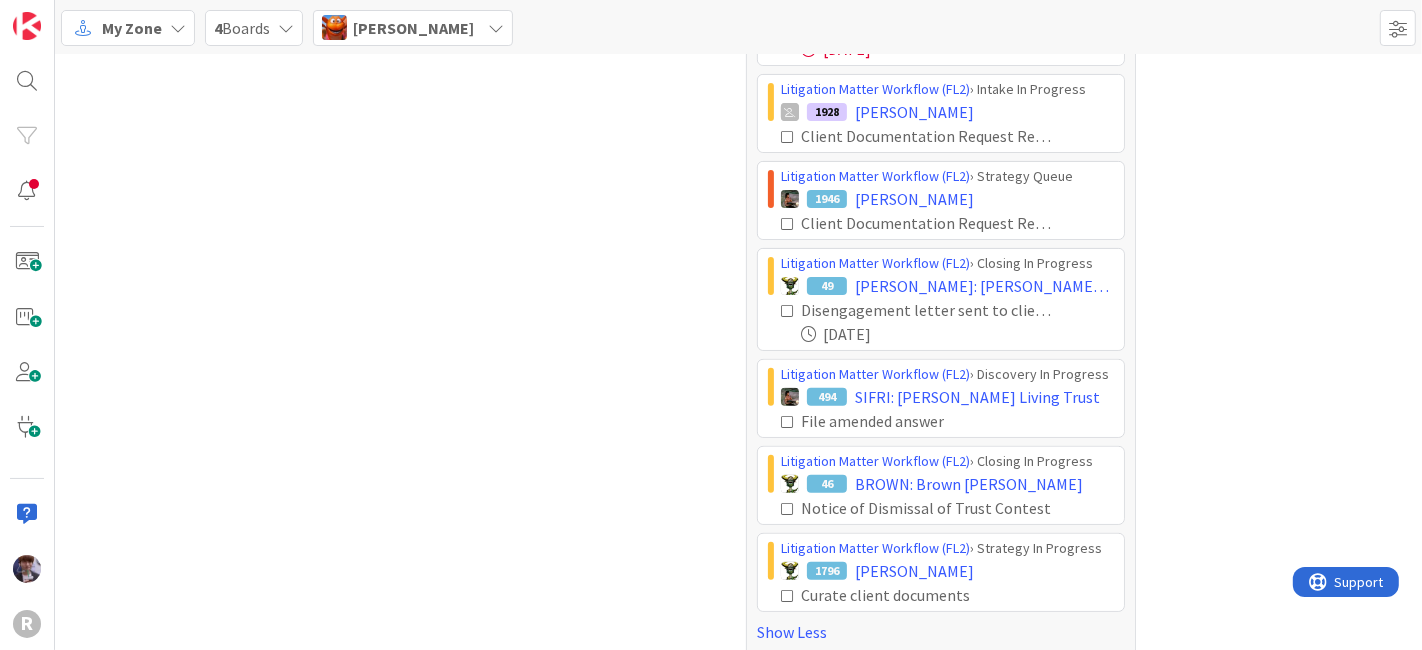 click at bounding box center [788, 422] 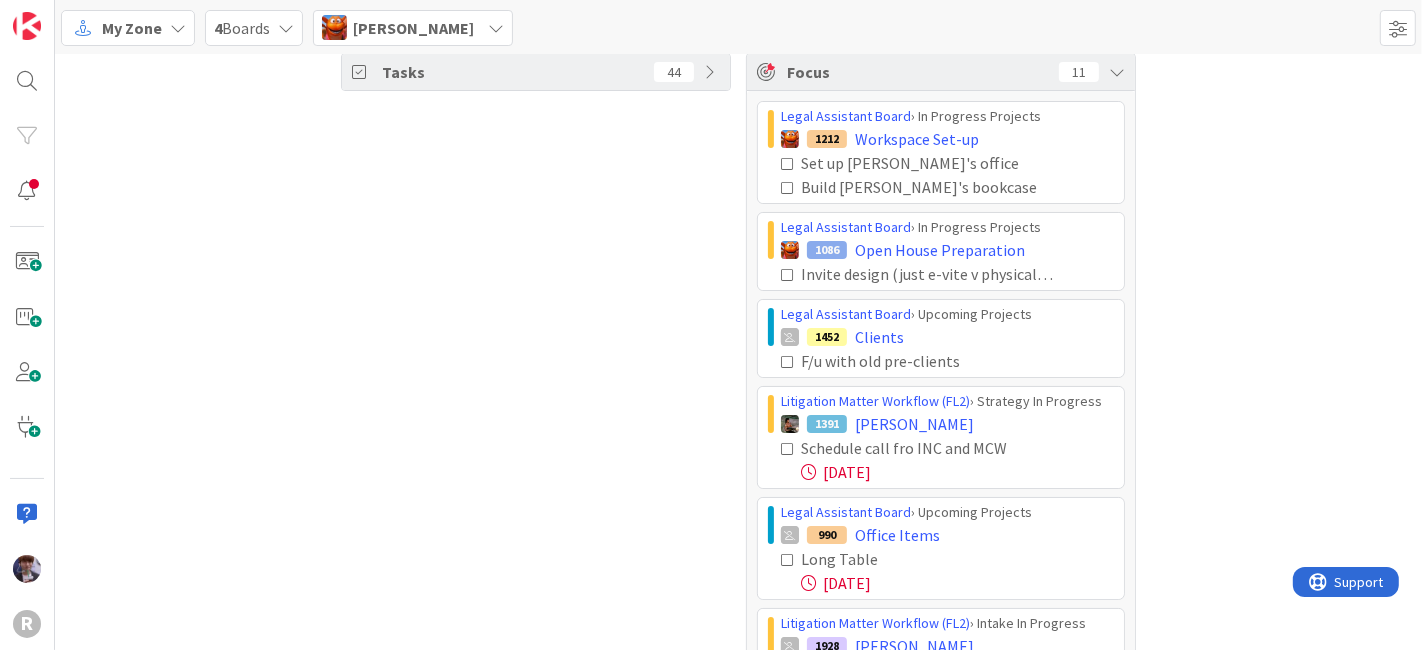 scroll, scrollTop: 0, scrollLeft: 0, axis: both 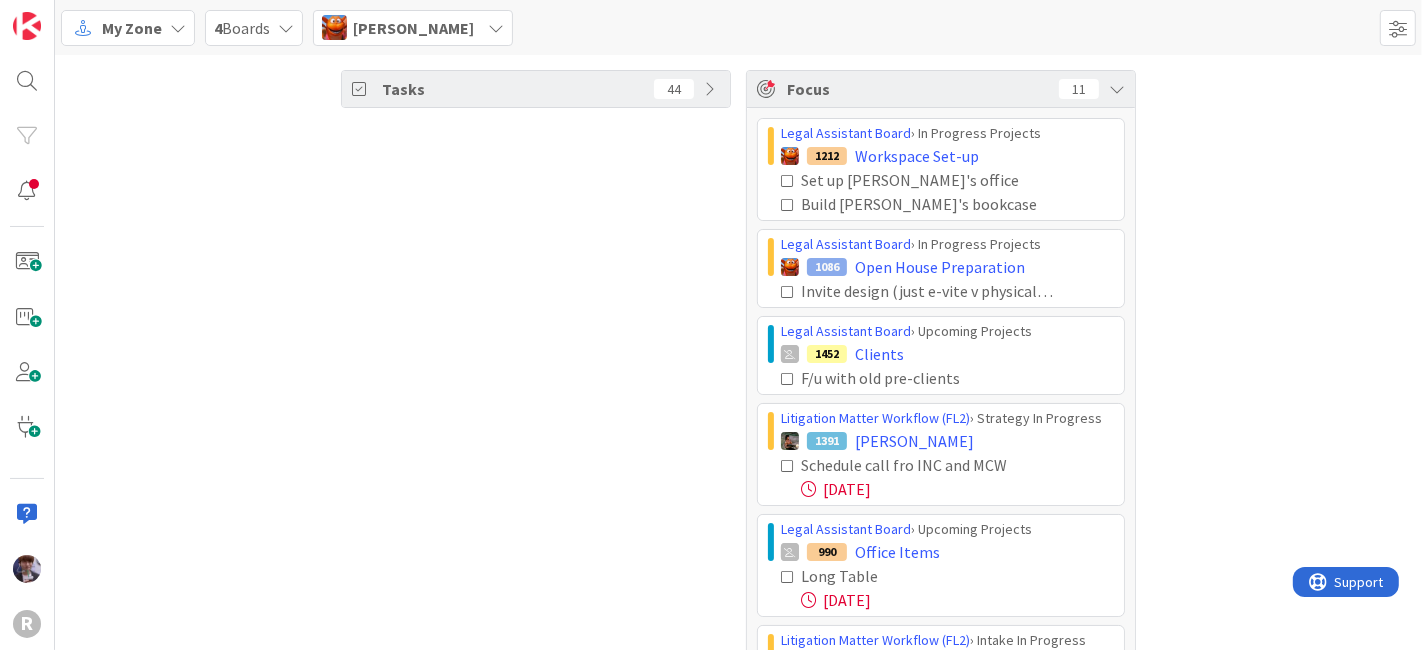 click on "[PERSON_NAME]" at bounding box center [413, 28] 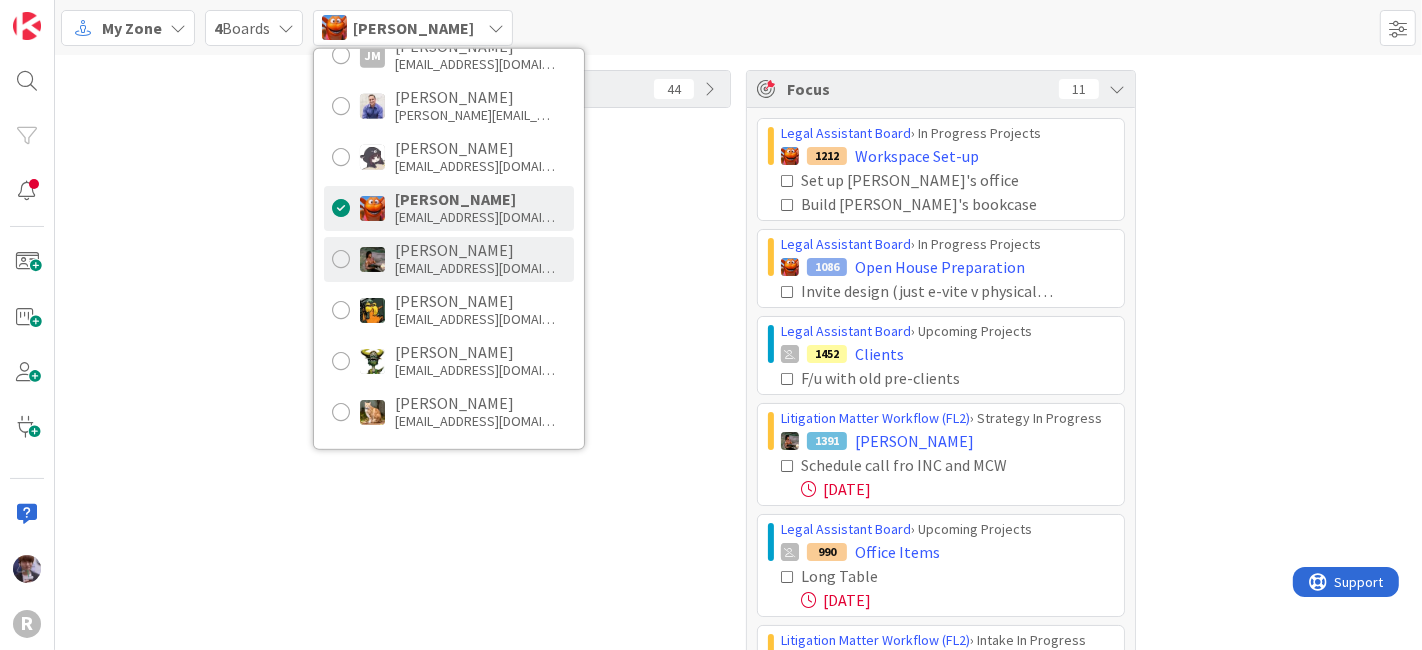click on "[PERSON_NAME]" at bounding box center [475, 250] 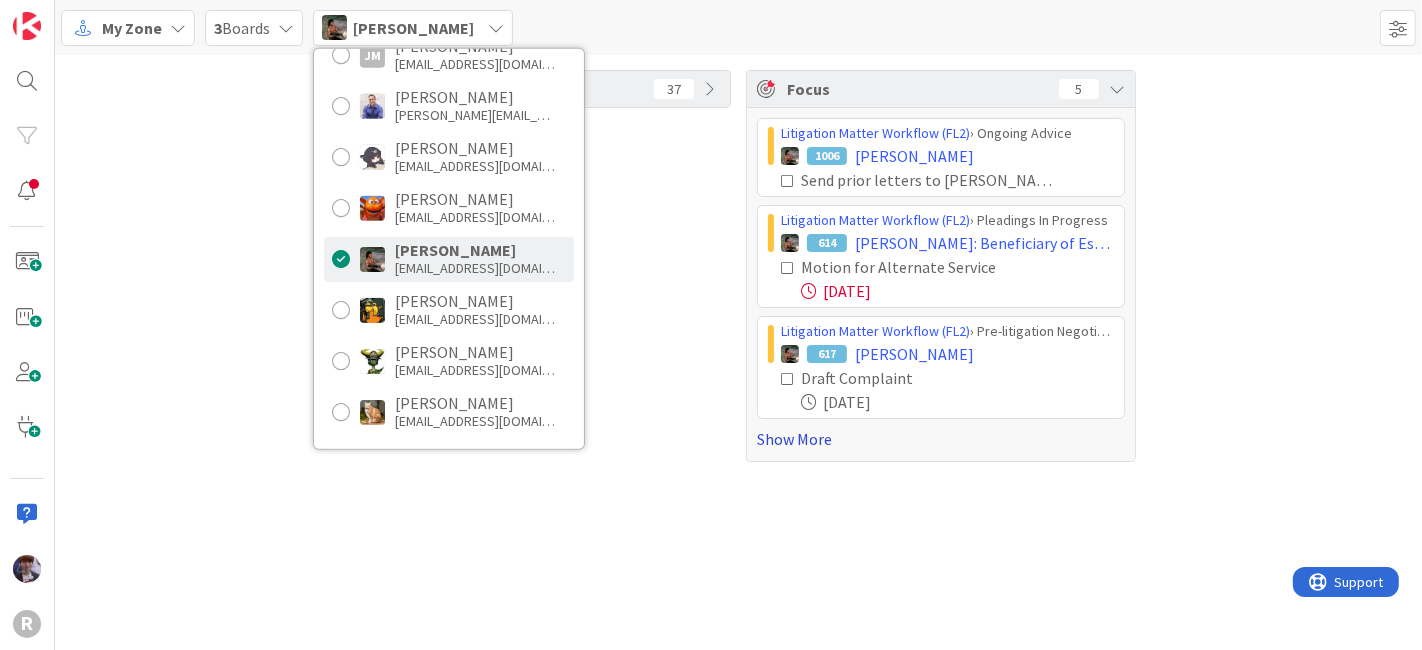 click on "Show More" at bounding box center (941, 439) 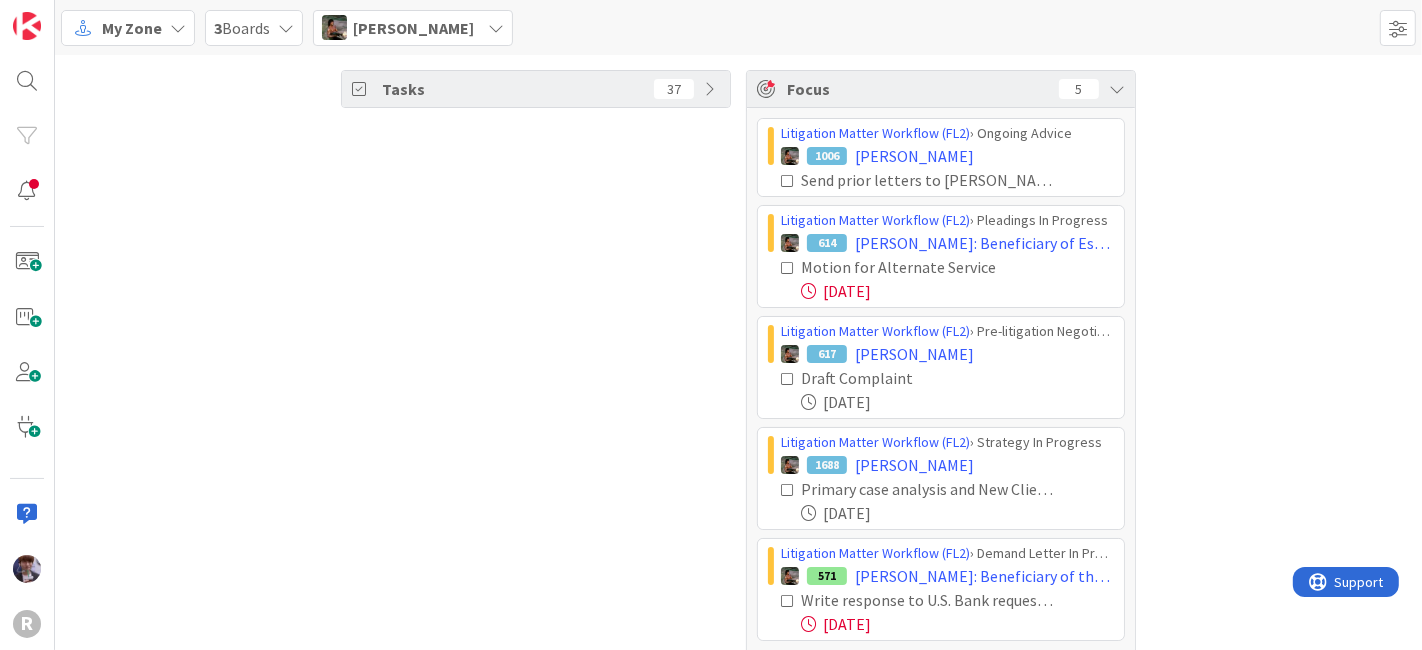 click on "Tasks 37" at bounding box center [536, 377] 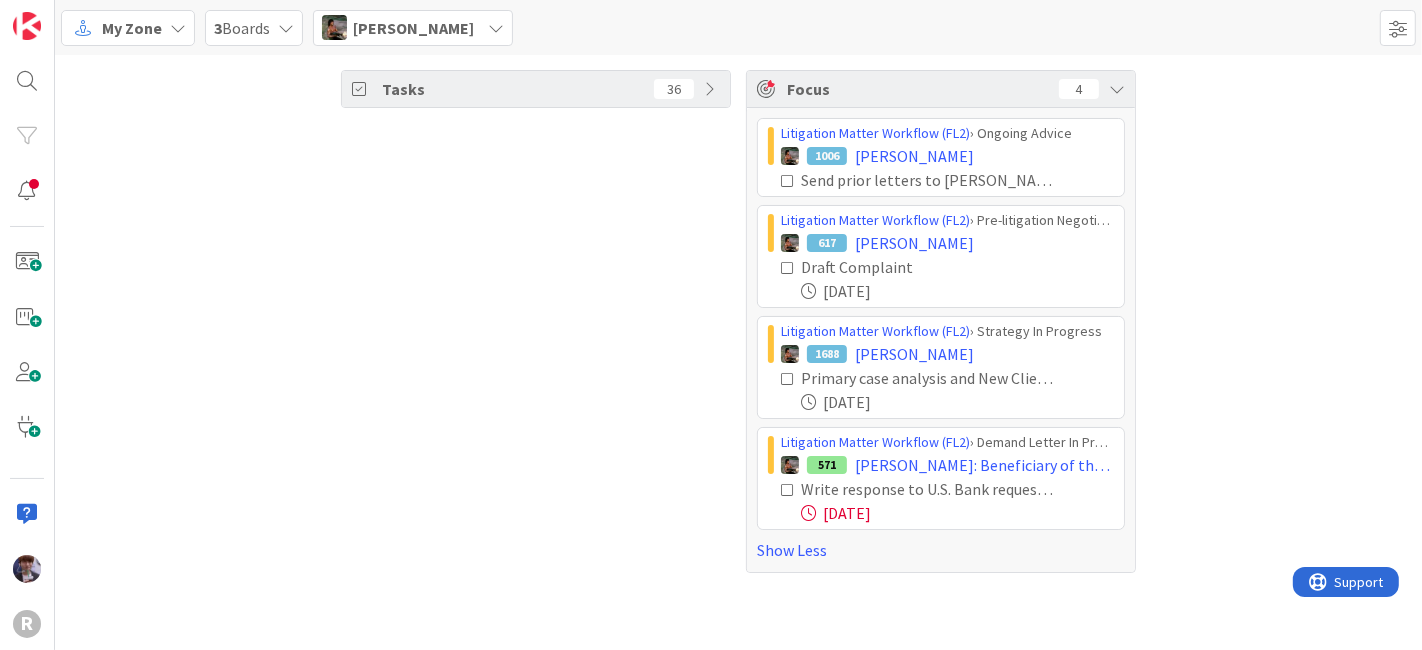 click on "[PERSON_NAME]" at bounding box center [413, 28] 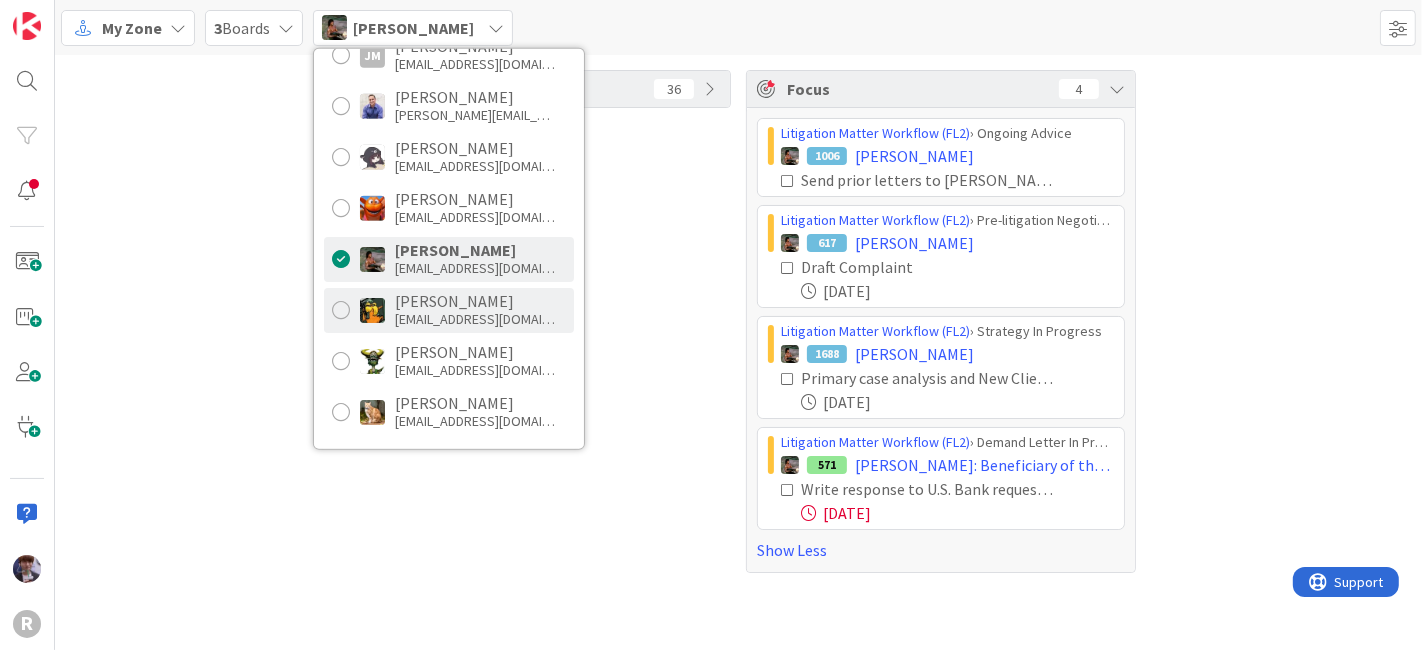 click on "[EMAIL_ADDRESS][DOMAIN_NAME]" at bounding box center (475, 319) 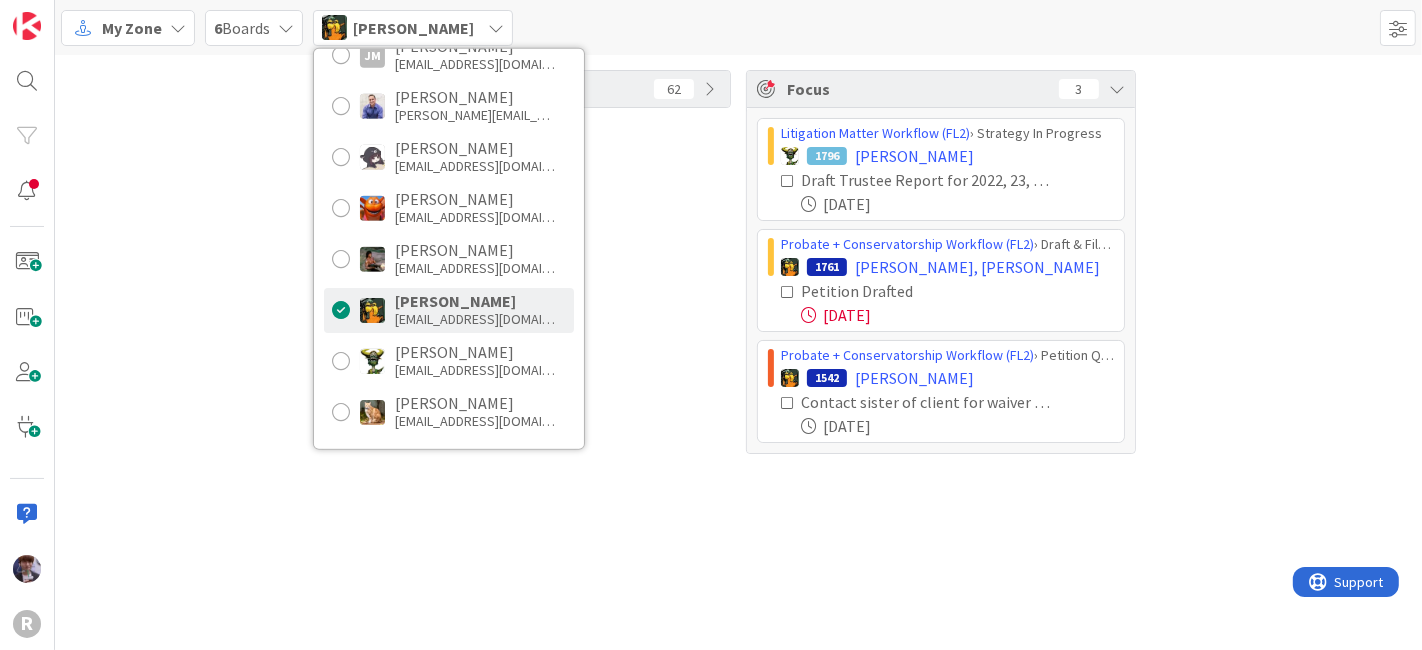 click on "Tasks 62 Focus 3 Litigation Matter Workflow (FL2)  › Strategy In Progress 1796 [PERSON_NAME] Draft Trustee Report for 2022, 23, and 24 [DATE] Probate + Conservatorship Workflow (FL2)  › Draft & File Peitition 1761 [PERSON_NAME], [PERSON_NAME] Petition Drafted [DATE] Probate + Conservatorship Workflow (FL2)  › Petition Queue 1542 [PERSON_NAME] Contact sister of client for waiver of inheritance [DATE]" at bounding box center (738, 352) 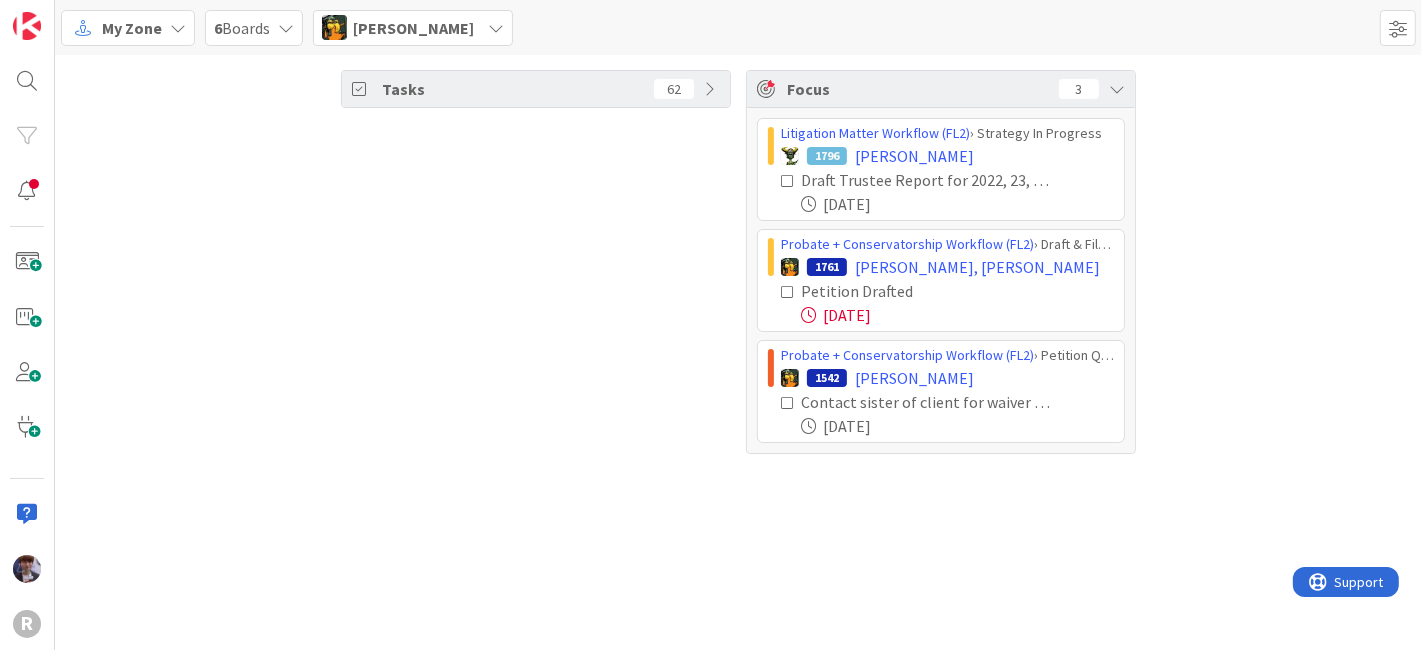 click at bounding box center [788, 292] 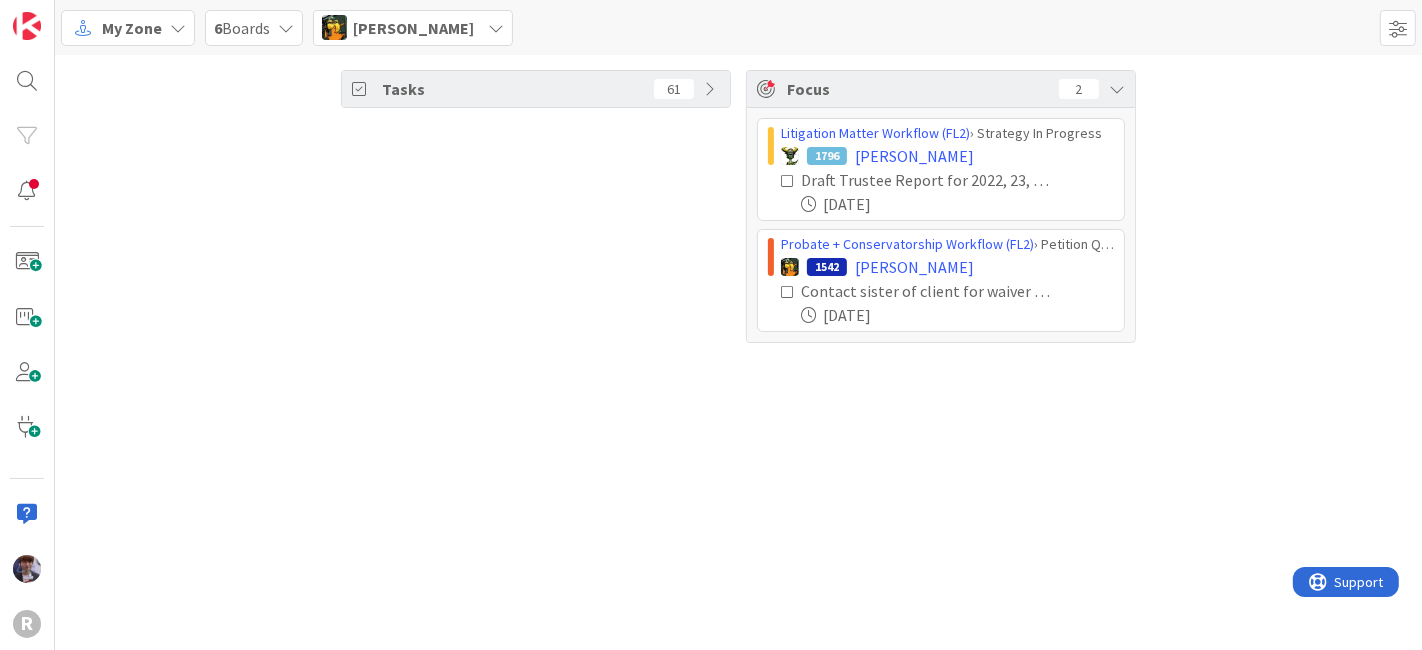 click on "[PERSON_NAME]" at bounding box center (413, 28) 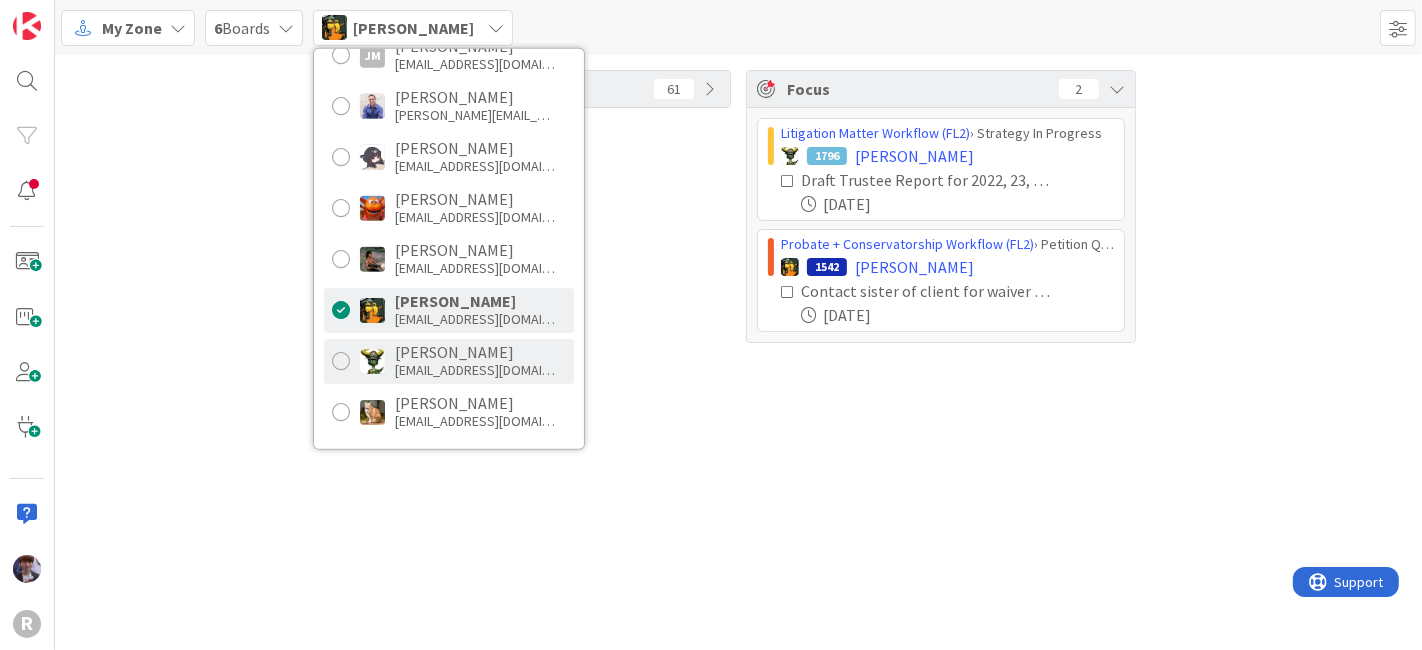 click on "[PERSON_NAME]" at bounding box center [475, 352] 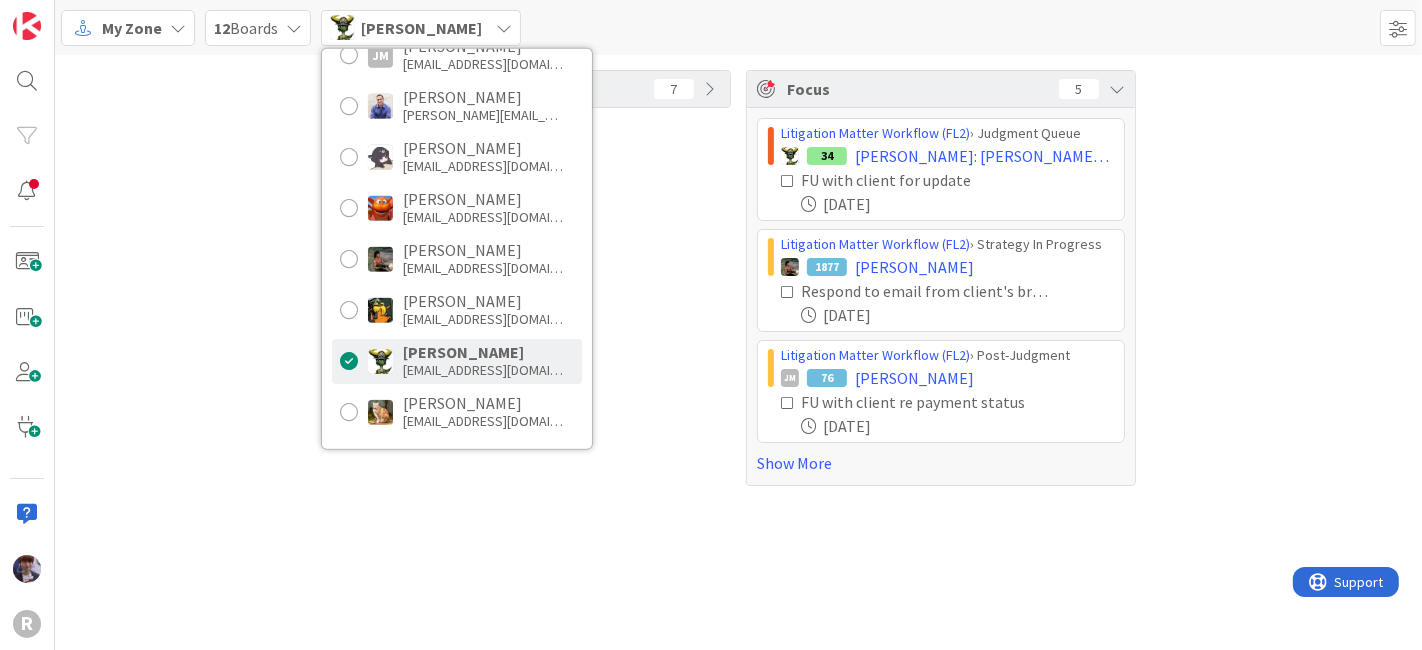 click on "Tasks 7 Focus 5 Litigation Matter Workflow (FL2)  › Judgment Queue 34 [PERSON_NAME]:  [PERSON_NAME] [PERSON_NAME] FU with client for update [DATE] Litigation Matter Workflow (FL2)  › Strategy In Progress 1877 [GEOGRAPHIC_DATA][PERSON_NAME] Respond to email from client's brother [DEMOGRAPHIC_DATA][DATE] Litigation Matter Workflow (FL2)  › Post-Judgment JM 76 [PERSON_NAME]  FU with client re payment status [DATE] Show More" at bounding box center [738, 352] 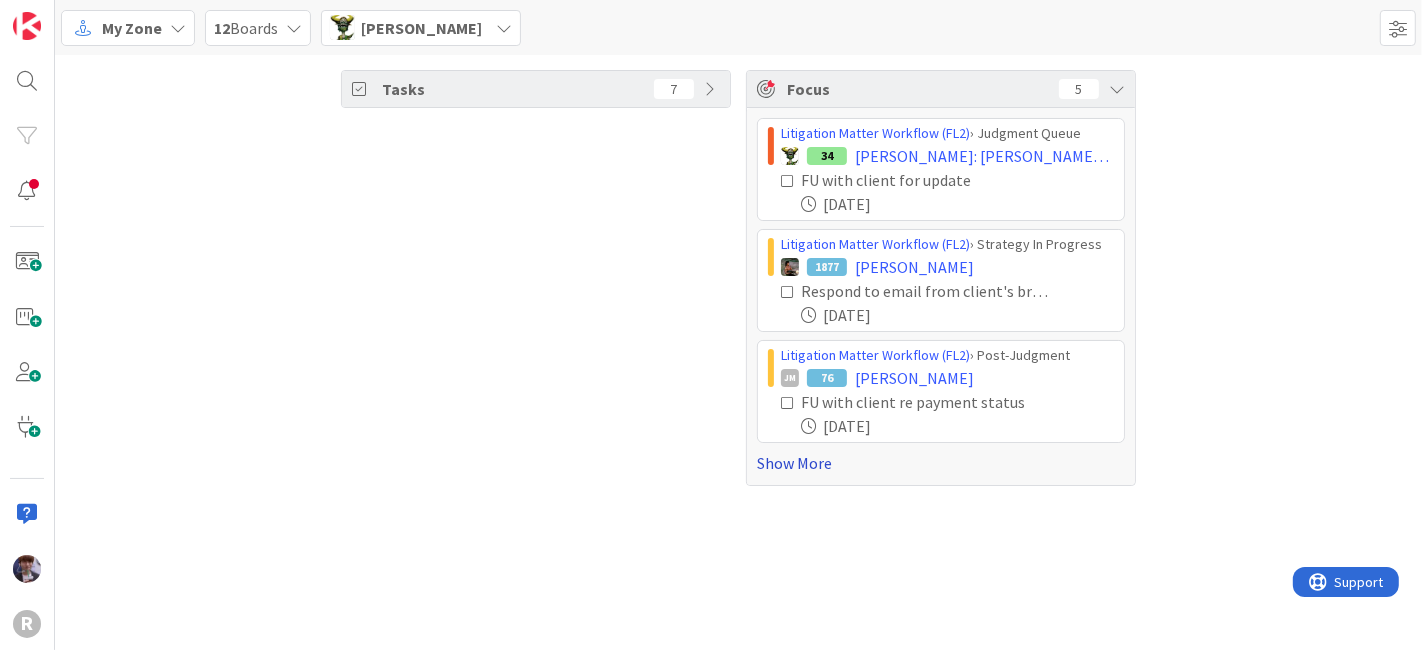 click on "Show More" at bounding box center [941, 463] 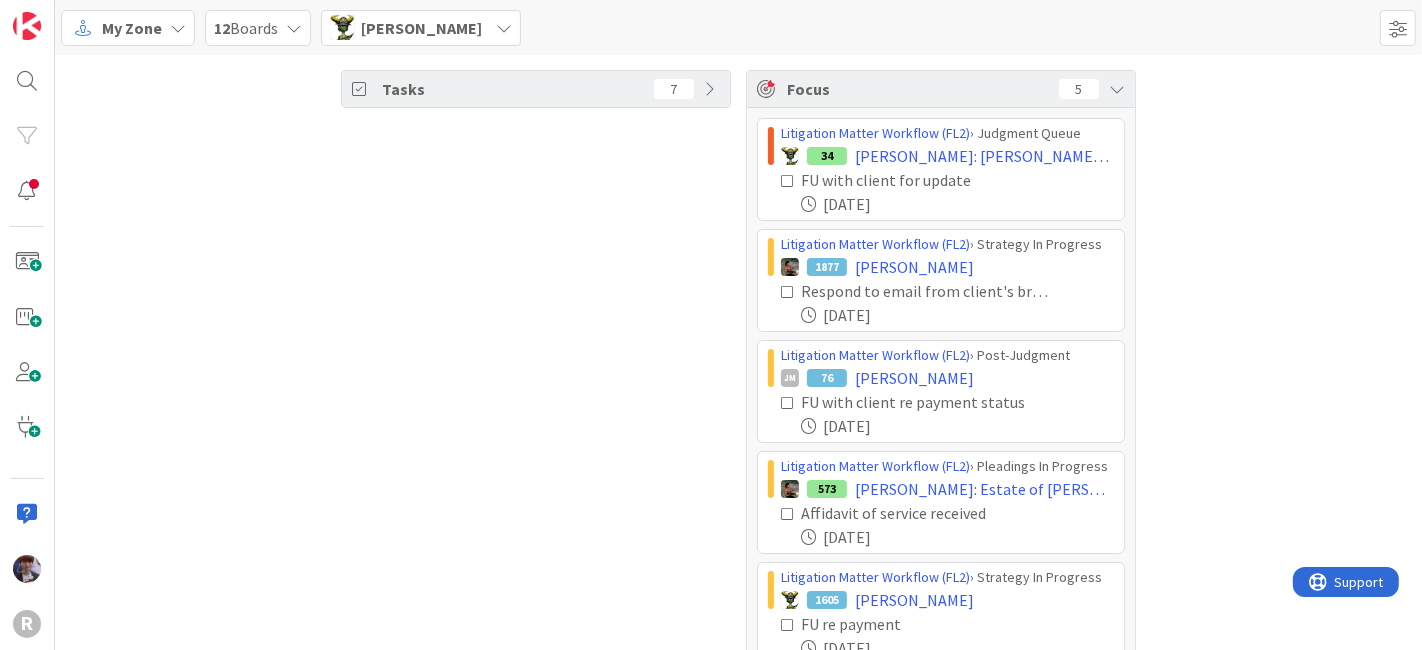 click on "Tasks 7" at bounding box center [536, 389] 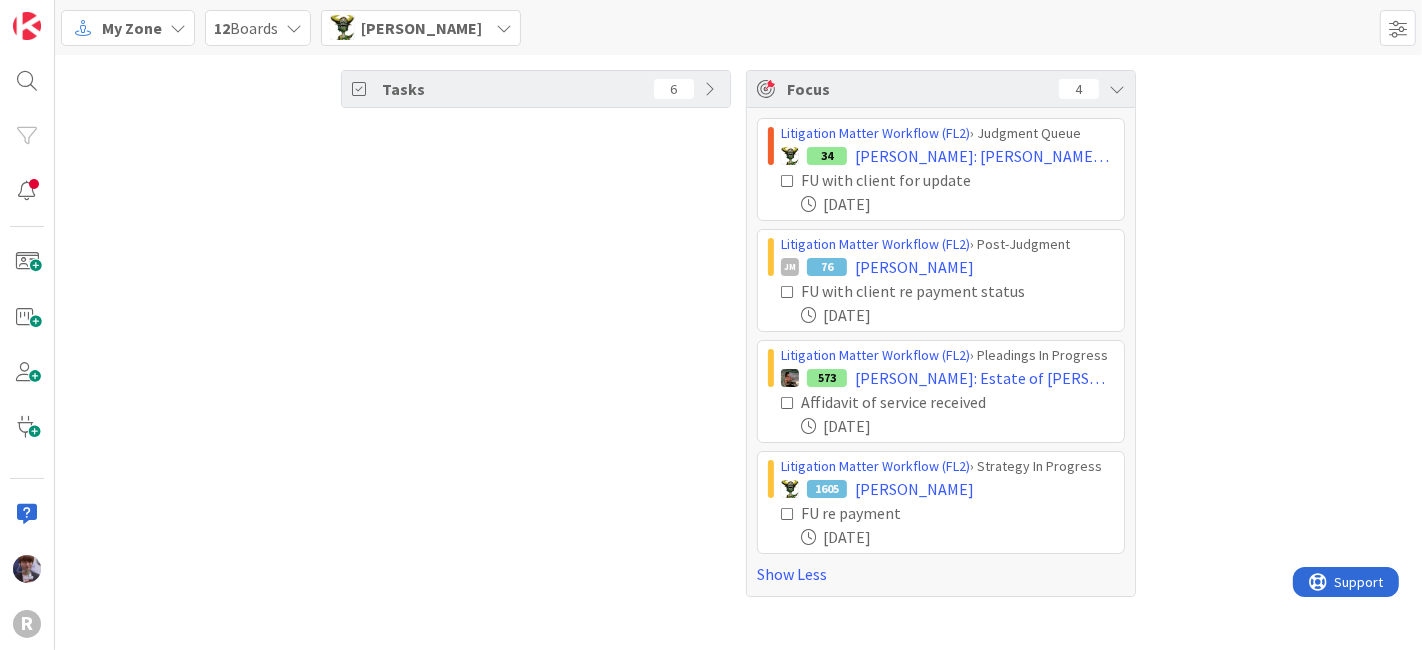 click at bounding box center (788, 292) 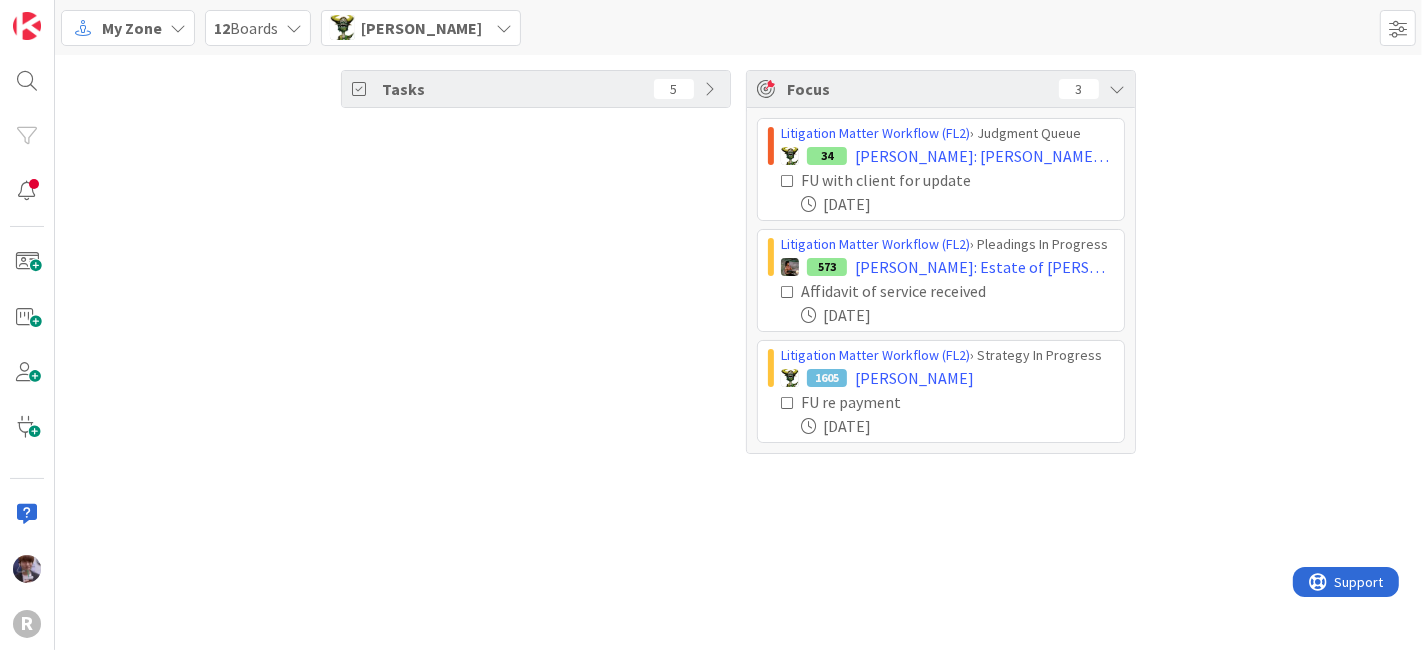 click at bounding box center [788, 292] 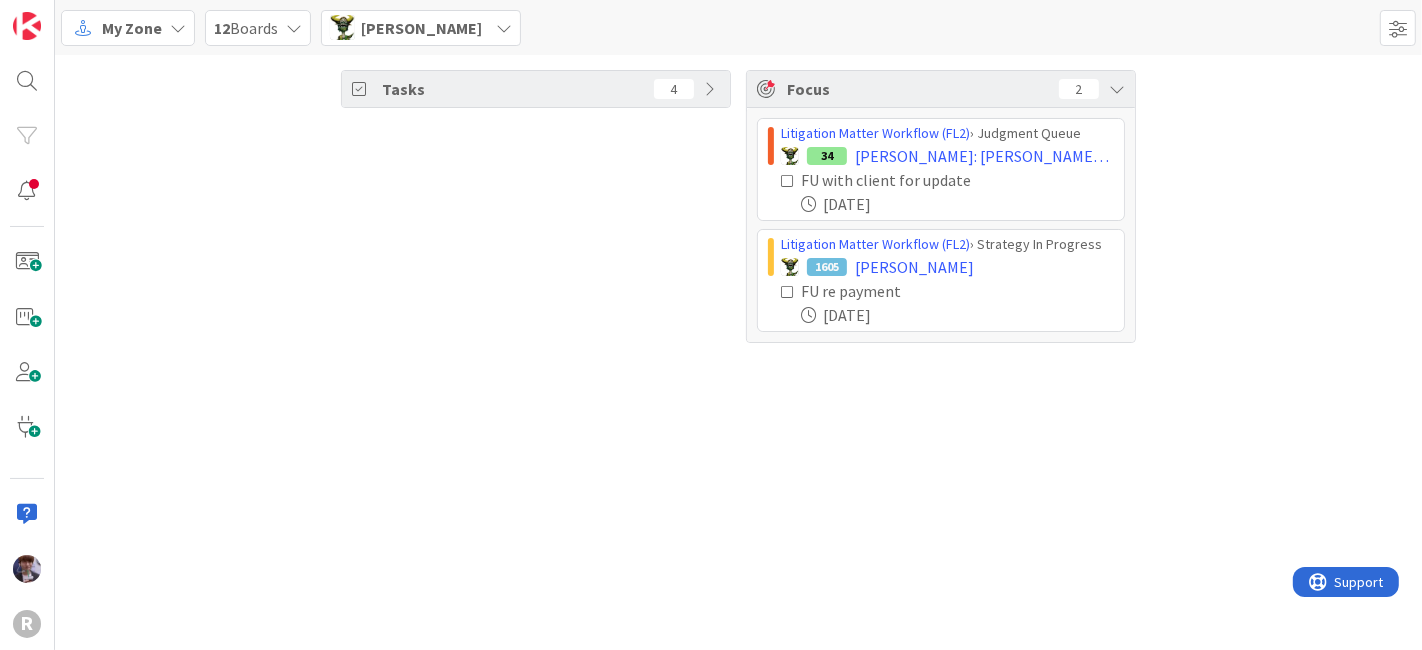 click at bounding box center (788, 292) 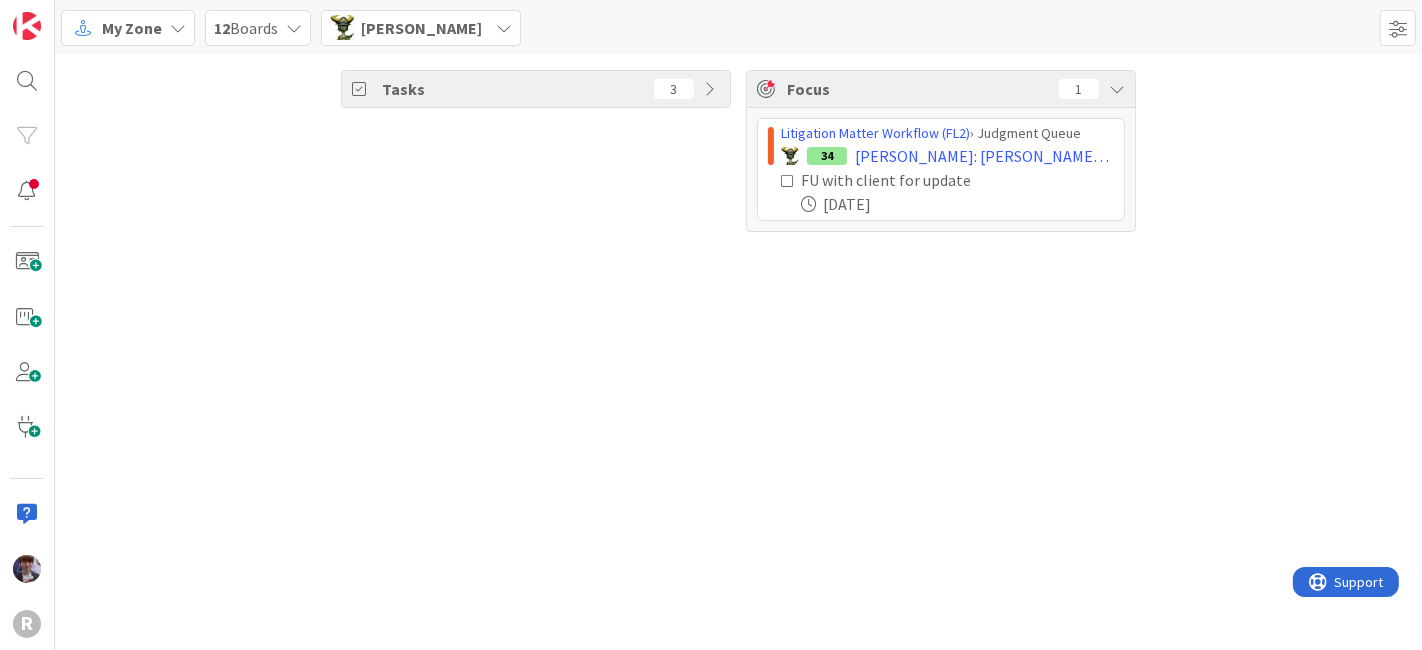 click on "[PERSON_NAME]" at bounding box center (421, 28) 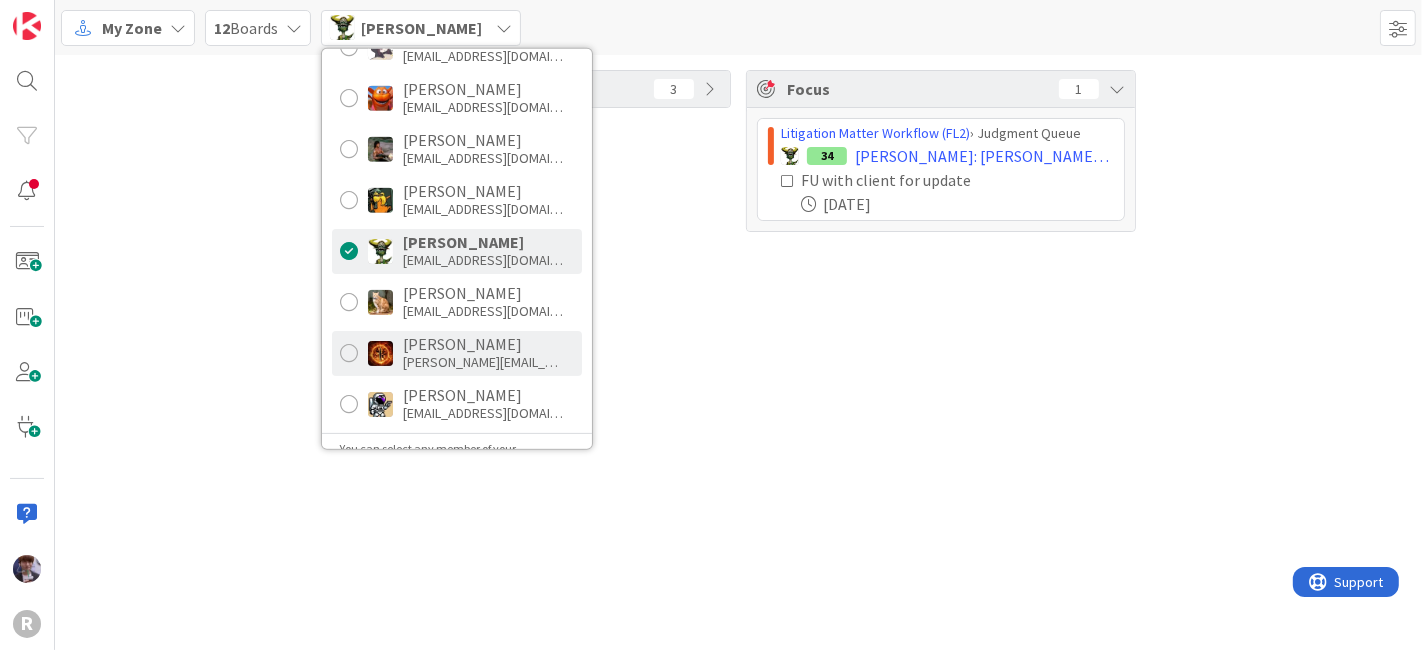 scroll, scrollTop: 331, scrollLeft: 0, axis: vertical 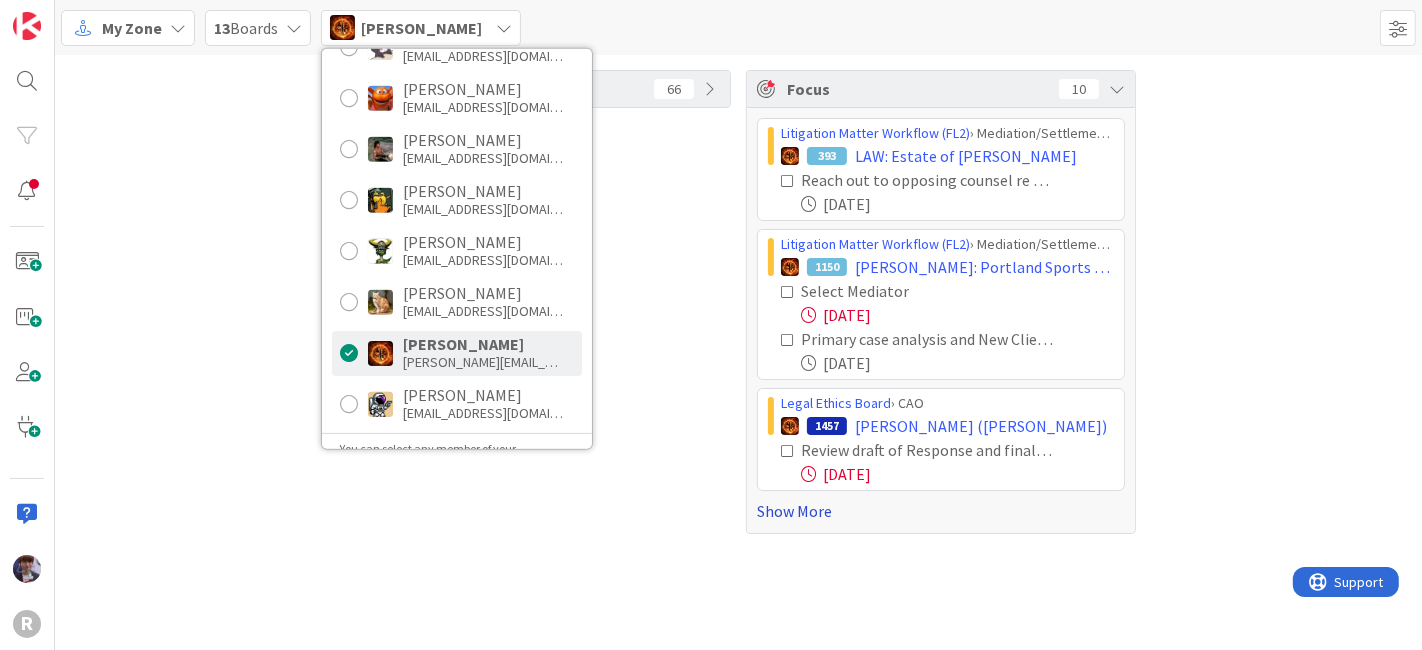 click on "Show More" at bounding box center [941, 511] 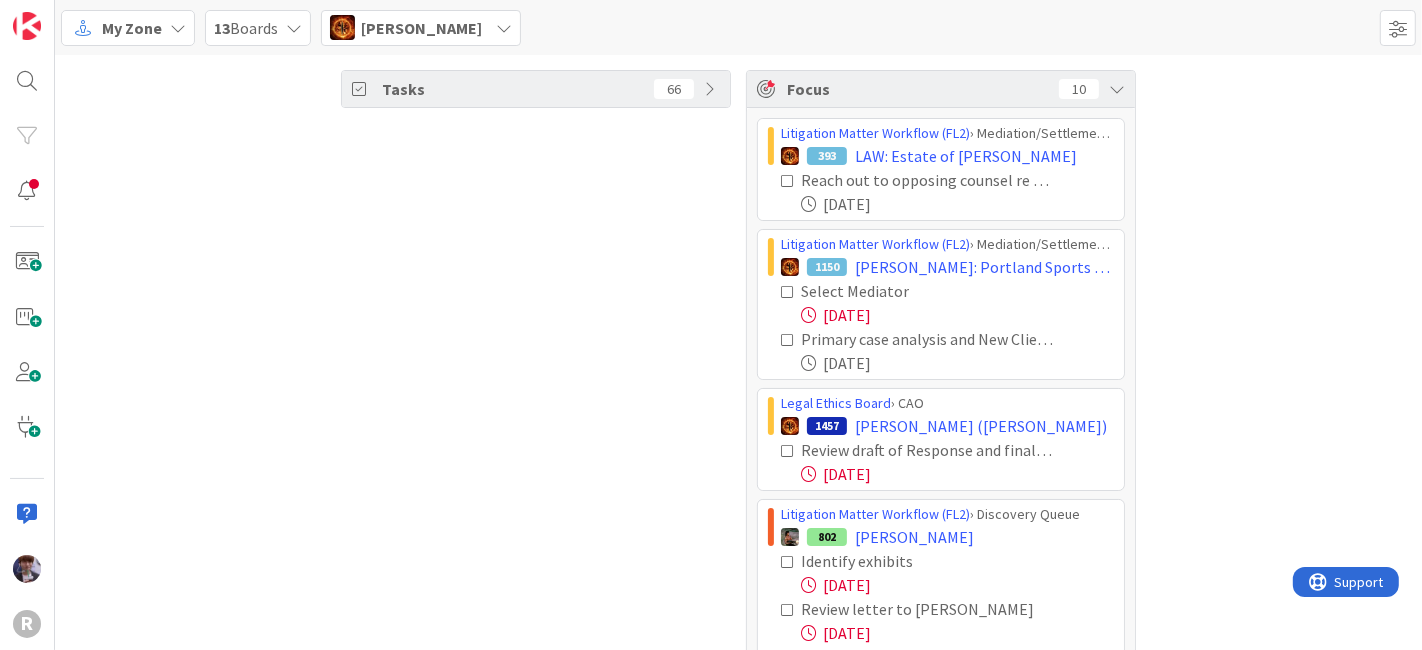 click on "Tasks 66" at bounding box center [536, 540] 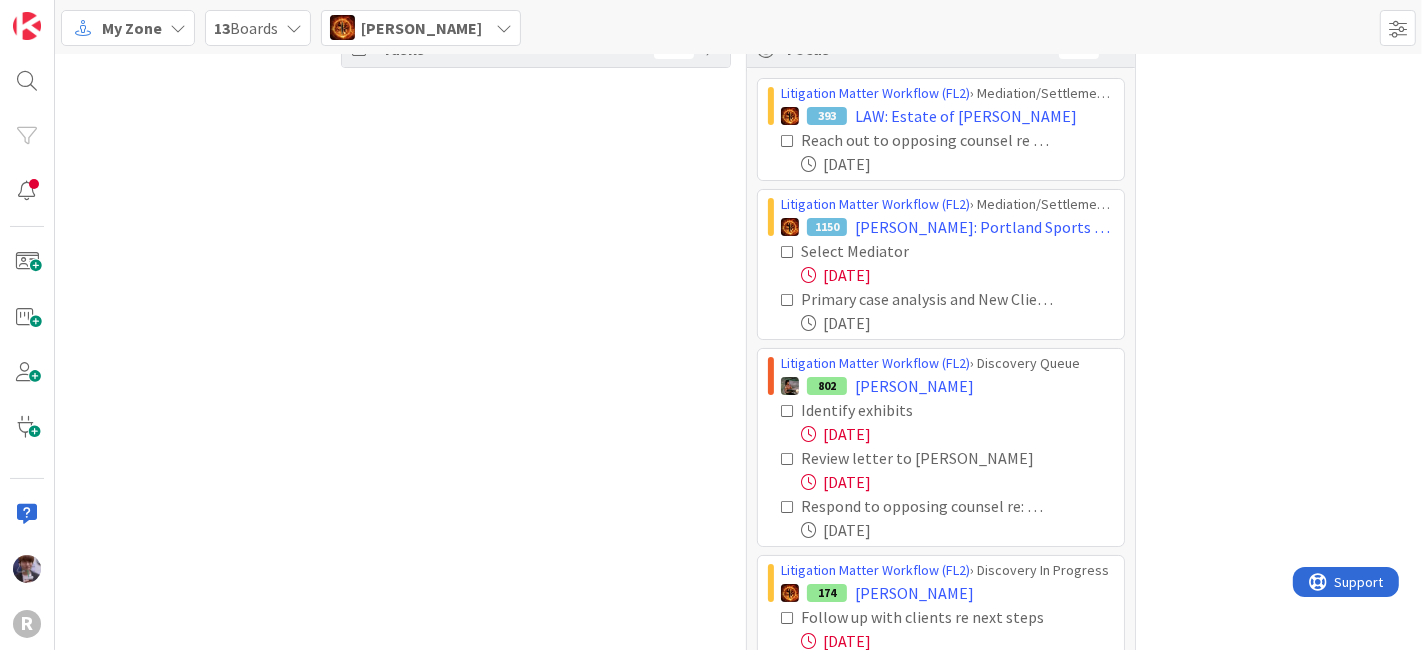 scroll, scrollTop: 39, scrollLeft: 0, axis: vertical 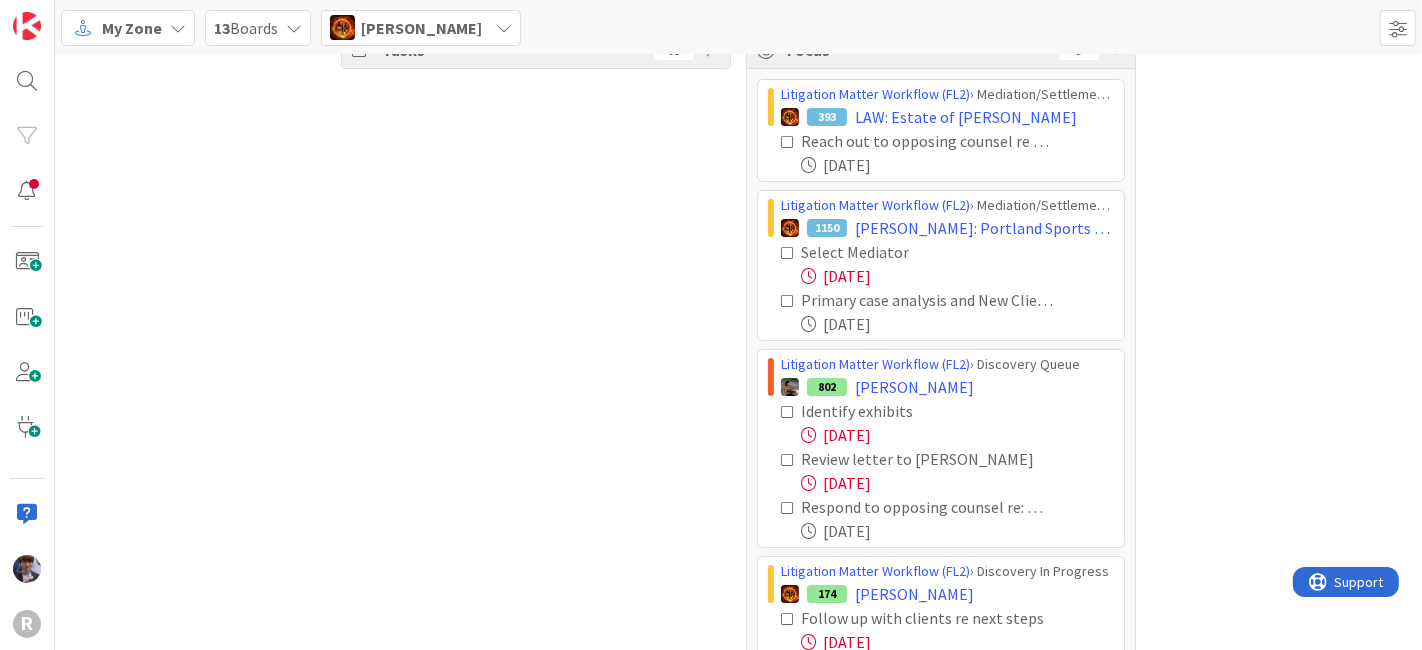 click on "[PERSON_NAME]" at bounding box center [421, 28] 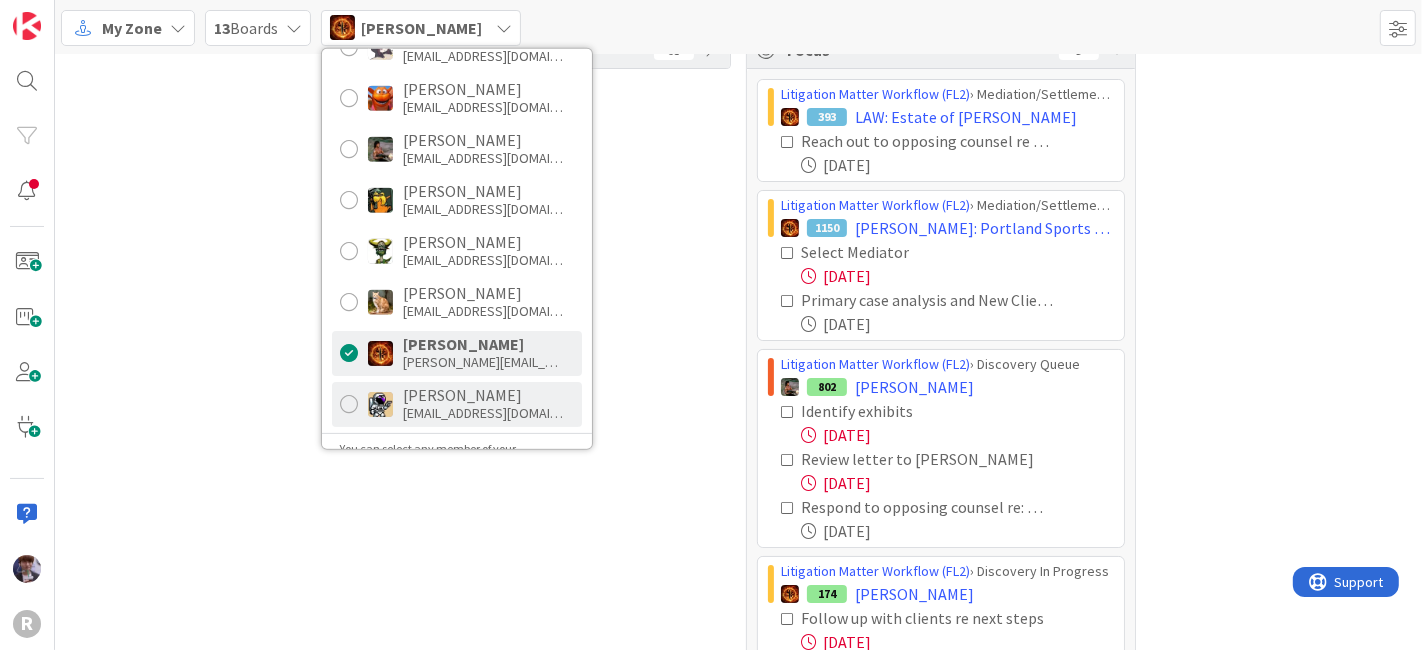 click on "[EMAIL_ADDRESS][DOMAIN_NAME]" at bounding box center [483, 413] 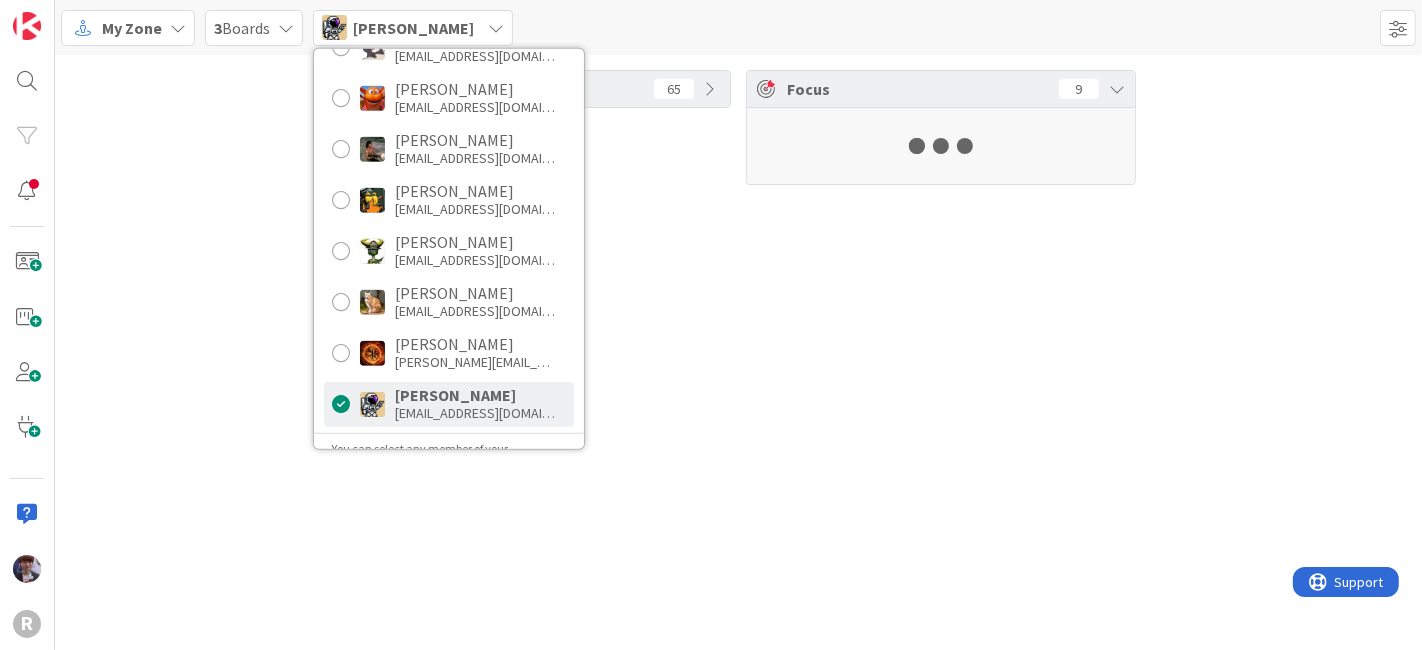 scroll, scrollTop: 0, scrollLeft: 0, axis: both 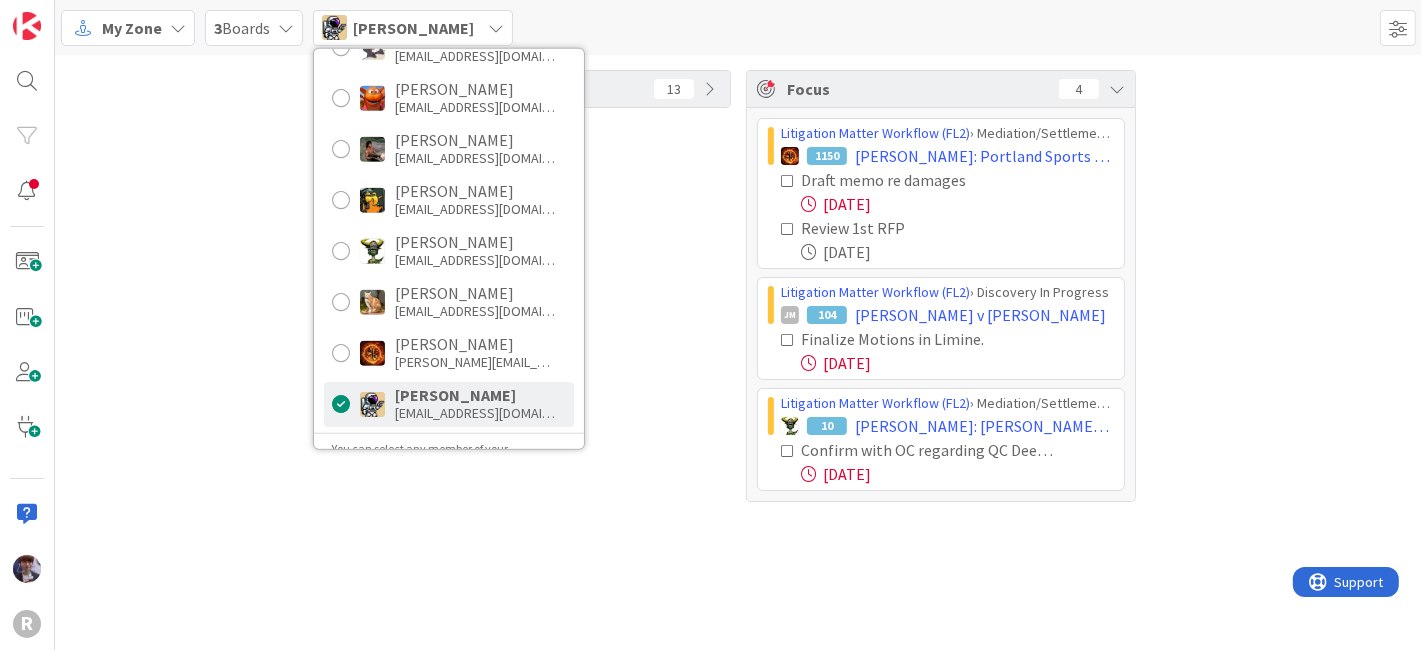 drag, startPoint x: 677, startPoint y: 537, endPoint x: 691, endPoint y: 535, distance: 14.142136 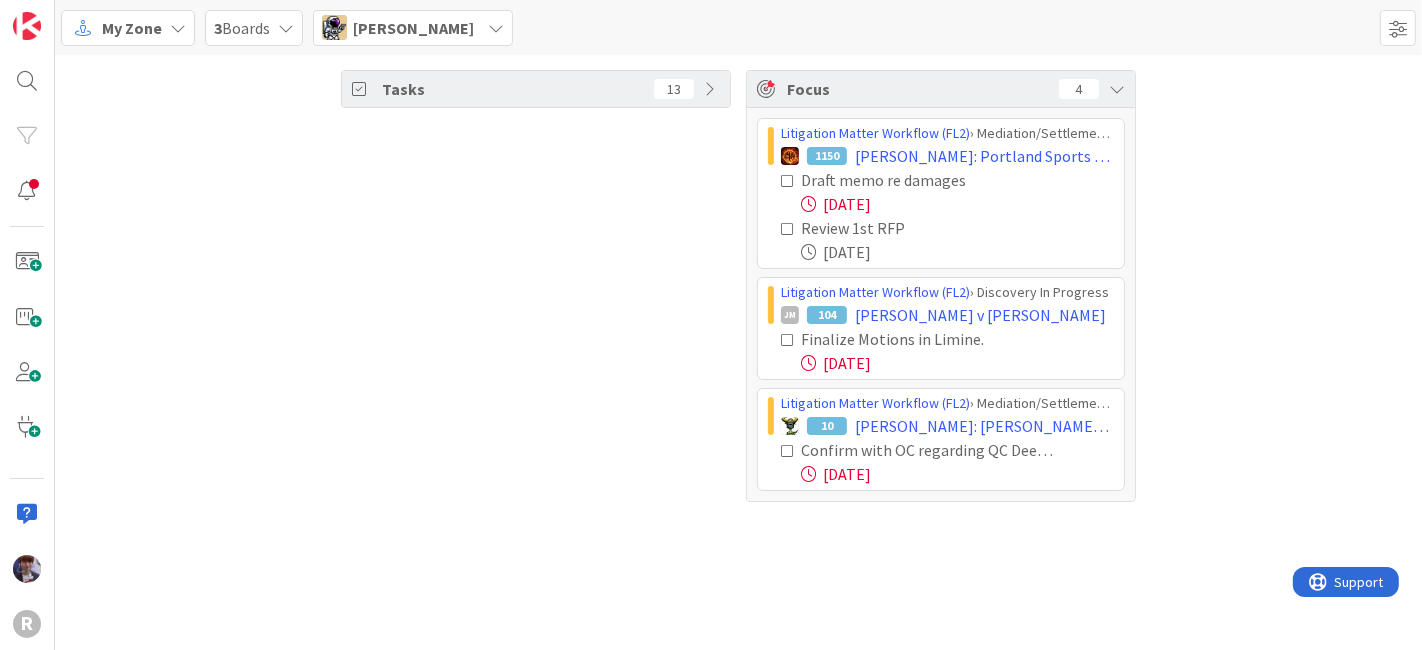 click on "Tasks 13 Focus 4 Litigation Matter Workflow (FL2)  › Mediation/Settlement in Progress 1150 [PERSON_NAME]: Portland Sports Medicine & Spine, et al. v. The [PERSON_NAME] Group, et al. Draft memo re damages [DATE] Review 1st RFP [DATE] Litigation Matter Workflow (FL2)  › Discovery In Progress JM 104 [PERSON_NAME] v [PERSON_NAME] Finalize Motions in Limine. [DATE] Litigation Matter Workflow (FL2)  › Mediation/Settlement in Progress 10 [PERSON_NAME]:  [PERSON_NAME] [PERSON_NAME] Confirm with OC regarding QC Deed and Settlement [DATE]" at bounding box center [738, 286] 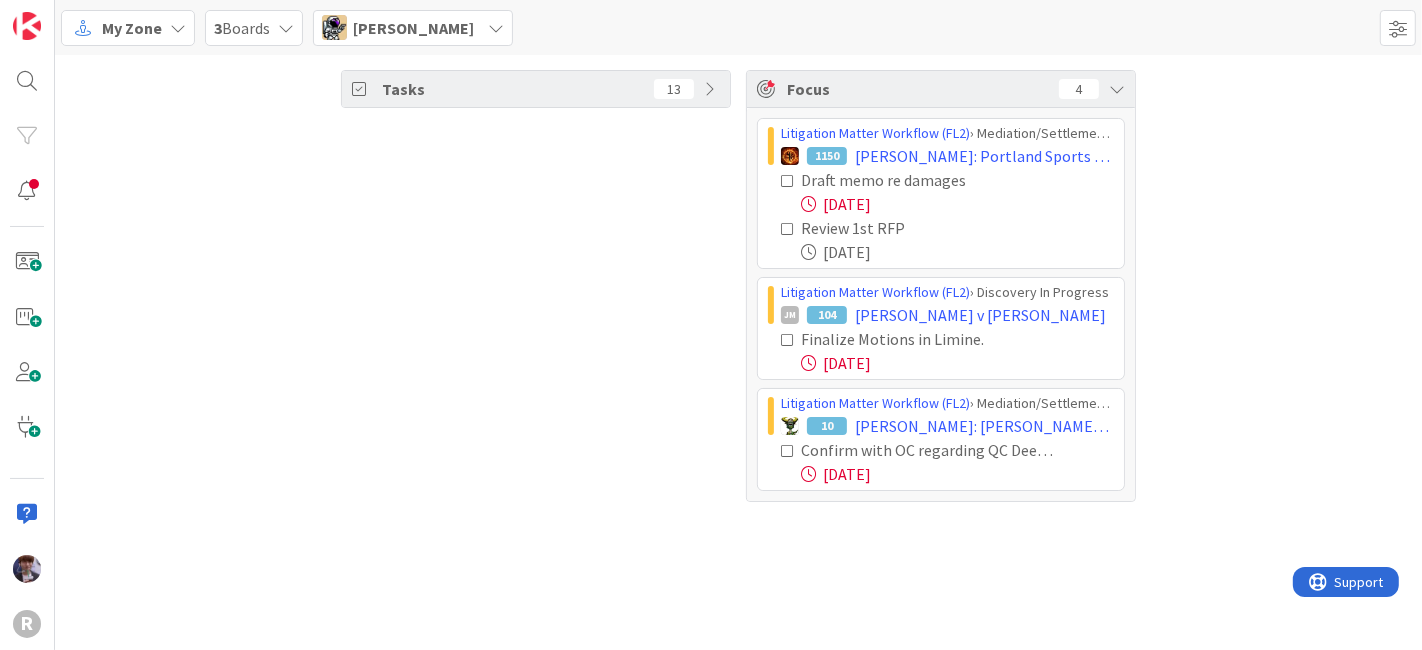 click at bounding box center [788, 181] 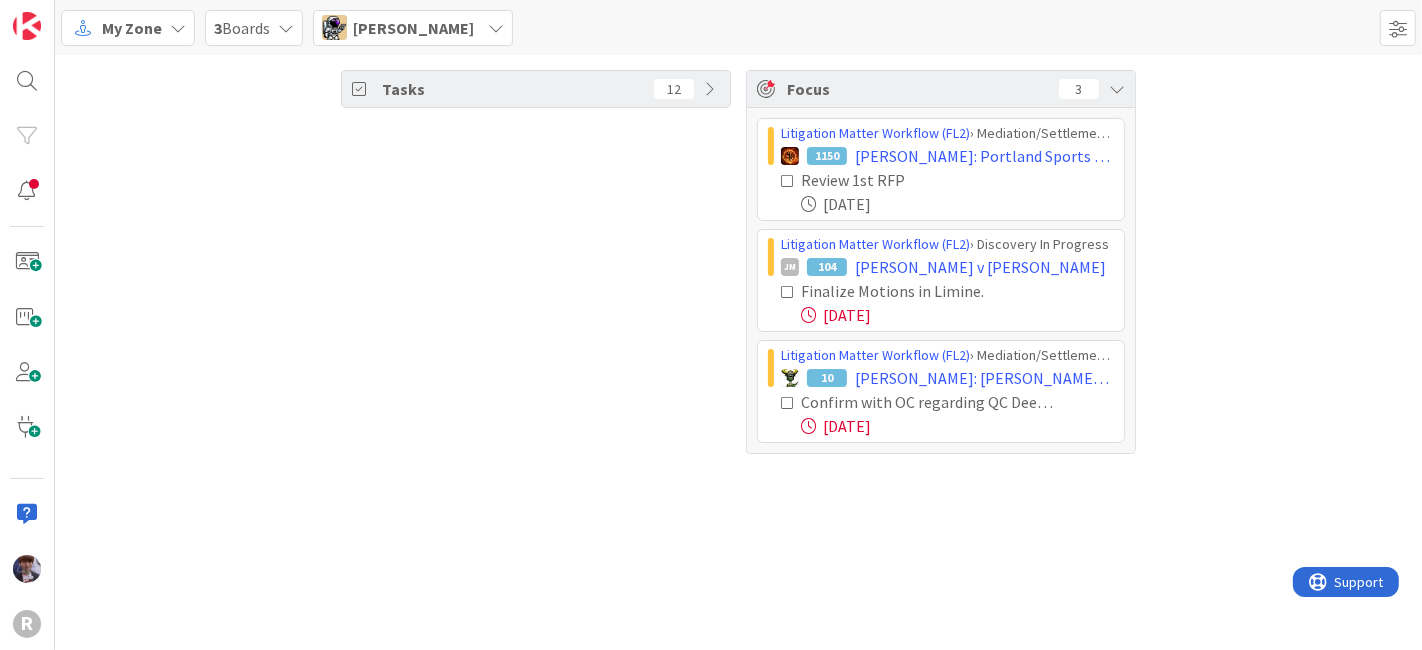 click at bounding box center (788, 181) 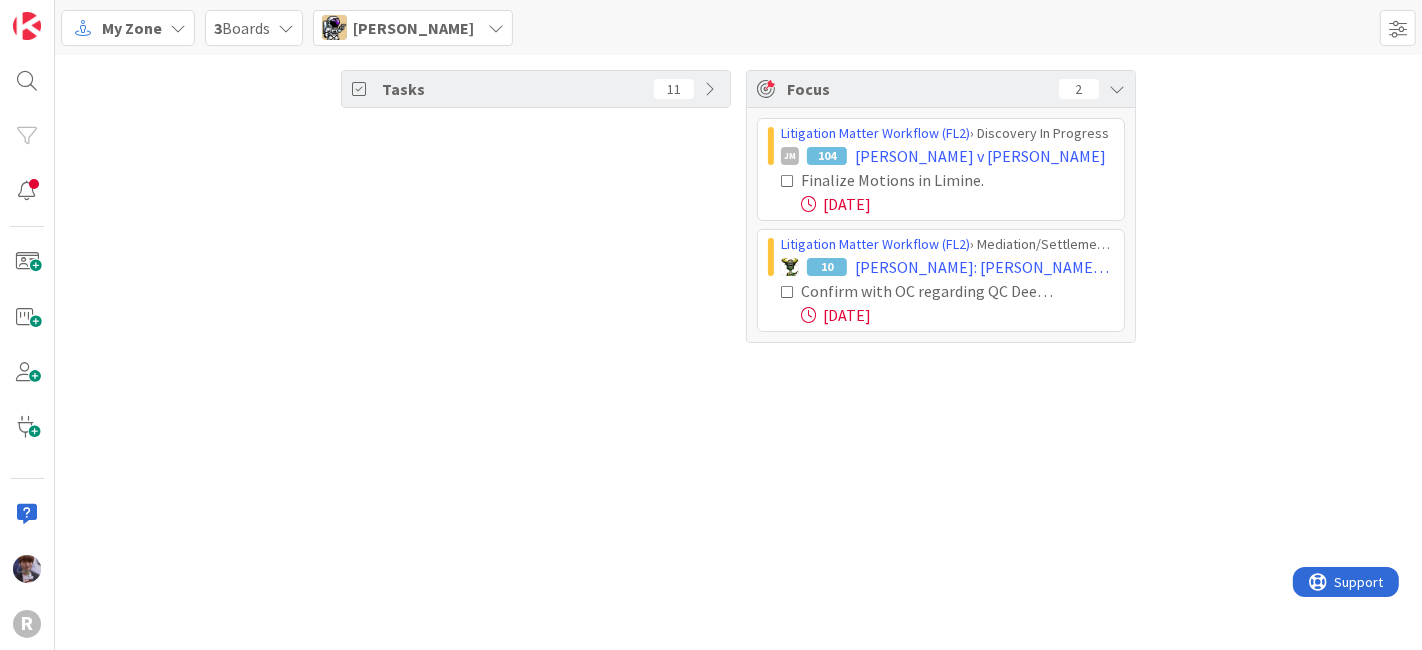 click at bounding box center [788, 181] 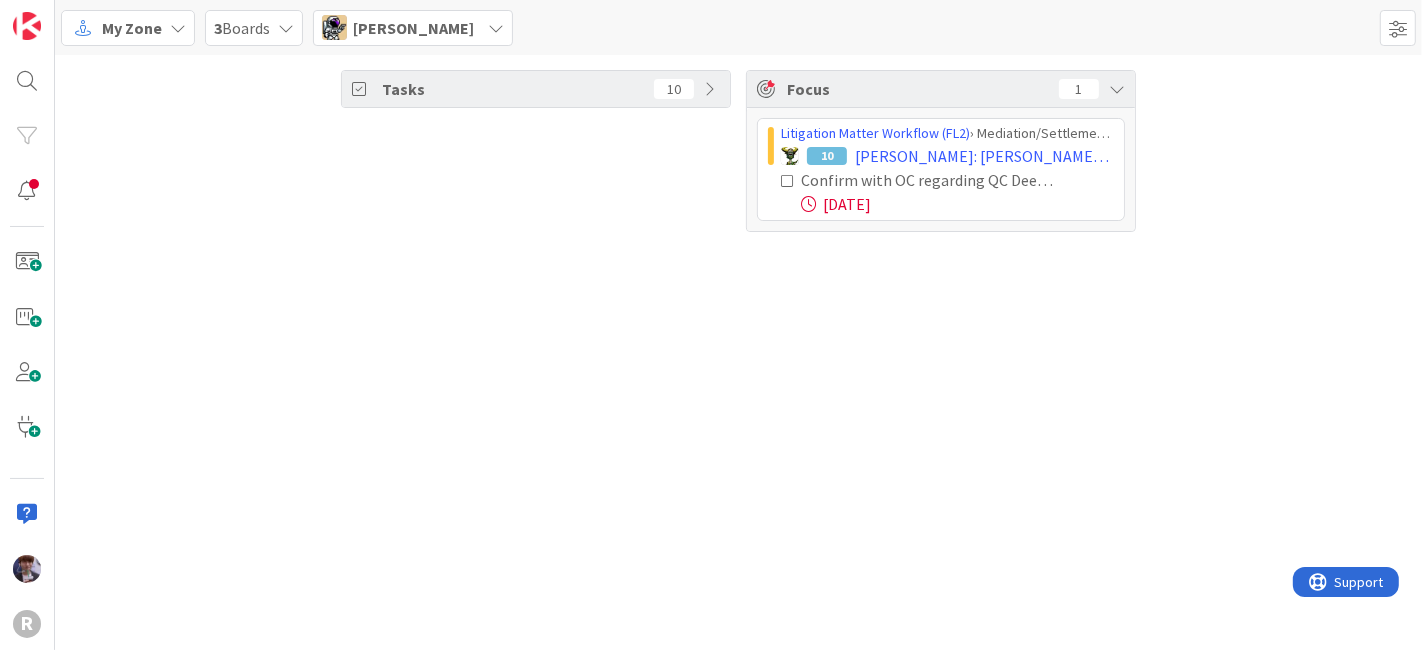 click on "[PERSON_NAME]" at bounding box center [413, 28] 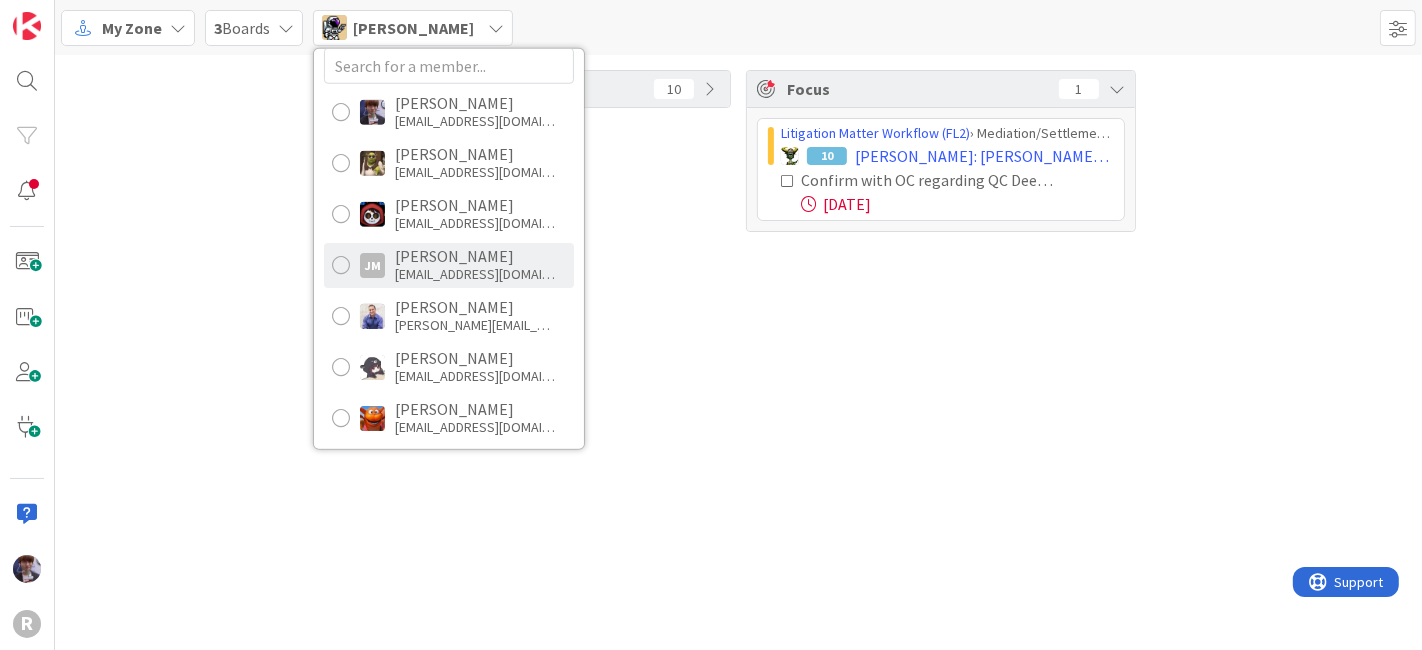 scroll, scrollTop: 0, scrollLeft: 0, axis: both 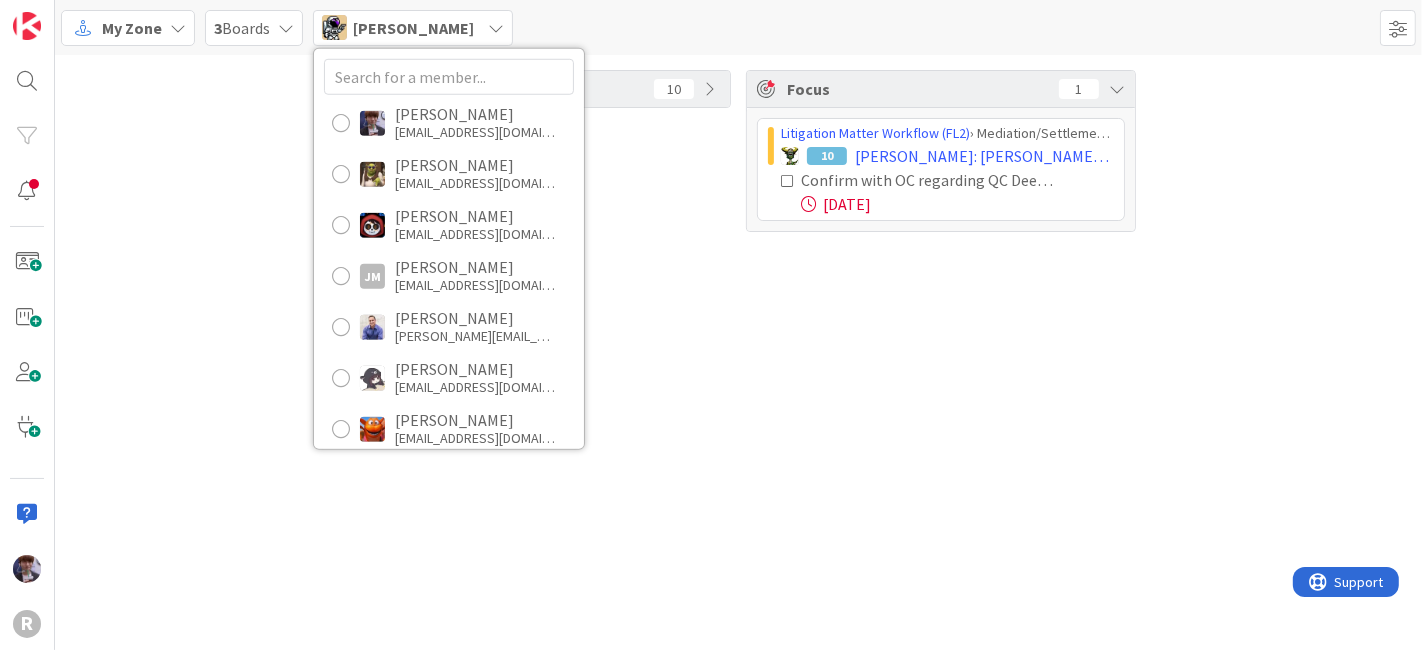 click on "Tasks 10 Focus 1 Litigation Matter Workflow (FL2)  › Mediation/Settlement in Progress 10 [PERSON_NAME]:  [PERSON_NAME] [PERSON_NAME] Confirm with OC regarding QC Deed and Settlement [DATE]" at bounding box center (738, 151) 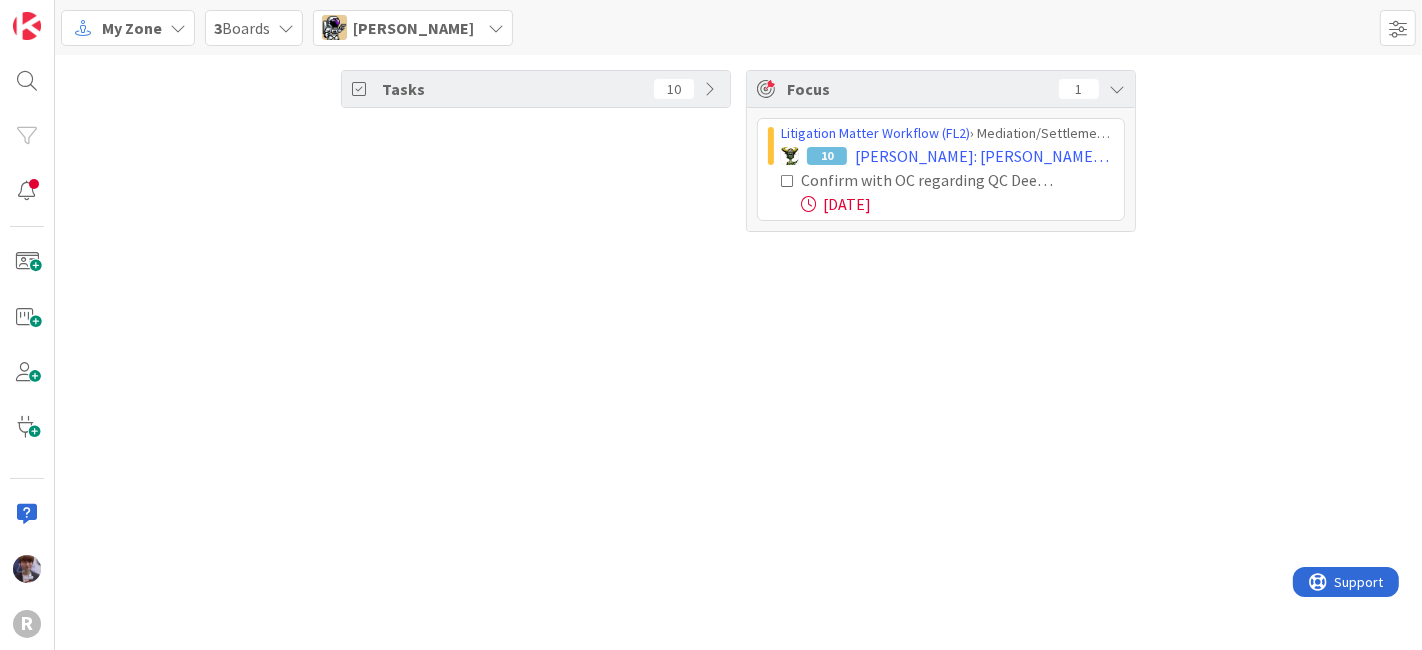 click on "[PERSON_NAME]" at bounding box center (413, 28) 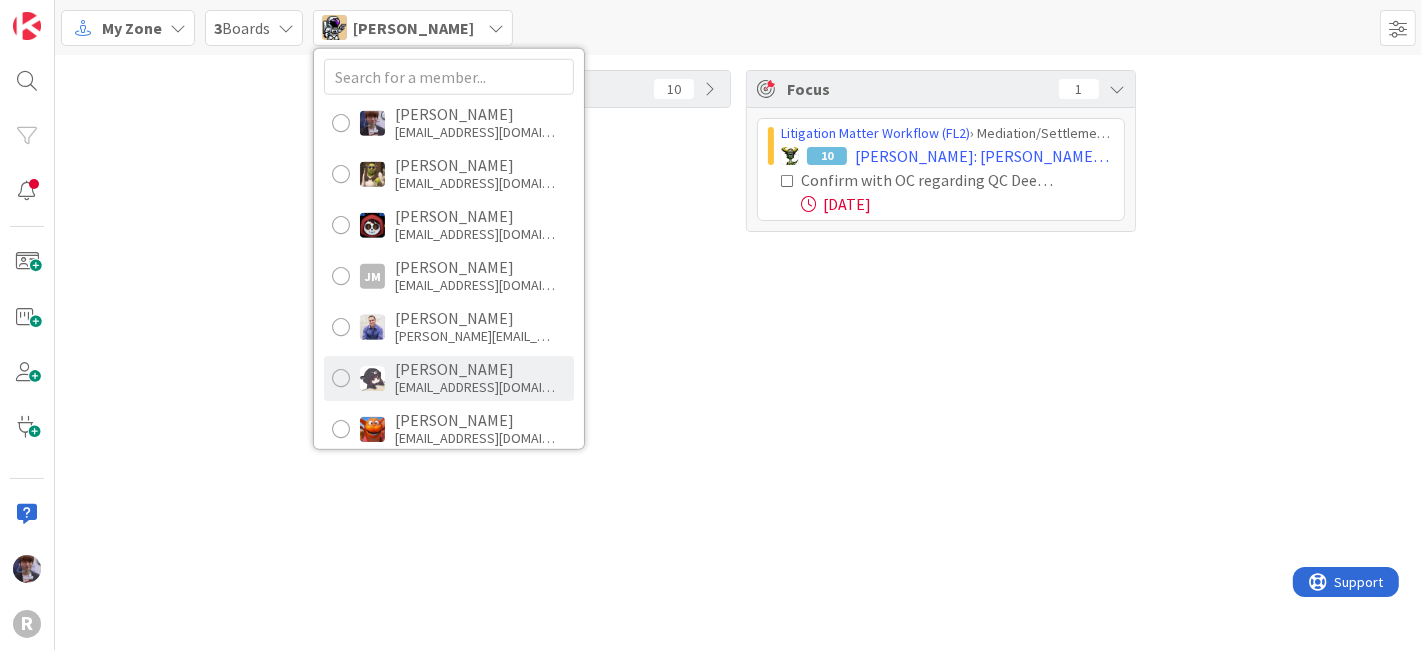 click on "[EMAIL_ADDRESS][DOMAIN_NAME]" at bounding box center [475, 387] 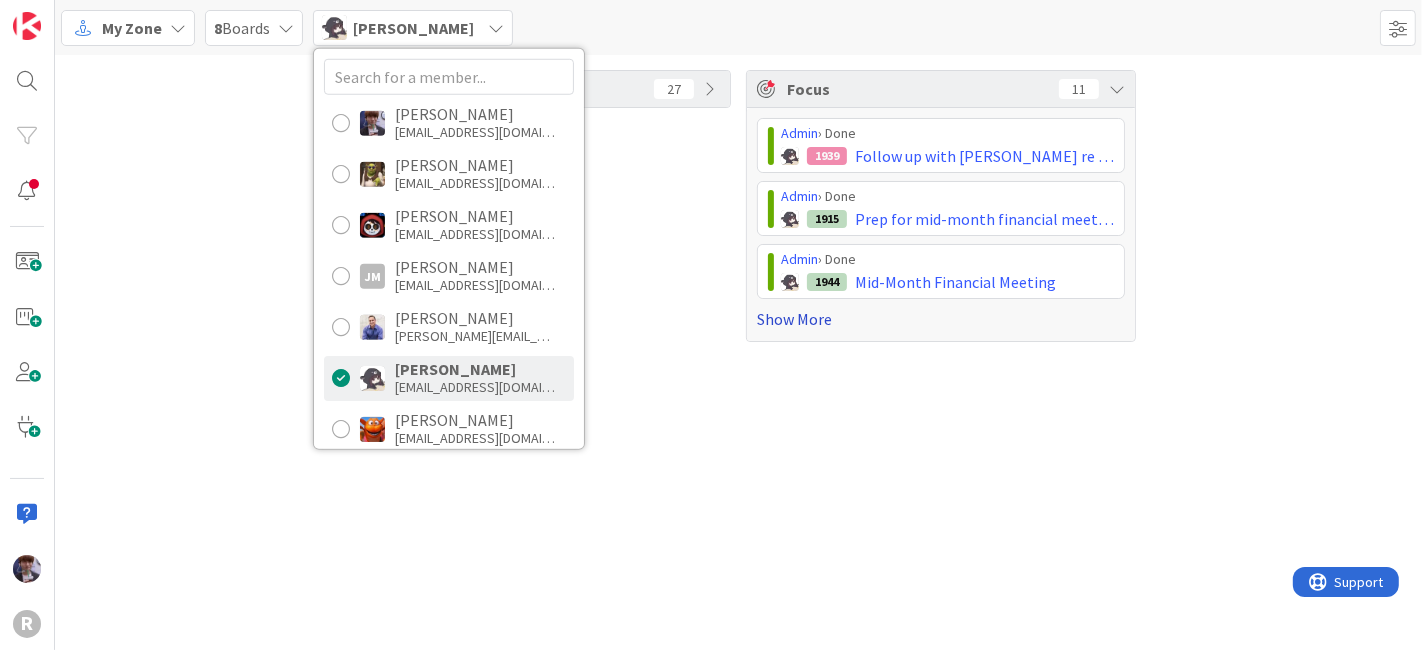 click on "Show More" at bounding box center (941, 319) 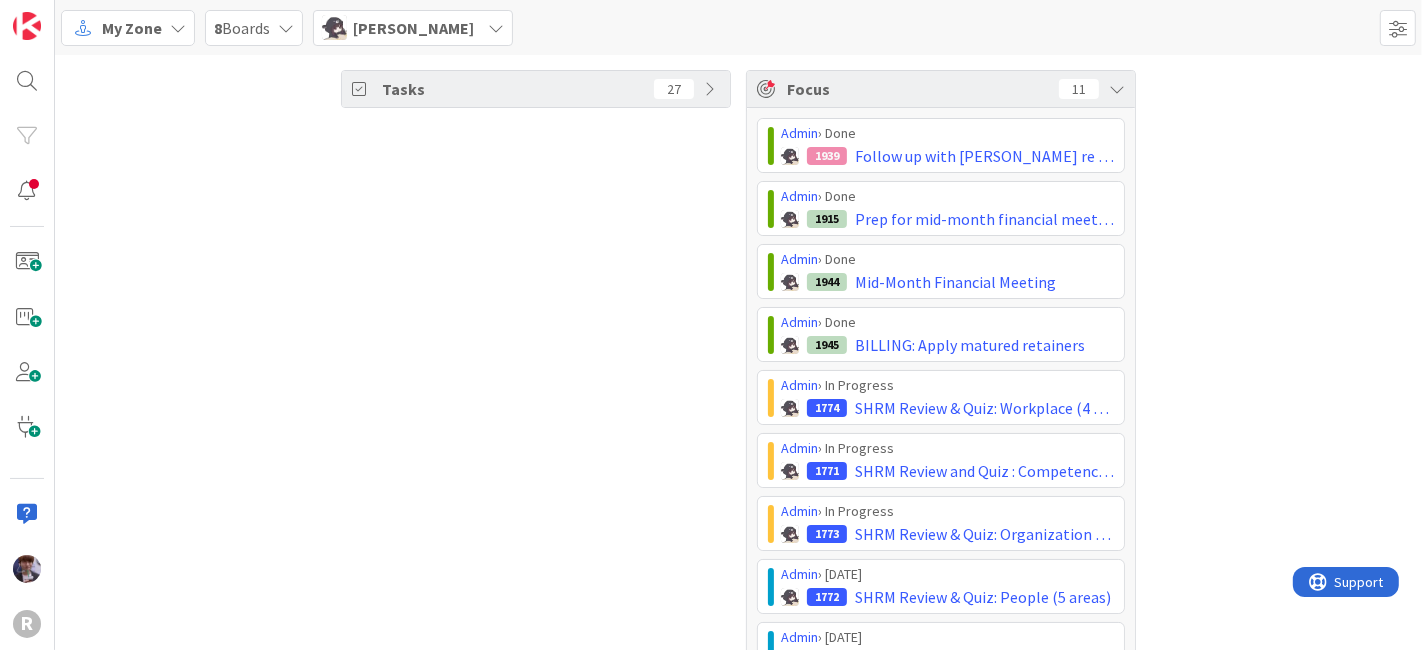 click on "Tasks 27" at bounding box center (536, 458) 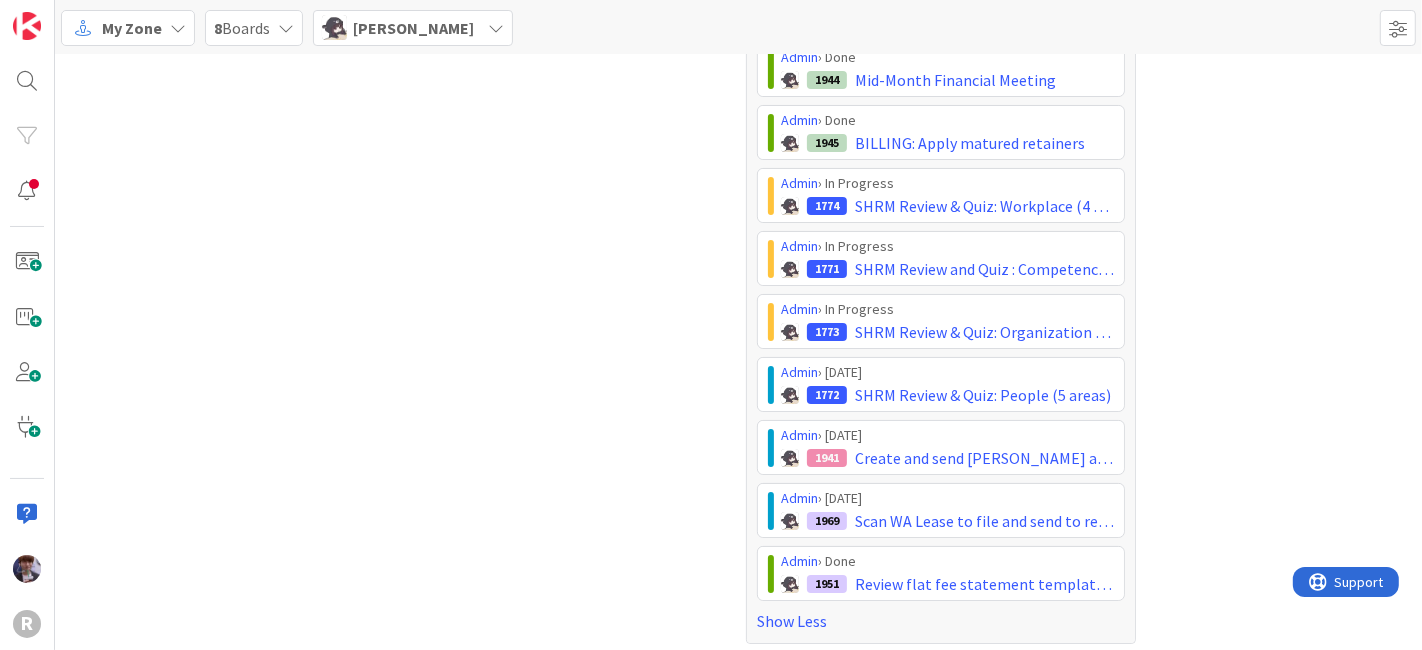 scroll, scrollTop: 203, scrollLeft: 0, axis: vertical 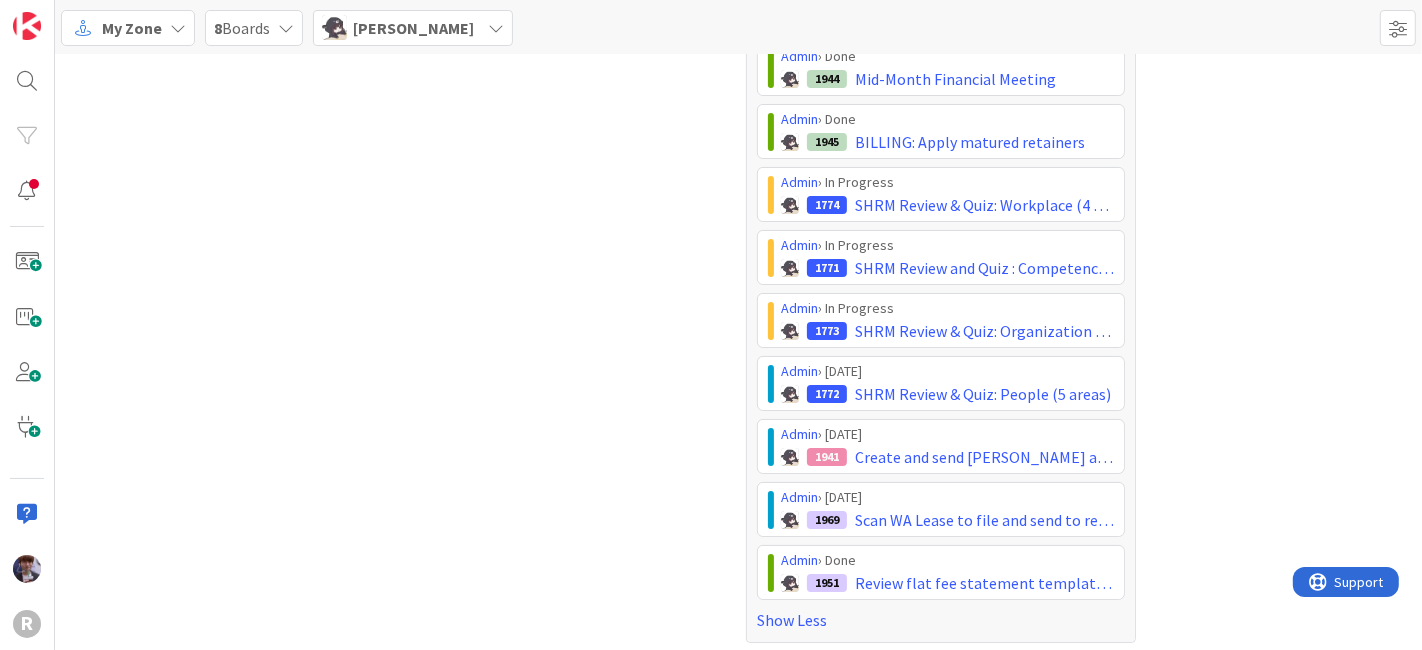 click on "[PERSON_NAME]" at bounding box center [413, 28] 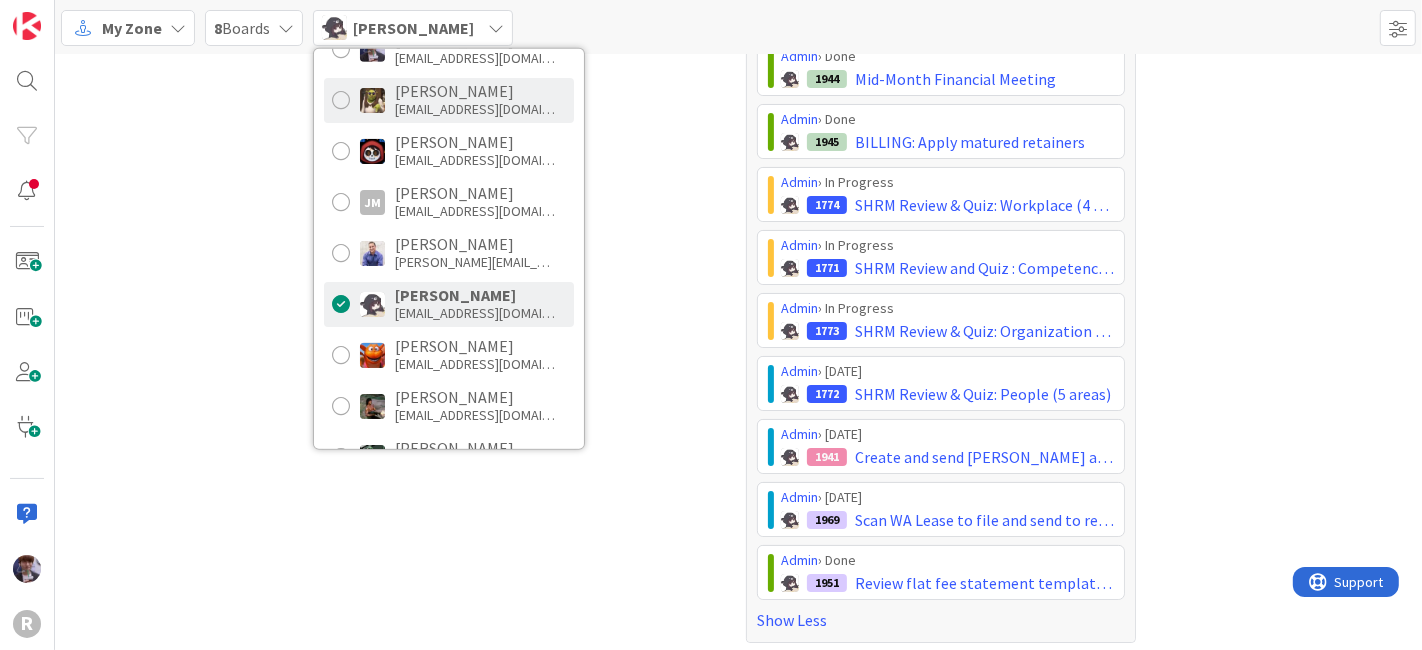 scroll, scrollTop: 0, scrollLeft: 0, axis: both 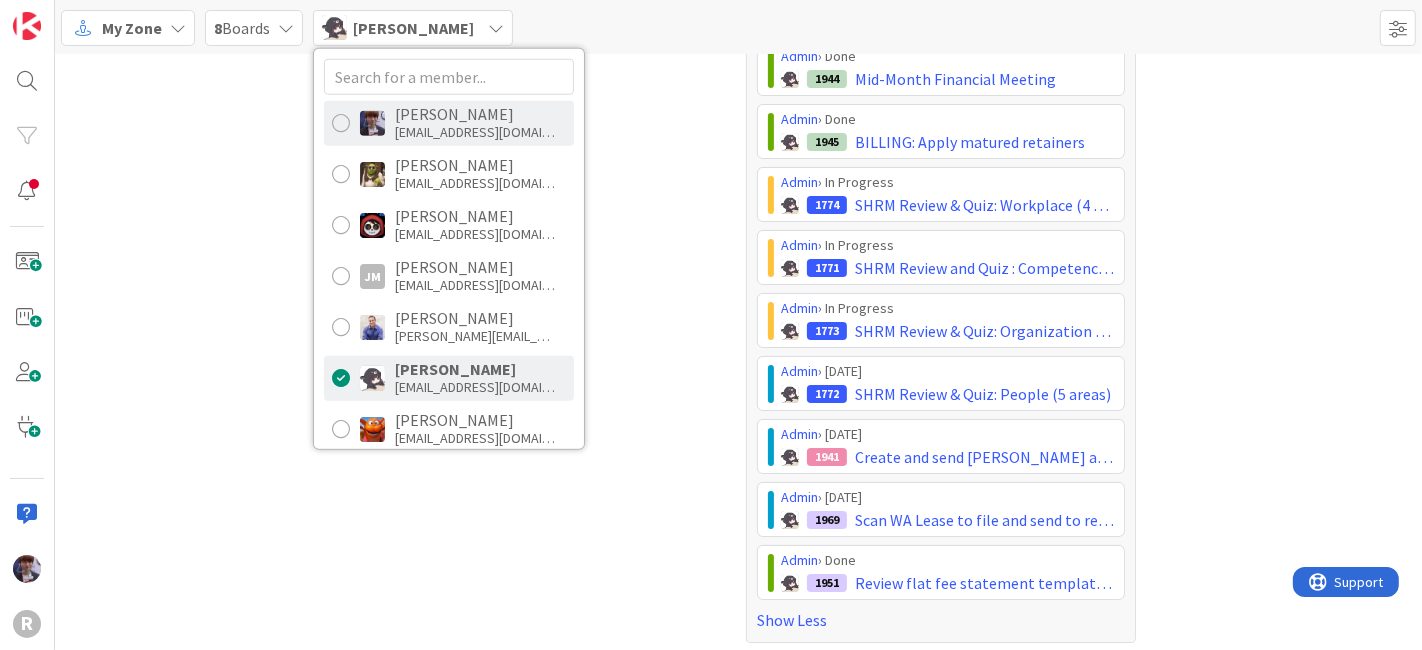 click on "[EMAIL_ADDRESS][DOMAIN_NAME]" at bounding box center (475, 132) 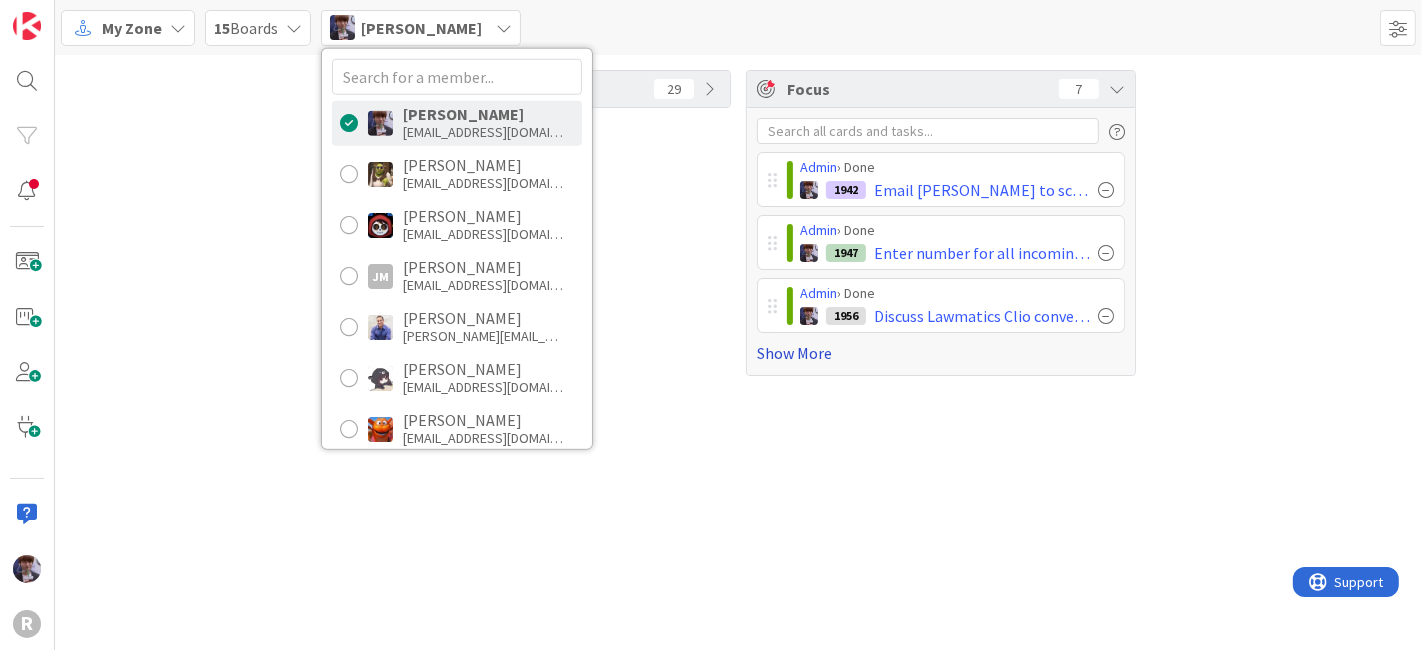 click on "Show More" at bounding box center [941, 353] 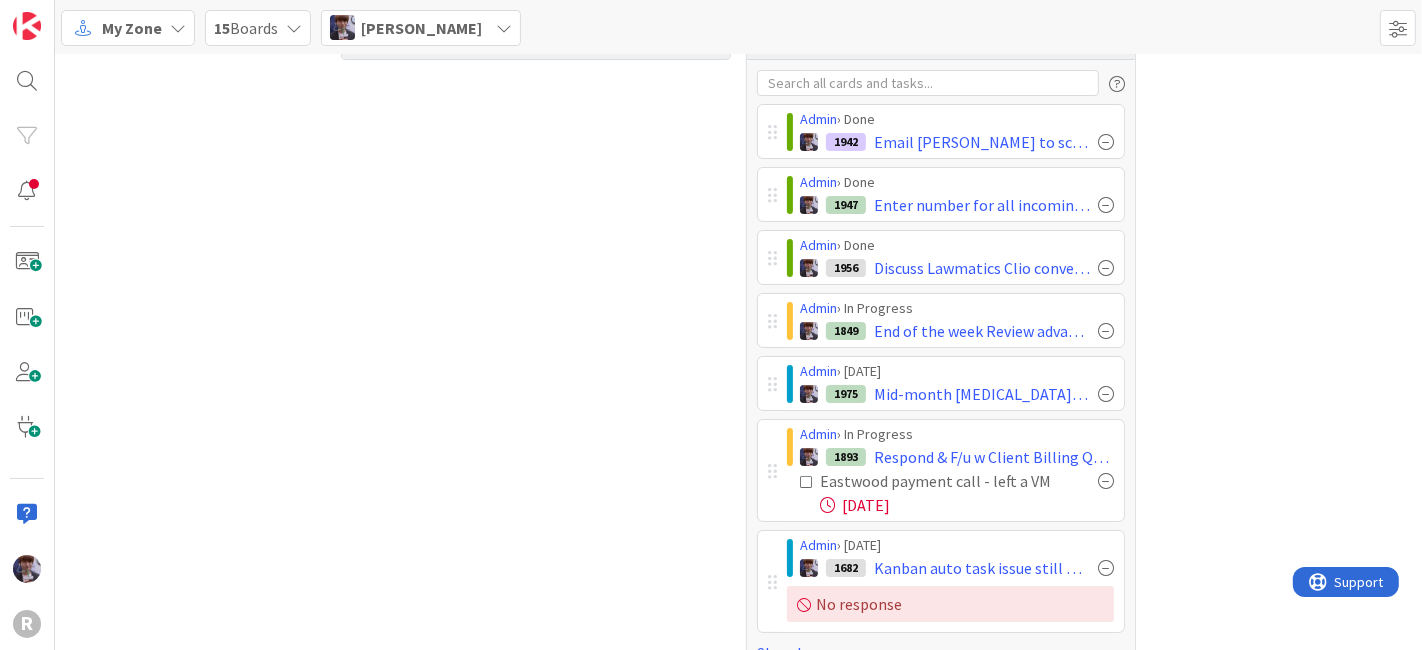 scroll, scrollTop: 0, scrollLeft: 0, axis: both 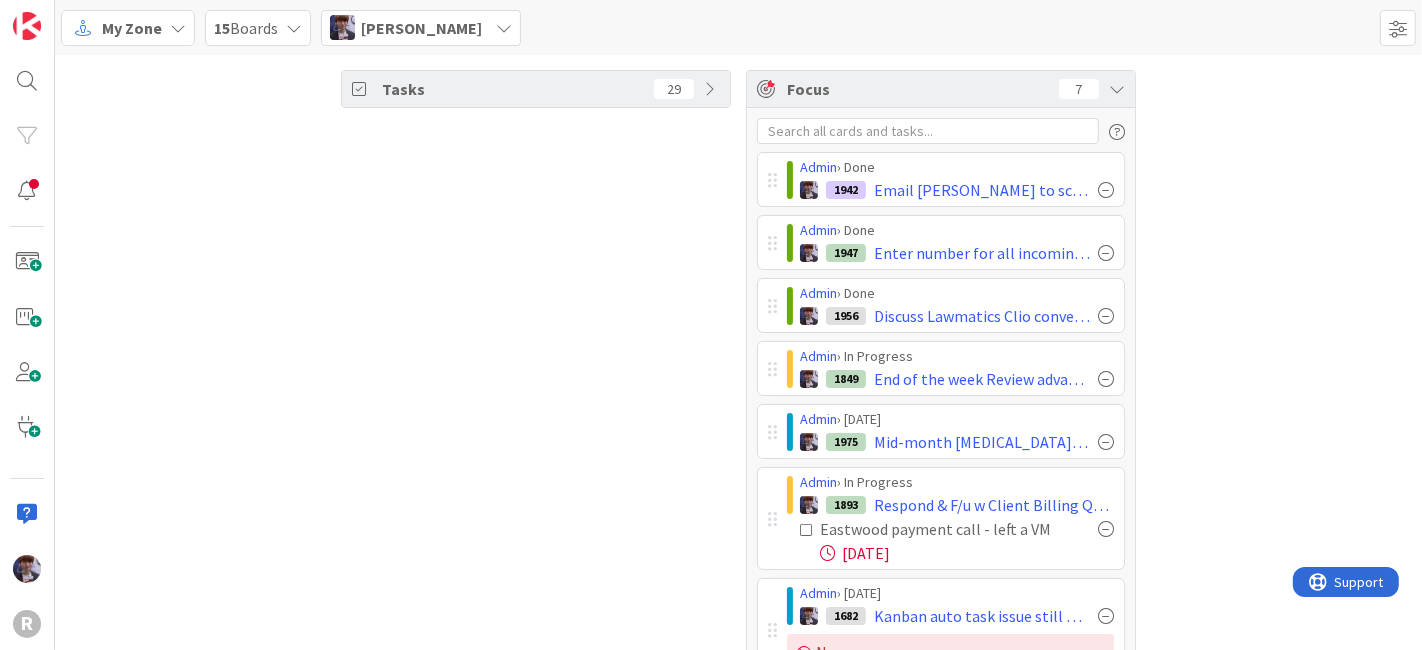 click on "My Zone 15  Boards [PERSON_NAME] [PERSON_NAME] [EMAIL_ADDRESS][DOMAIN_NAME] [PERSON_NAME] [EMAIL_ADDRESS][DOMAIN_NAME] [PERSON_NAME] [EMAIL_ADDRESS][DOMAIN_NAME] [PERSON_NAME] [PERSON_NAME] [EMAIL_ADDRESS][DOMAIN_NAME] [PERSON_NAME] [PERSON_NAME][EMAIL_ADDRESS][DOMAIN_NAME] [PERSON_NAME] [PERSON_NAME][EMAIL_ADDRESS][DOMAIN_NAME] [PERSON_NAME] [EMAIL_ADDRESS][DOMAIN_NAME] [PERSON_NAME] [EMAIL_ADDRESS][DOMAIN_NAME] [PERSON_NAME] [EMAIL_ADDRESS][DOMAIN_NAME] [PERSON_NAME] [EMAIL_ADDRESS][DOMAIN_NAME] [PERSON_NAME] [EMAIL_ADDRESS][DOMAIN_NAME] Ted Reuter [EMAIL_ADDRESS][DOMAIN_NAME] [PERSON_NAME] [EMAIL_ADDRESS][DOMAIN_NAME] You can select any member of your organization, but only see board’s cards and tasks that you have access to see." at bounding box center [738, 27] 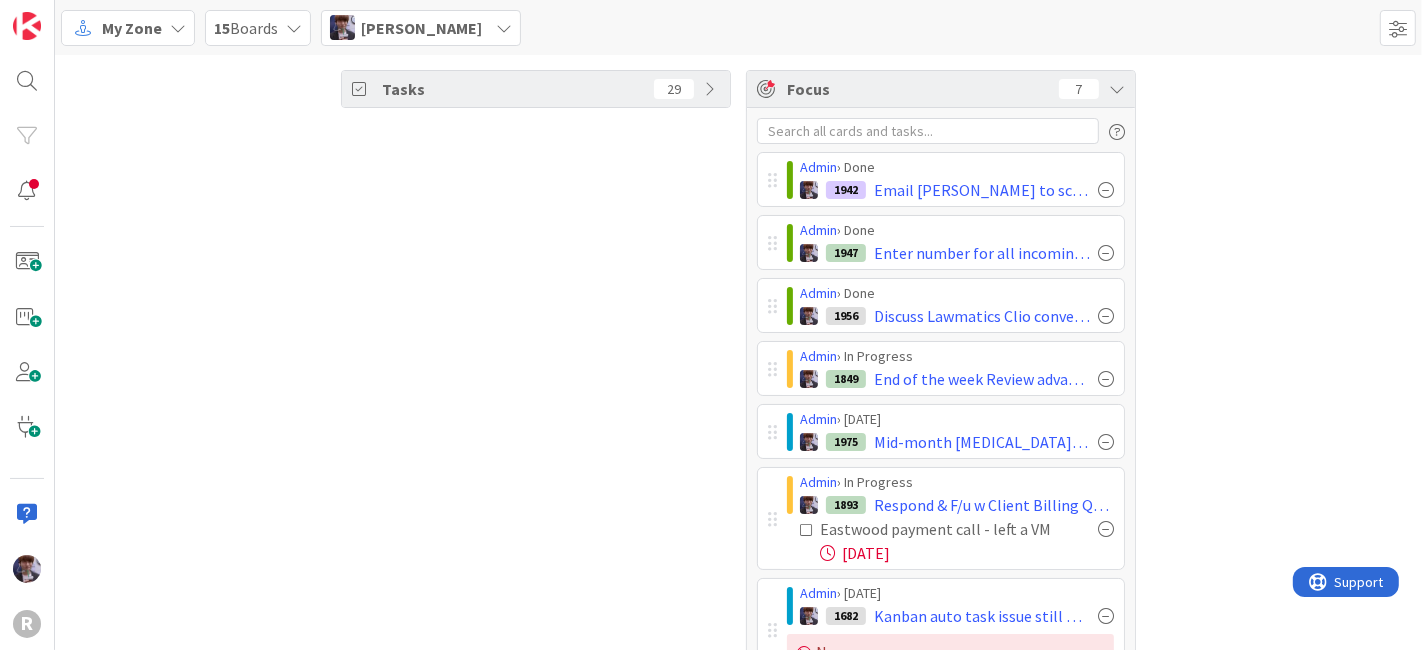 click on "My Zone 15  Boards [PERSON_NAME] [PERSON_NAME] [EMAIL_ADDRESS][DOMAIN_NAME] [PERSON_NAME] [EMAIL_ADDRESS][DOMAIN_NAME] [PERSON_NAME] [EMAIL_ADDRESS][DOMAIN_NAME] [PERSON_NAME] [PERSON_NAME] [EMAIL_ADDRESS][DOMAIN_NAME] [PERSON_NAME] [PERSON_NAME][EMAIL_ADDRESS][DOMAIN_NAME] [PERSON_NAME] [PERSON_NAME][EMAIL_ADDRESS][DOMAIN_NAME] [PERSON_NAME] [EMAIL_ADDRESS][DOMAIN_NAME] [PERSON_NAME] [EMAIL_ADDRESS][DOMAIN_NAME] [PERSON_NAME] [EMAIL_ADDRESS][DOMAIN_NAME] [PERSON_NAME] [EMAIL_ADDRESS][DOMAIN_NAME] [PERSON_NAME] [EMAIL_ADDRESS][DOMAIN_NAME] Ted Reuter [EMAIL_ADDRESS][DOMAIN_NAME] [PERSON_NAME] [EMAIL_ADDRESS][DOMAIN_NAME] You can select any member of your organization, but only see board’s cards and tasks that you have access to see." at bounding box center [738, 27] 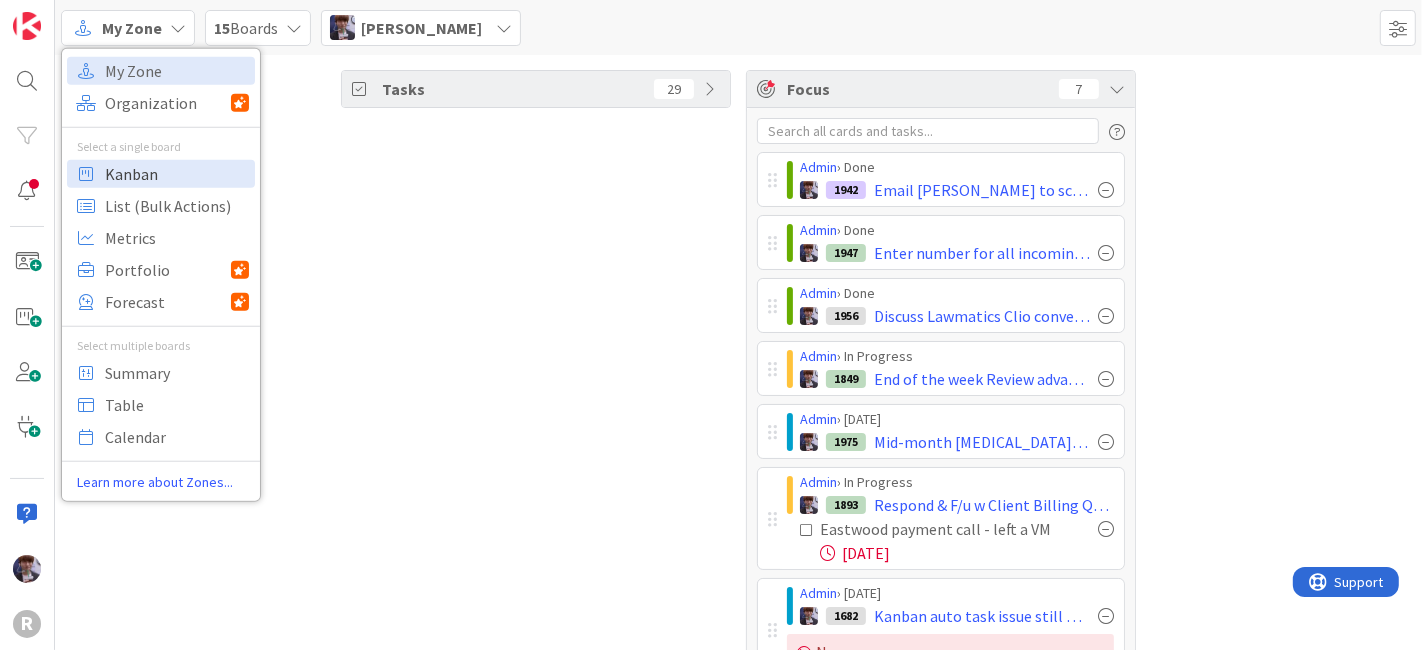 click on "Kanban" at bounding box center [177, 173] 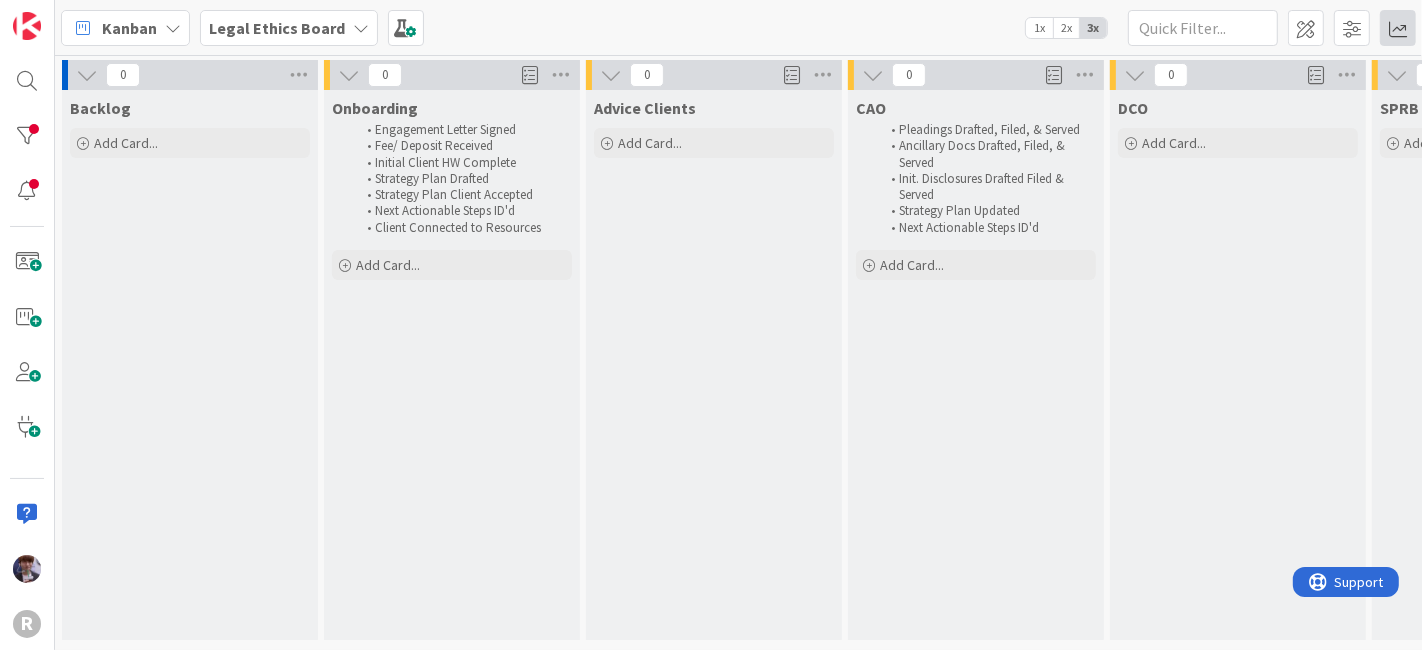 scroll, scrollTop: 0, scrollLeft: 0, axis: both 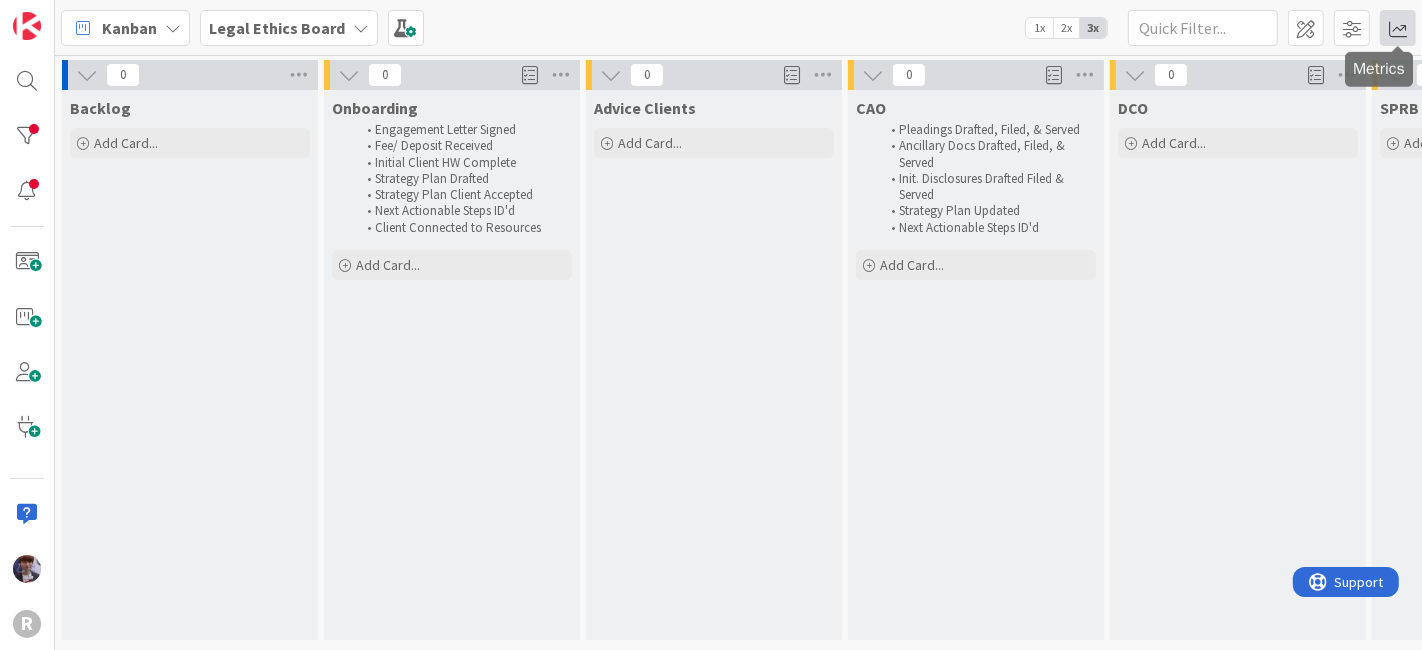 click at bounding box center [1398, 28] 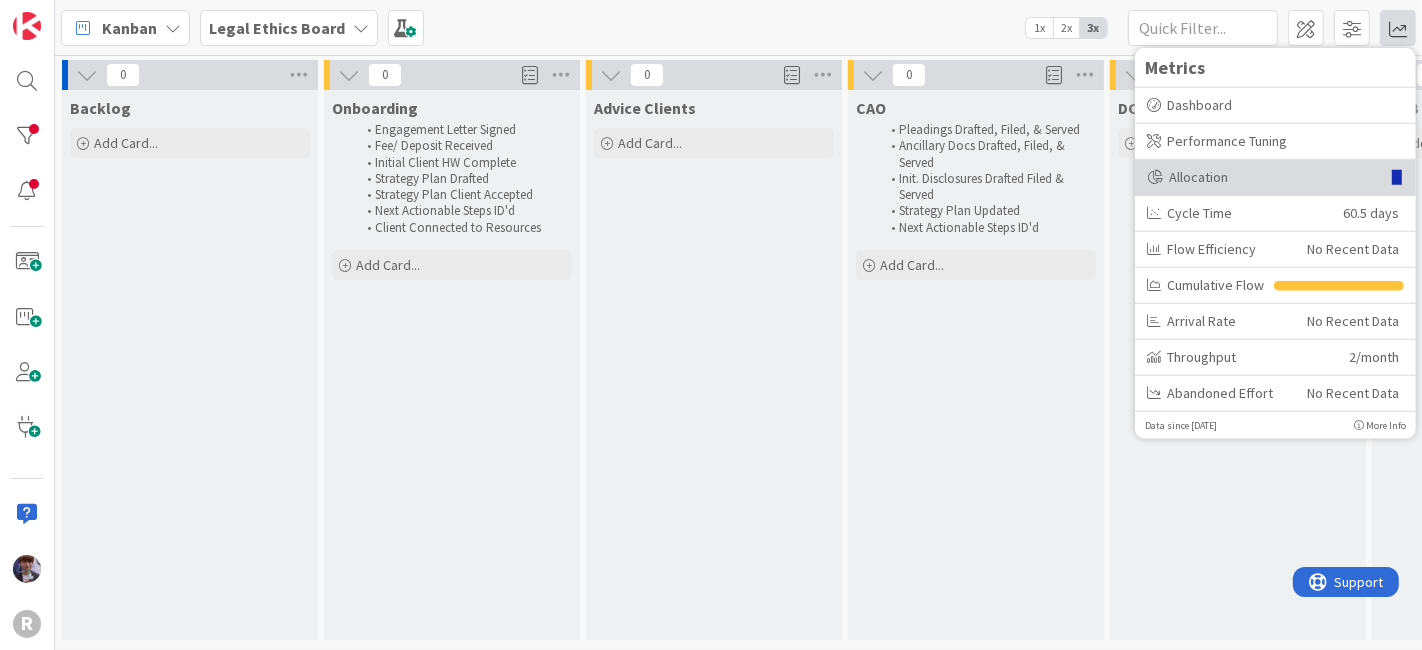 click on "Allocation" at bounding box center [1263, 176] 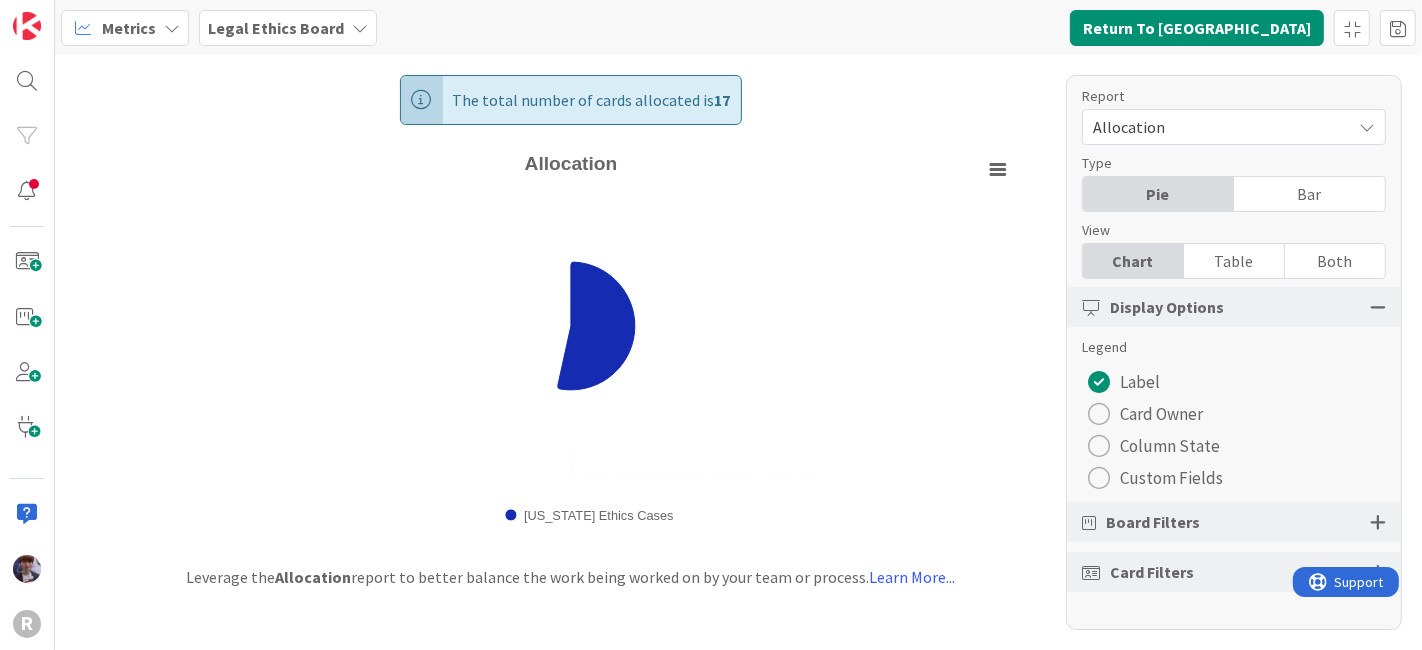 scroll, scrollTop: 0, scrollLeft: 0, axis: both 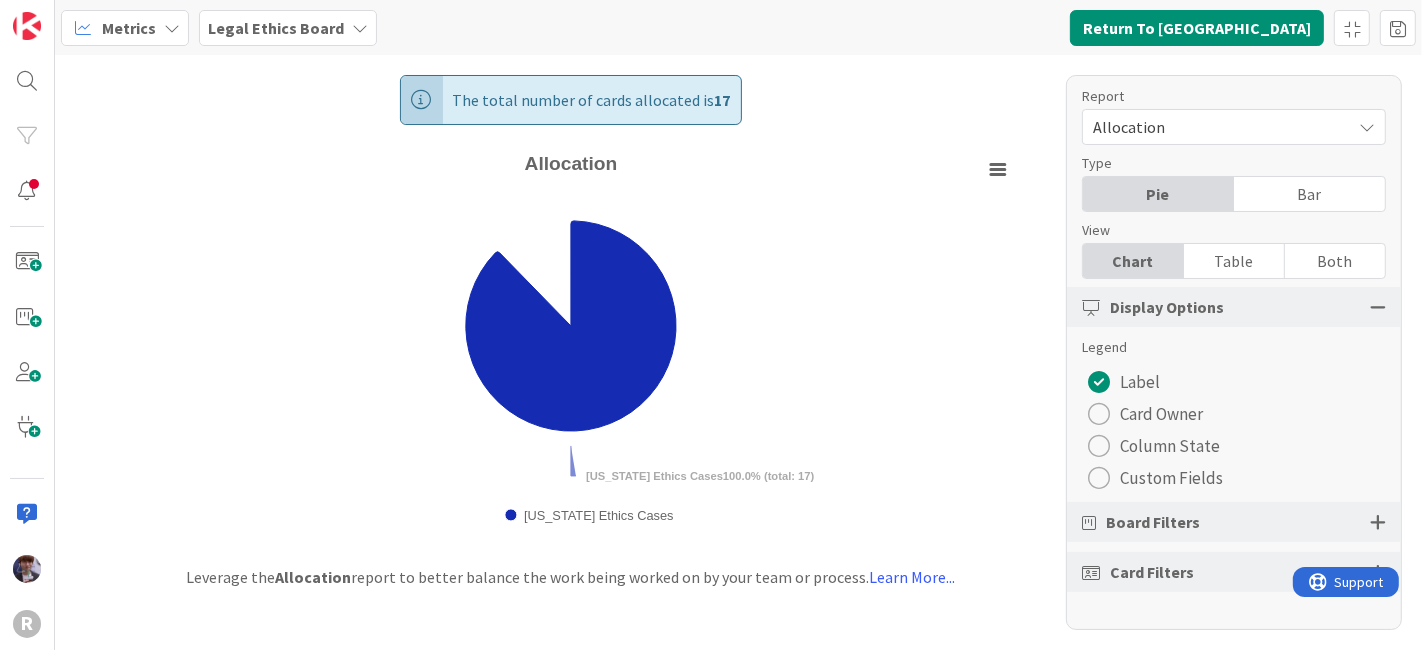 click on "Card Owner" at bounding box center (1161, 414) 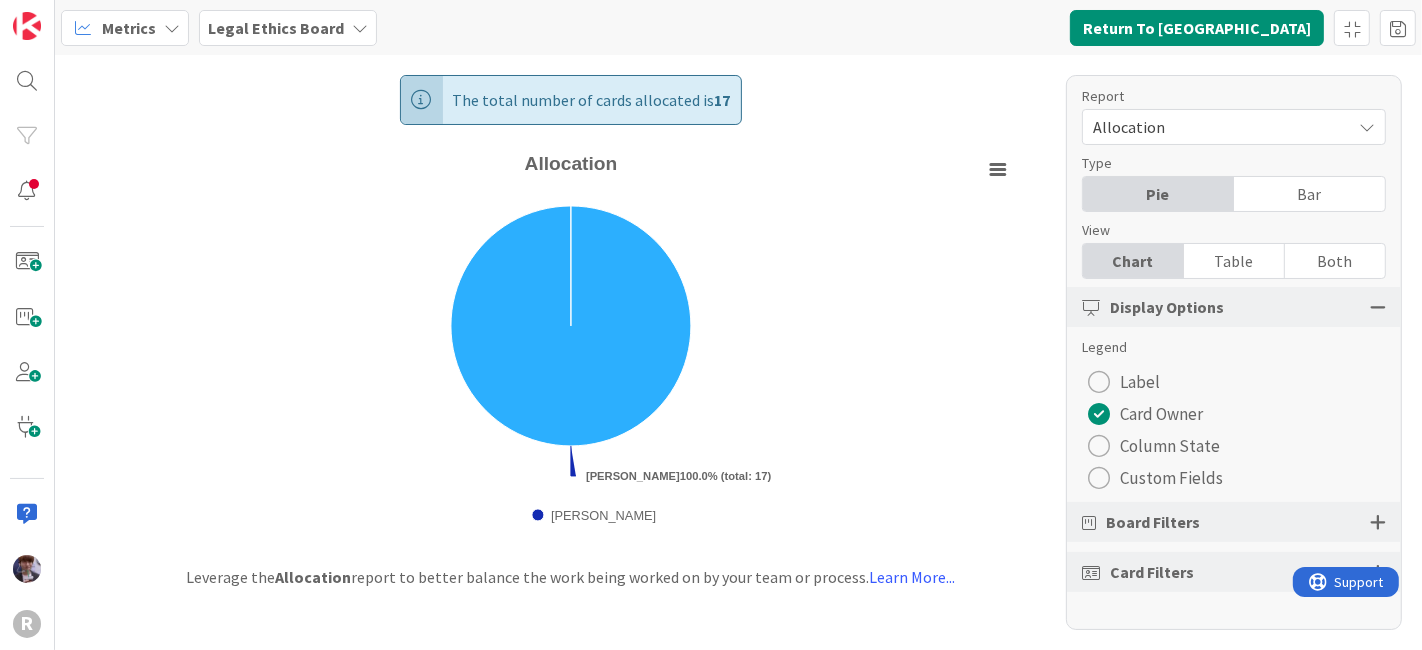click on "Board Filters" at bounding box center [1234, 522] 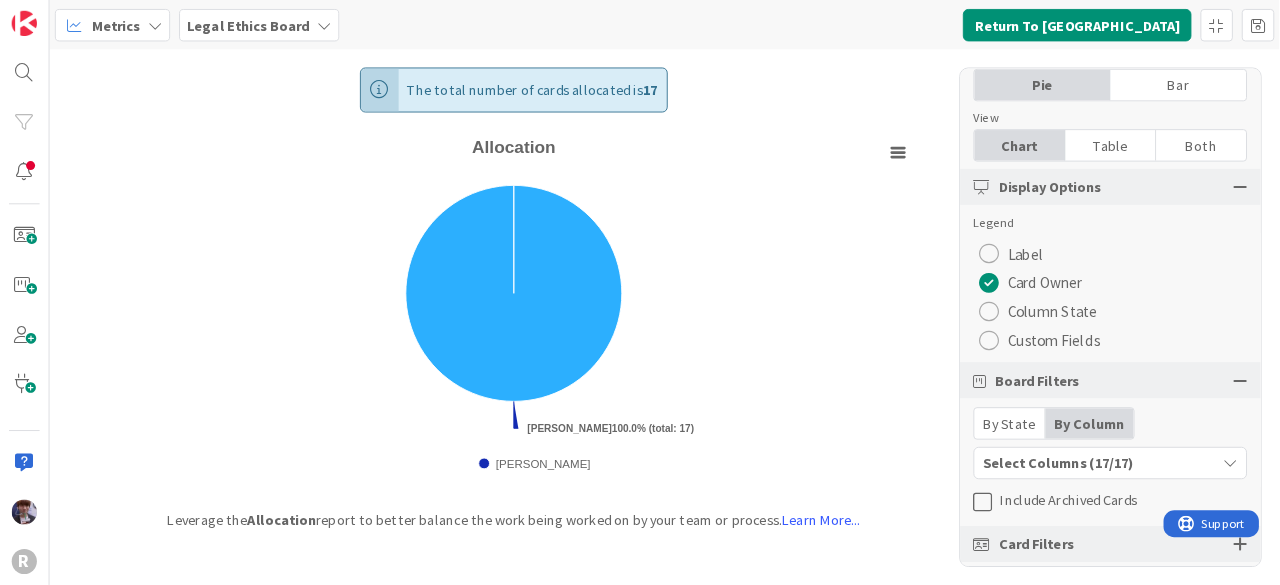 scroll, scrollTop: 114, scrollLeft: 0, axis: vertical 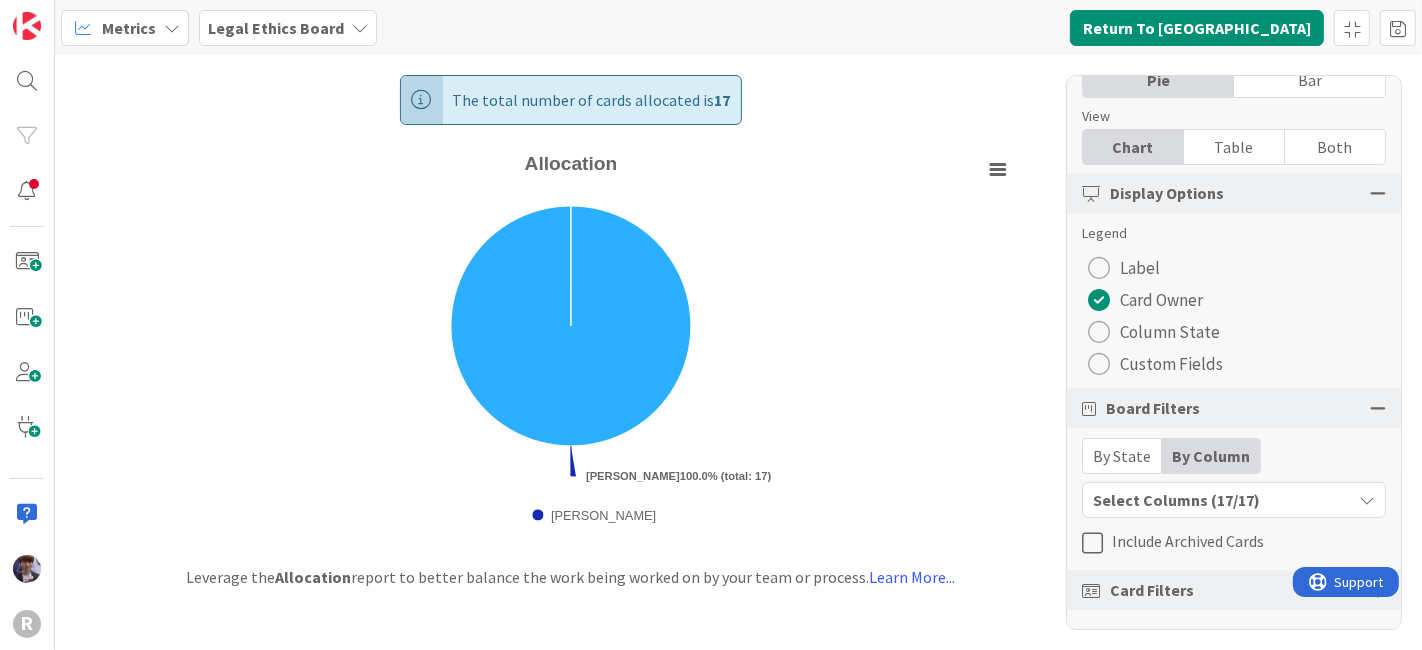 click on "Card Filters" at bounding box center (1152, 590) 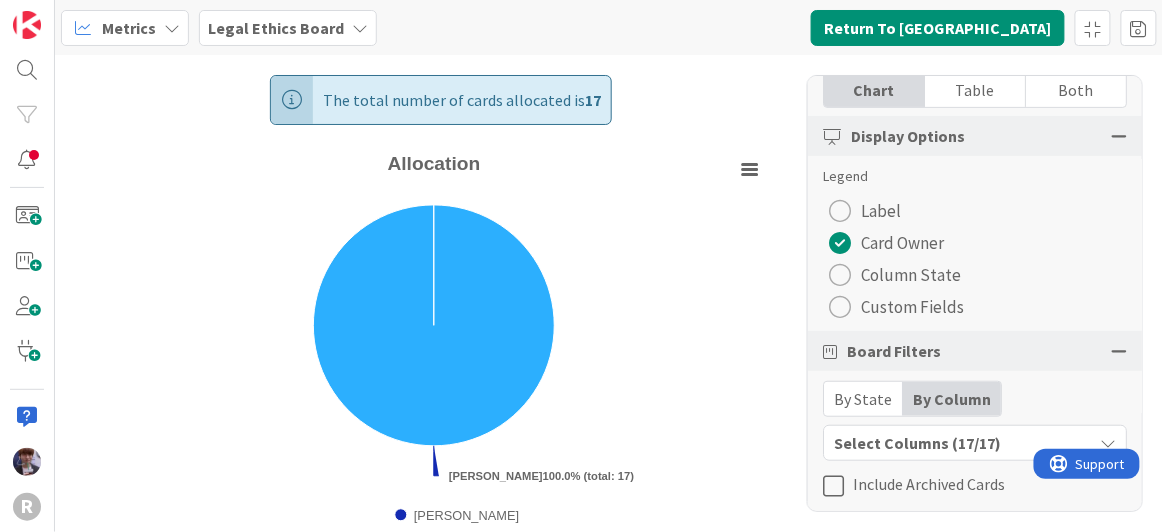 scroll, scrollTop: 232, scrollLeft: 0, axis: vertical 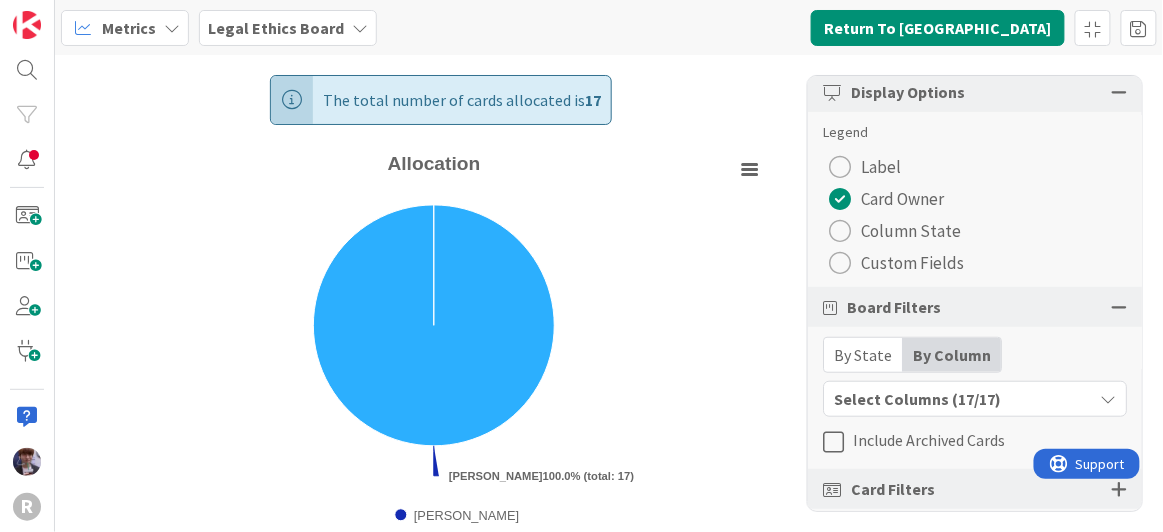 click at bounding box center [1119, 489] 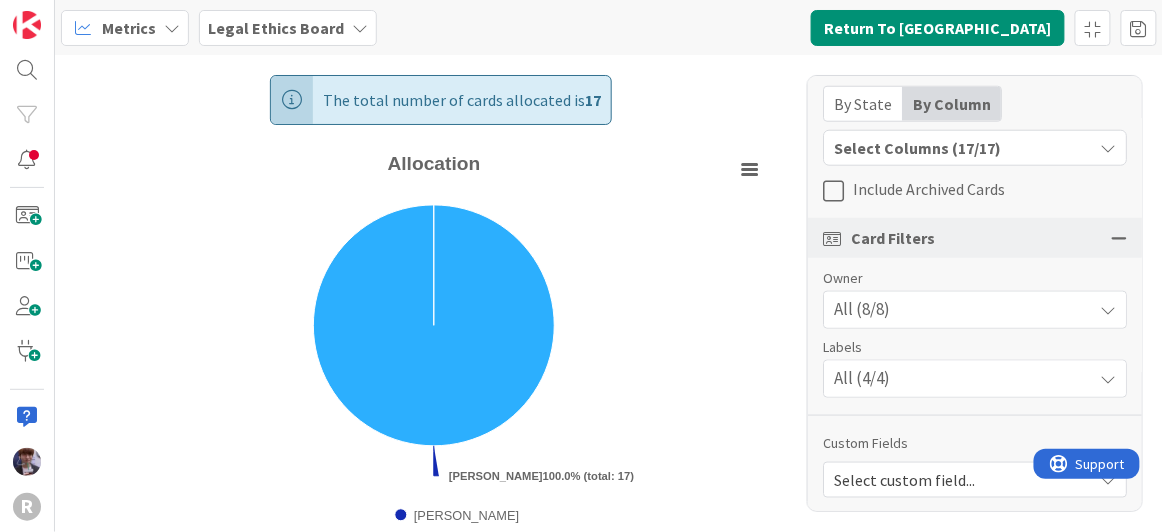 scroll, scrollTop: 468, scrollLeft: 0, axis: vertical 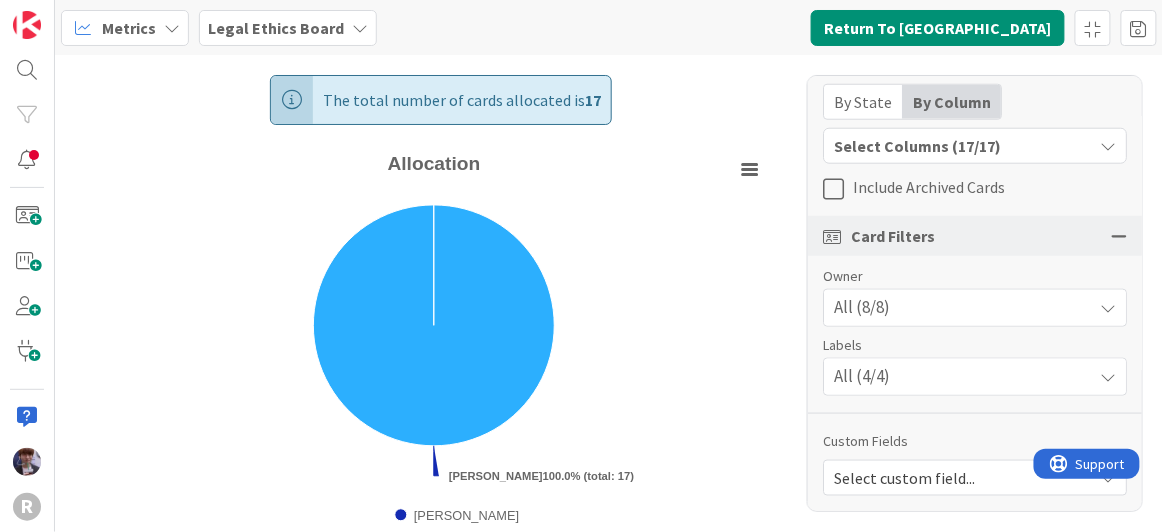 click on "All (8/8)" at bounding box center [975, 308] 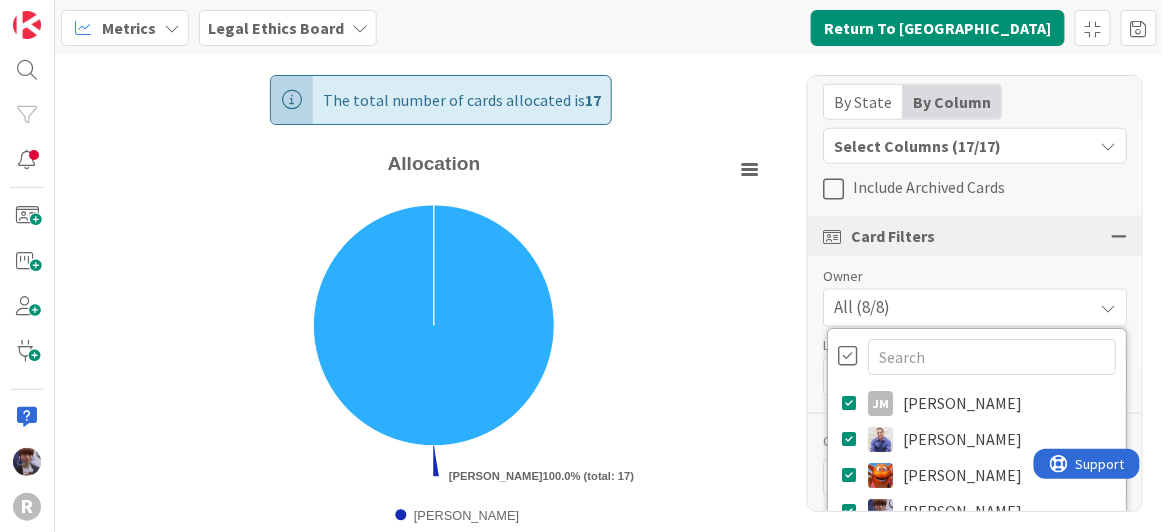 click on "All (8/8)" at bounding box center (975, 308) 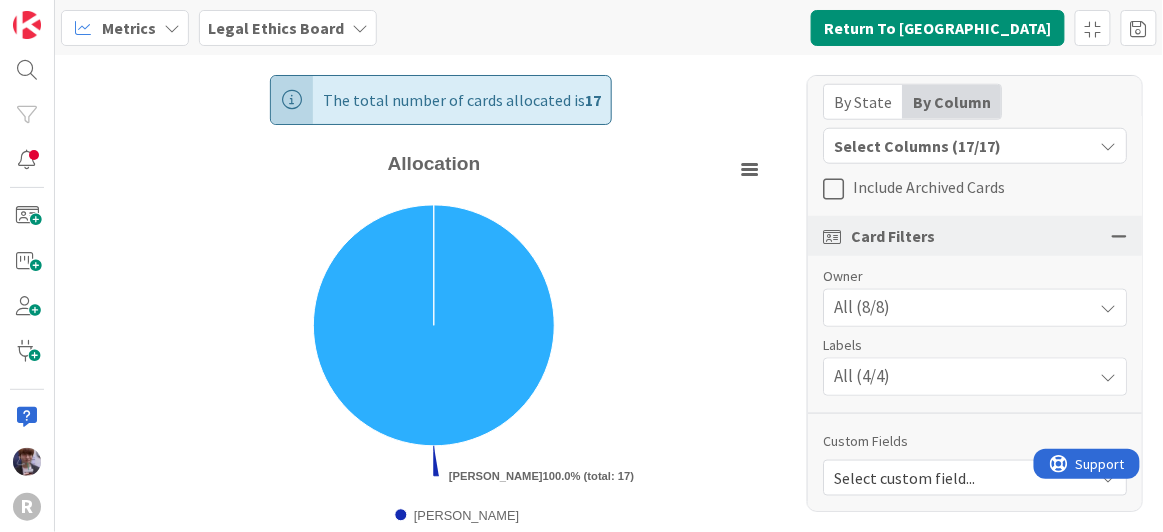 click on "All (4/4)" at bounding box center (862, 377) 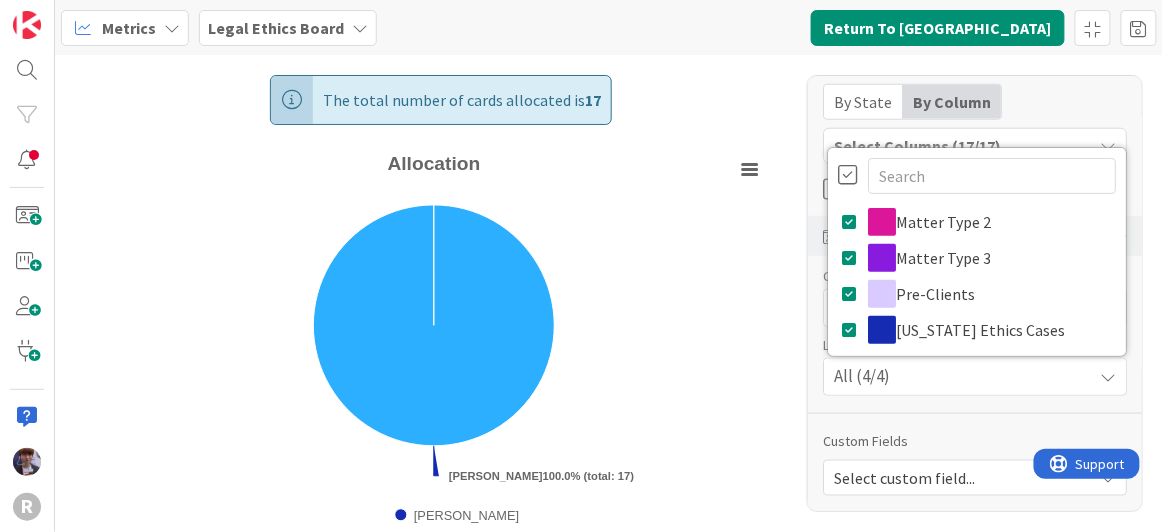 click on "All (4/4)" at bounding box center (862, 377) 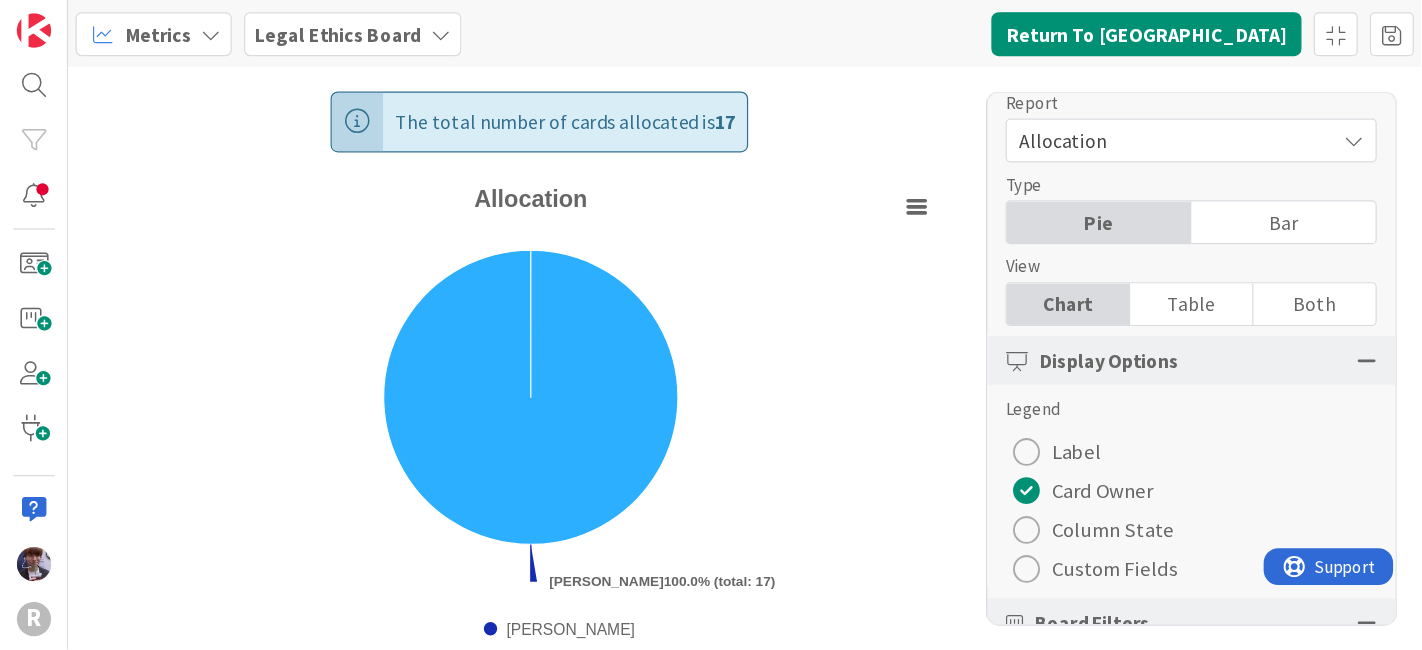 scroll, scrollTop: 0, scrollLeft: 0, axis: both 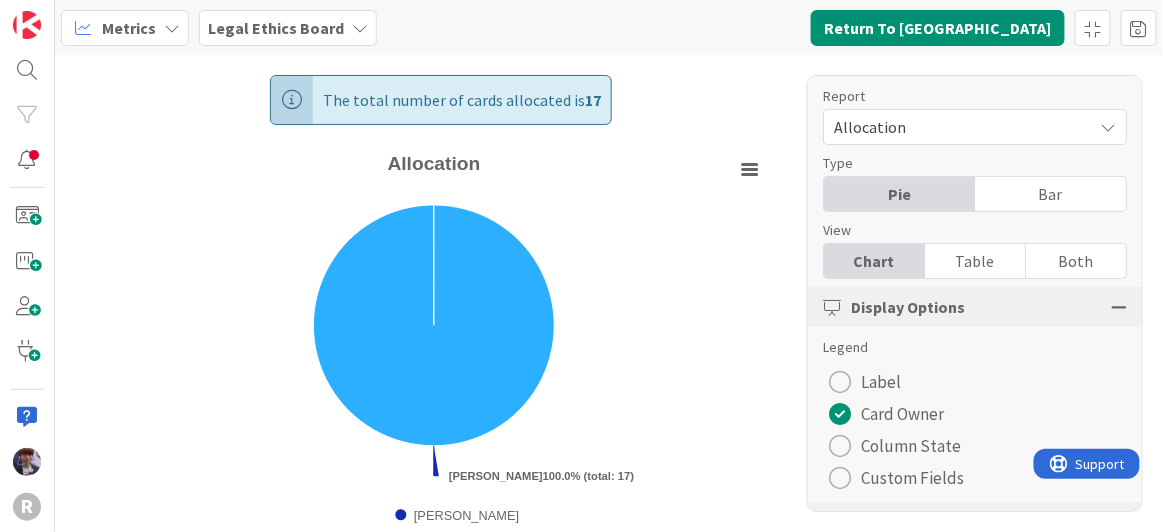 click on "Table" at bounding box center [975, 261] 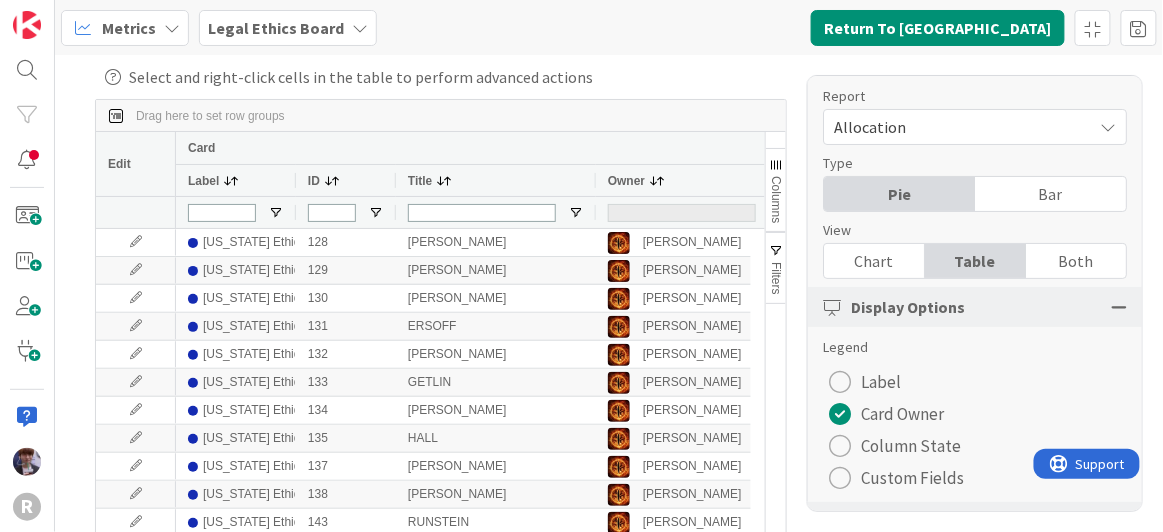 click on "Chart" at bounding box center [874, 261] 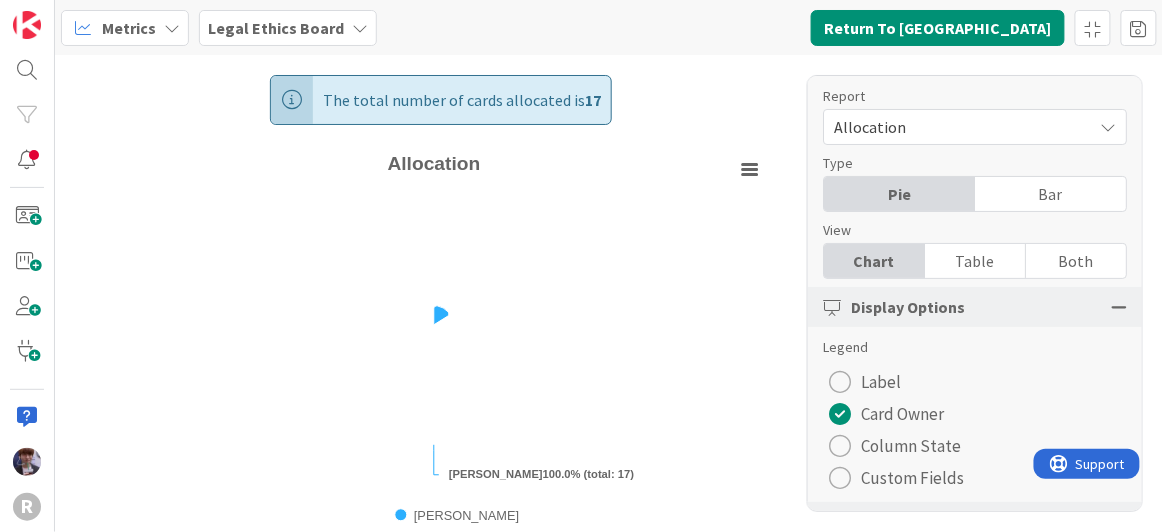 click on "Allocation" at bounding box center [958, 127] 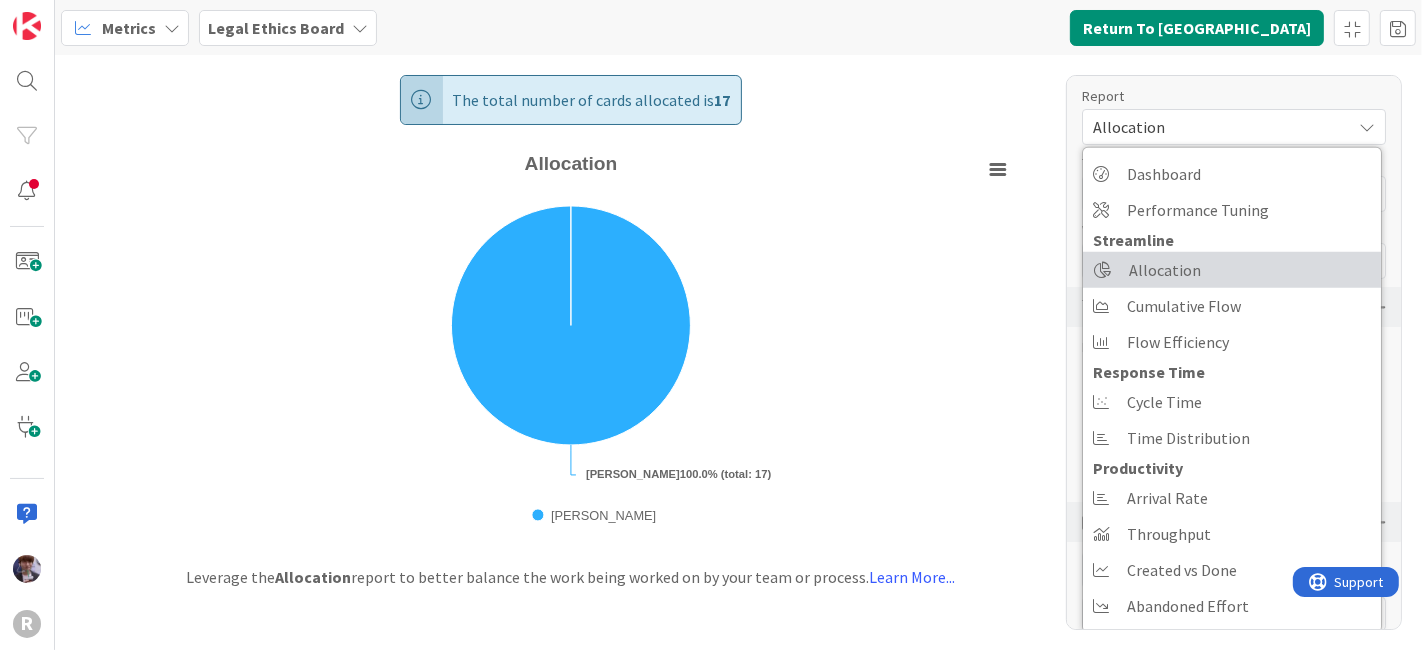 click on "Allocation" at bounding box center (1165, 270) 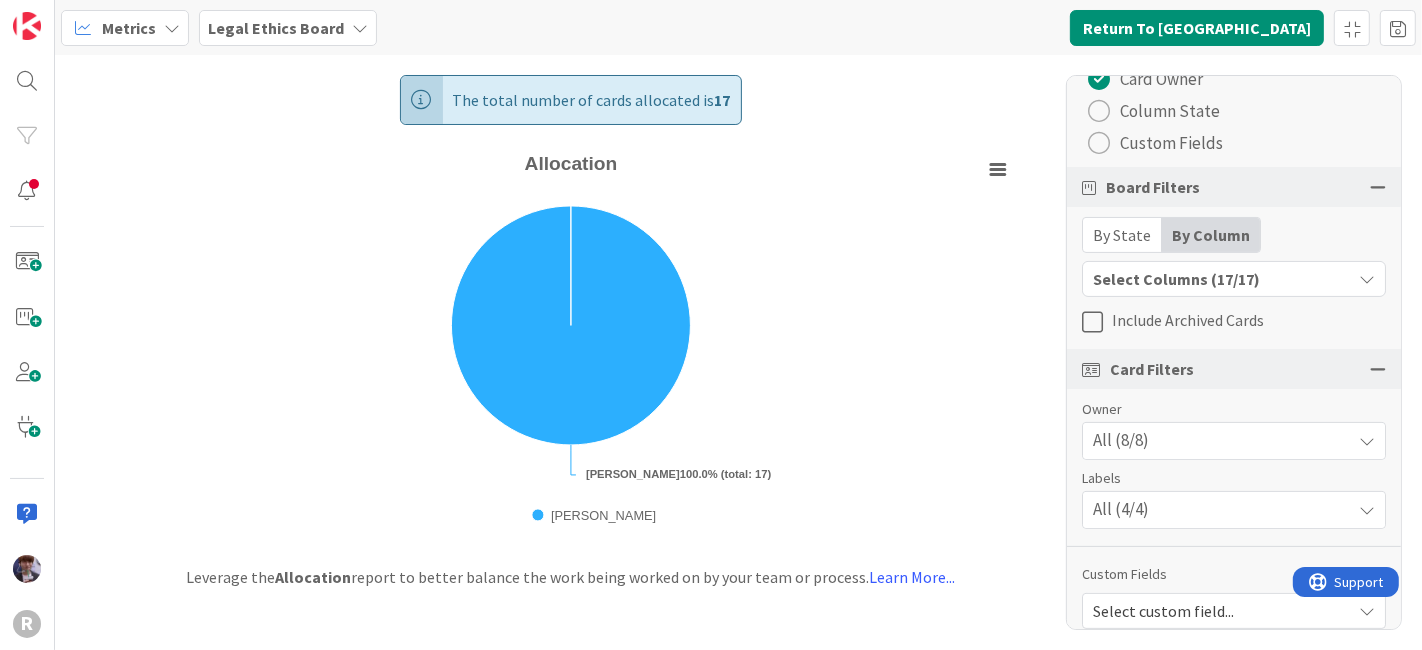 scroll, scrollTop: 350, scrollLeft: 0, axis: vertical 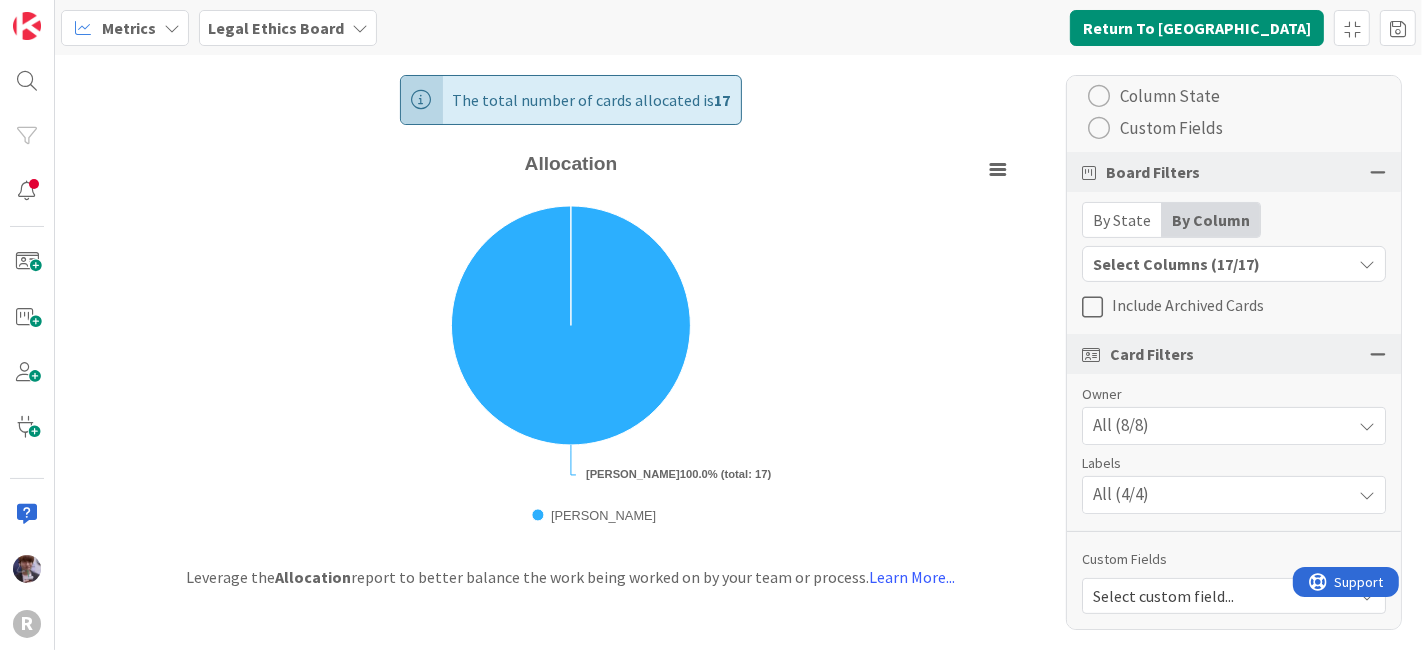 click on "Select custom field..." at bounding box center [1217, 596] 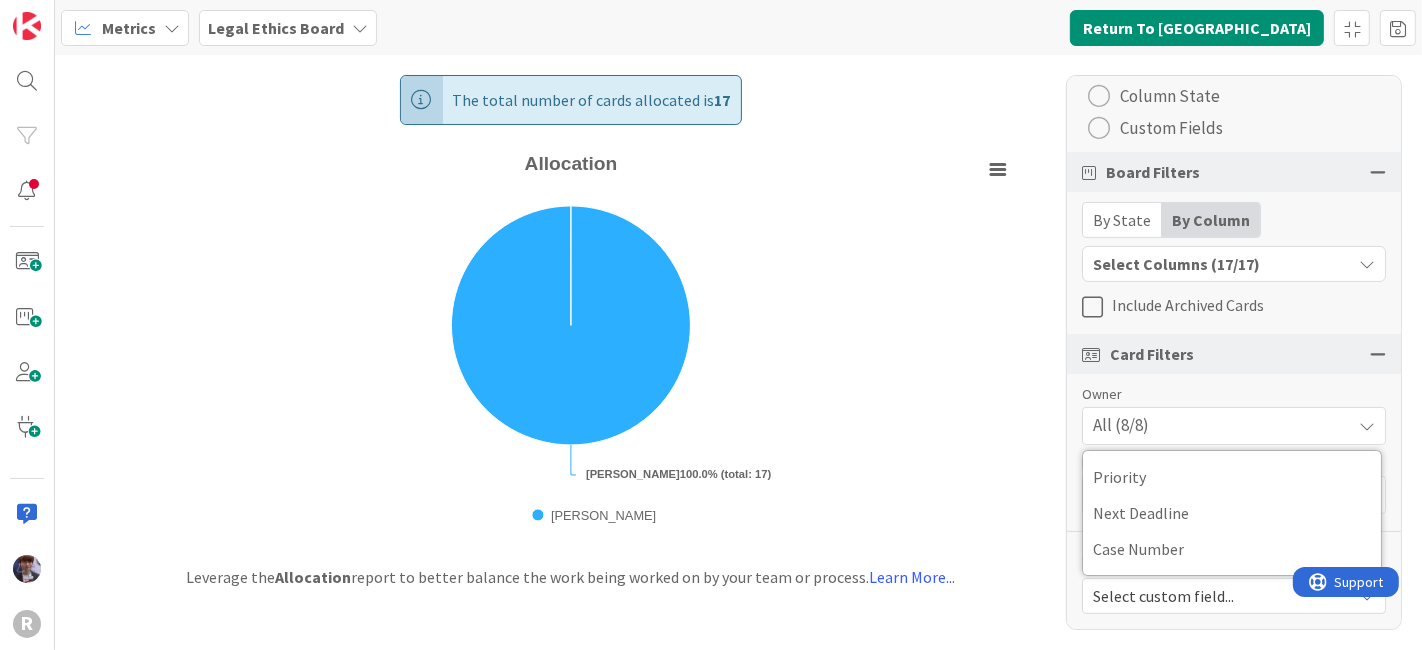 click on "The total number of cards allocated is  17 Created with Highcharts 11.4.3 Chart context menu Allocation [PERSON_NAME]   100.0%  (total: 17) [PERSON_NAME] [DOMAIN_NAME] [PERSON_NAME]   (17) Leverage the  Allocation  report to better balance the work being worked on by your team or process.  Learn More..." at bounding box center (738, 352) 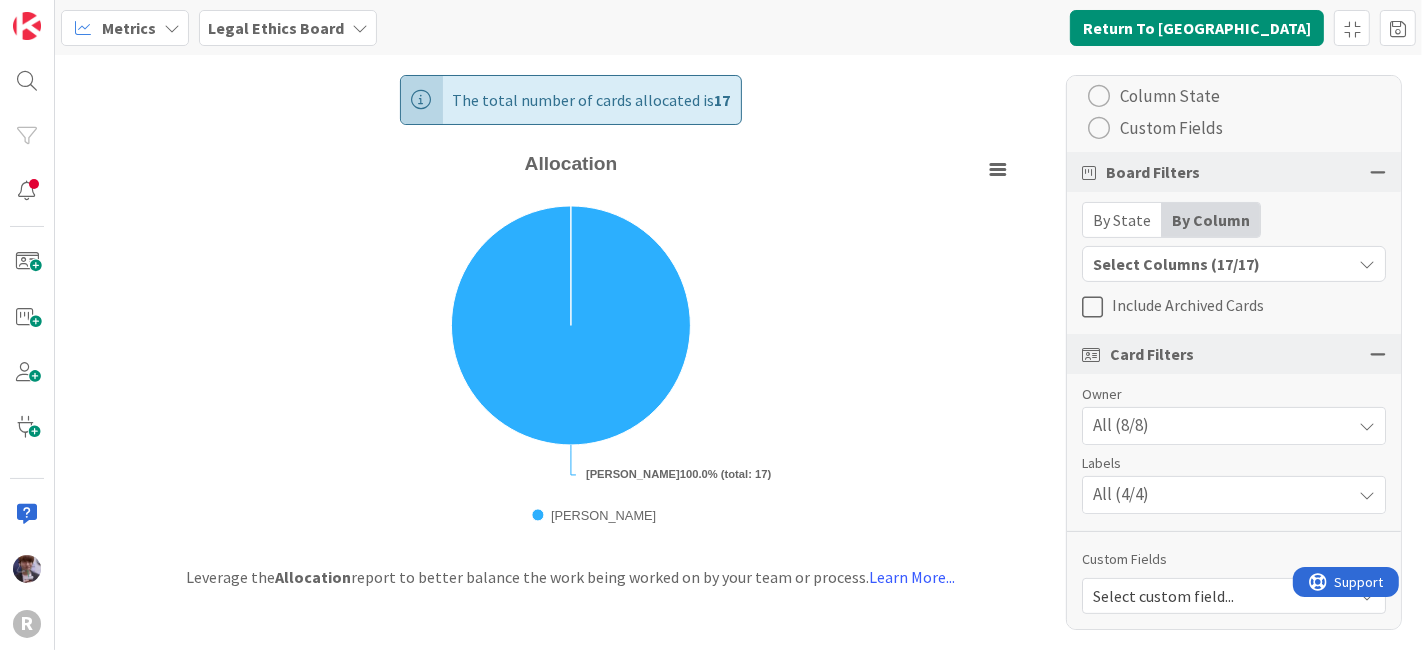 click on "All (8/8)" at bounding box center (1234, 426) 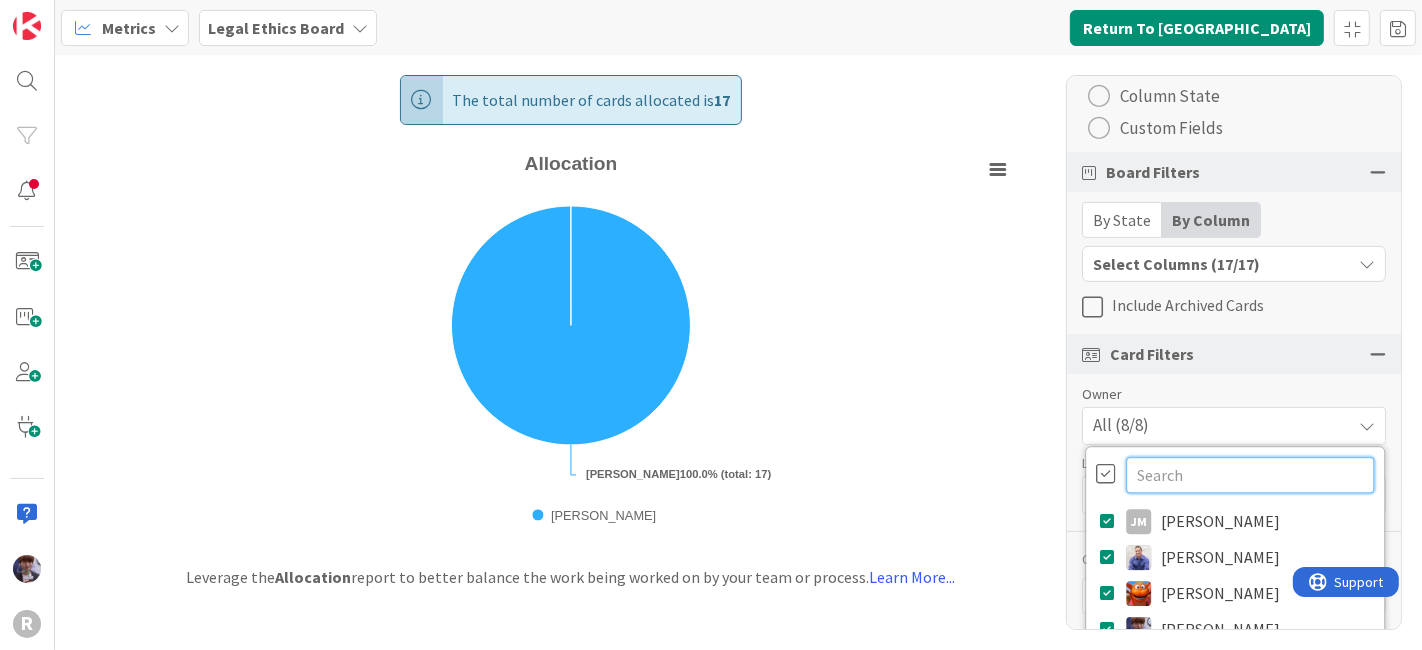 scroll, scrollTop: 519, scrollLeft: 0, axis: vertical 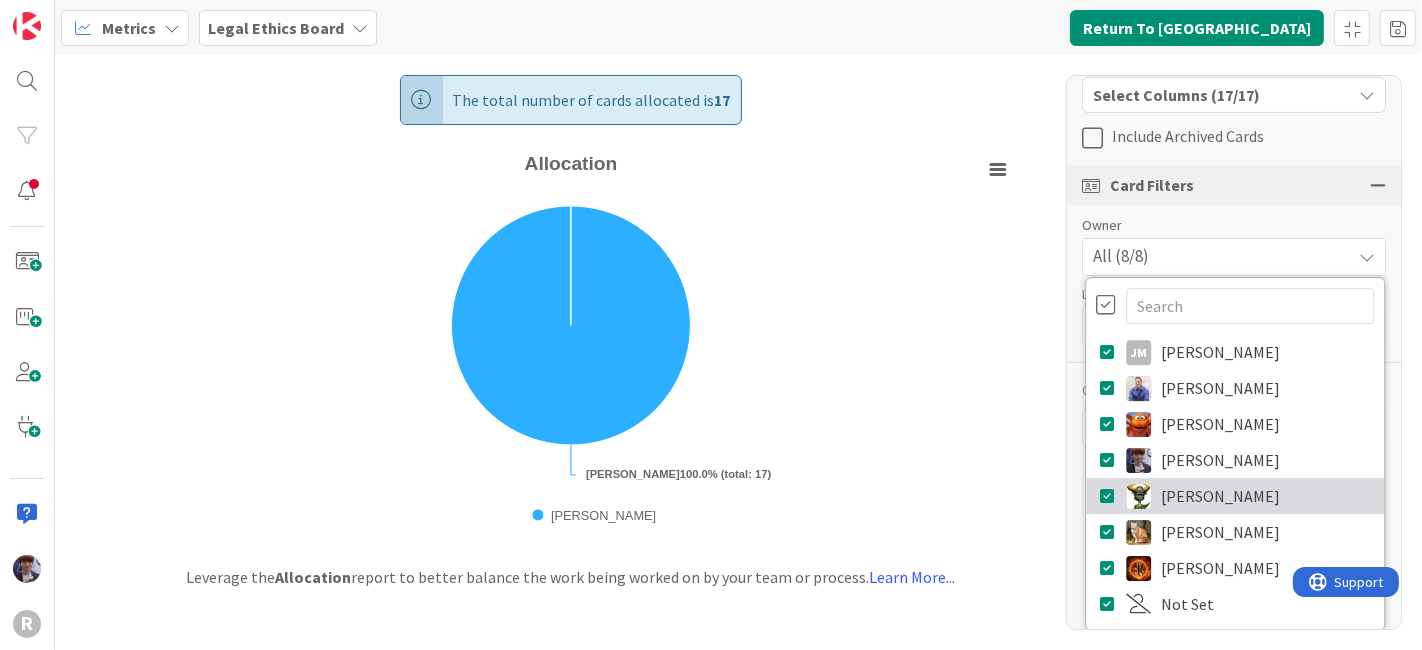 click at bounding box center (1108, 496) 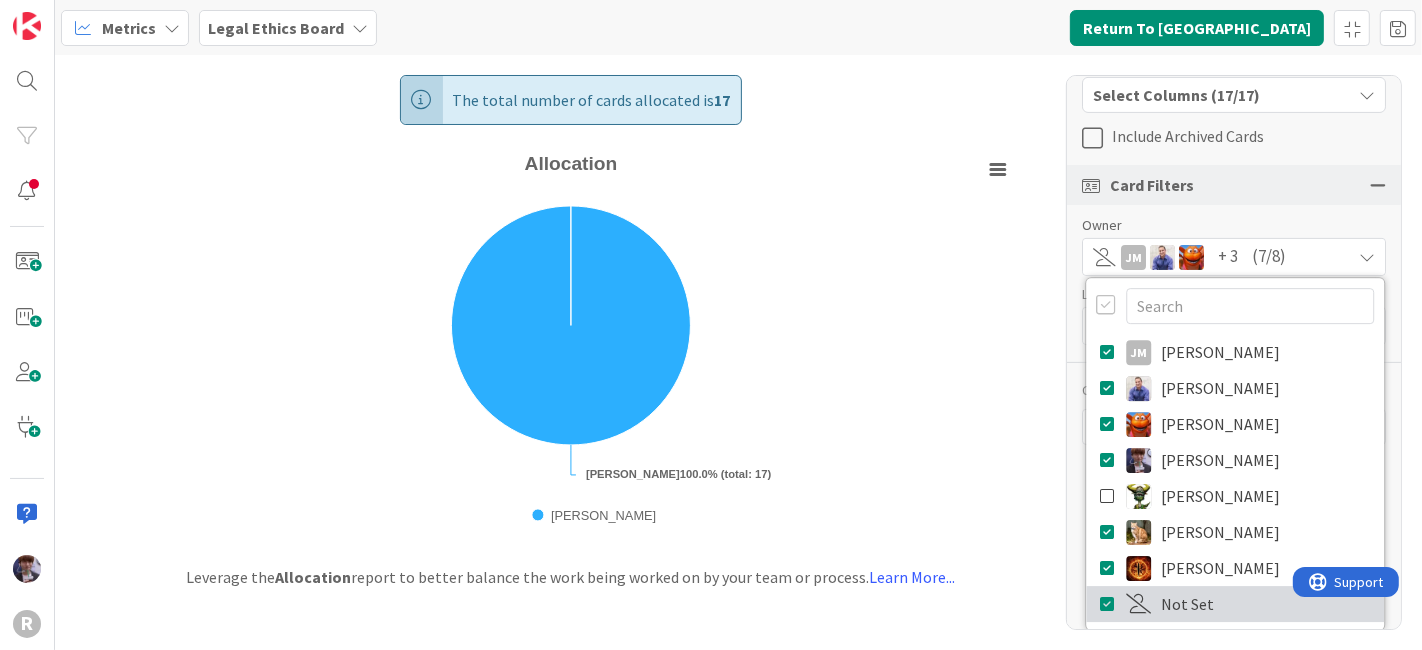 click at bounding box center (1108, 604) 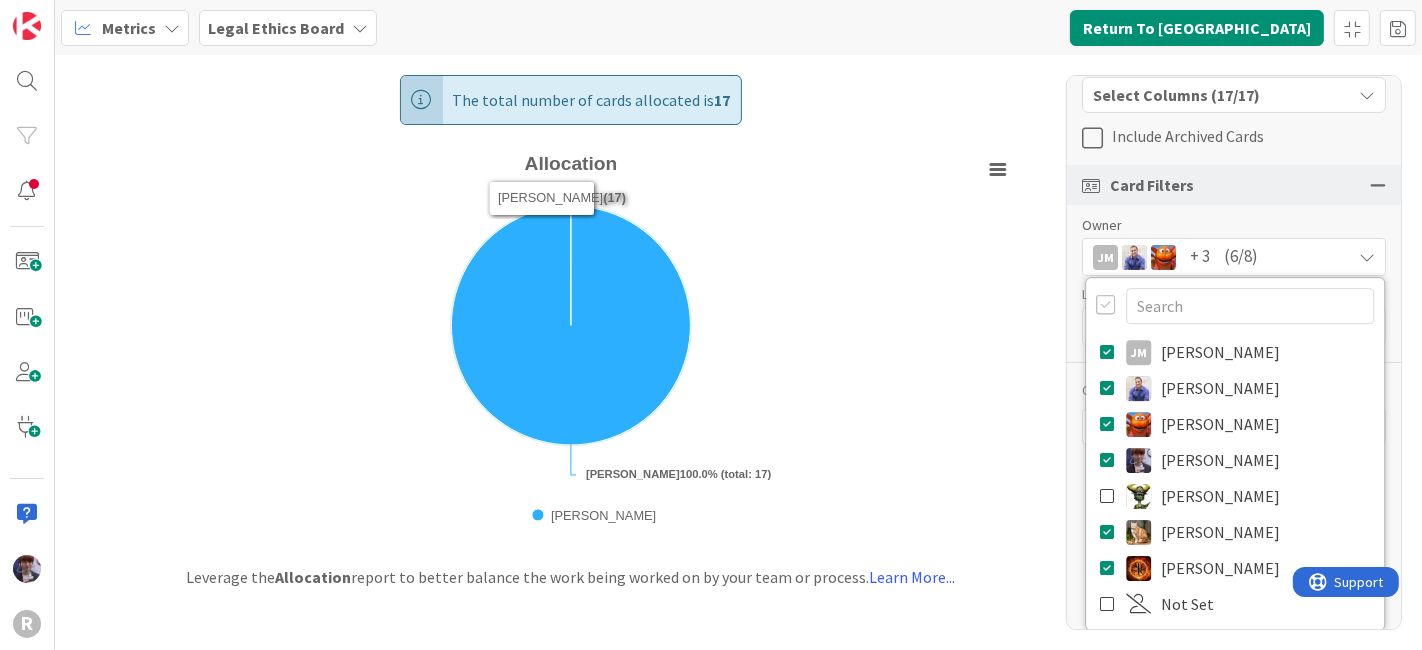 click on "Legal Ethics Board" at bounding box center [276, 28] 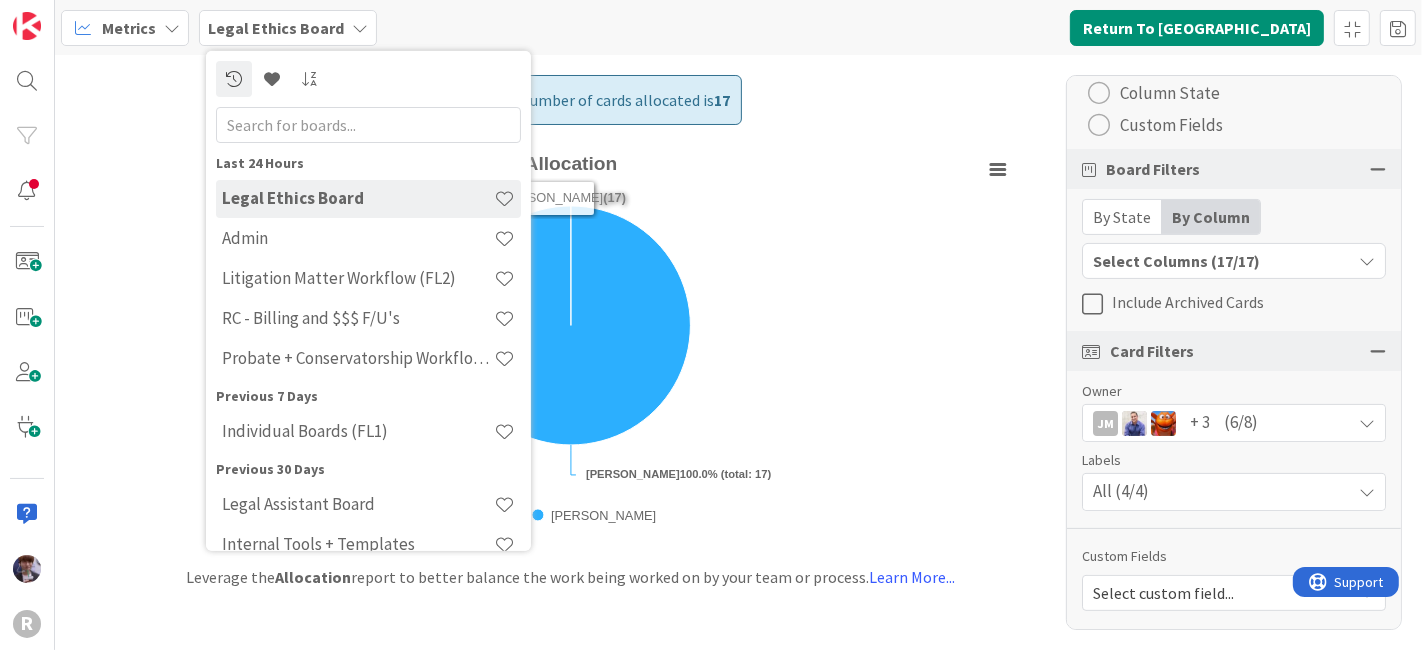 scroll, scrollTop: 350, scrollLeft: 0, axis: vertical 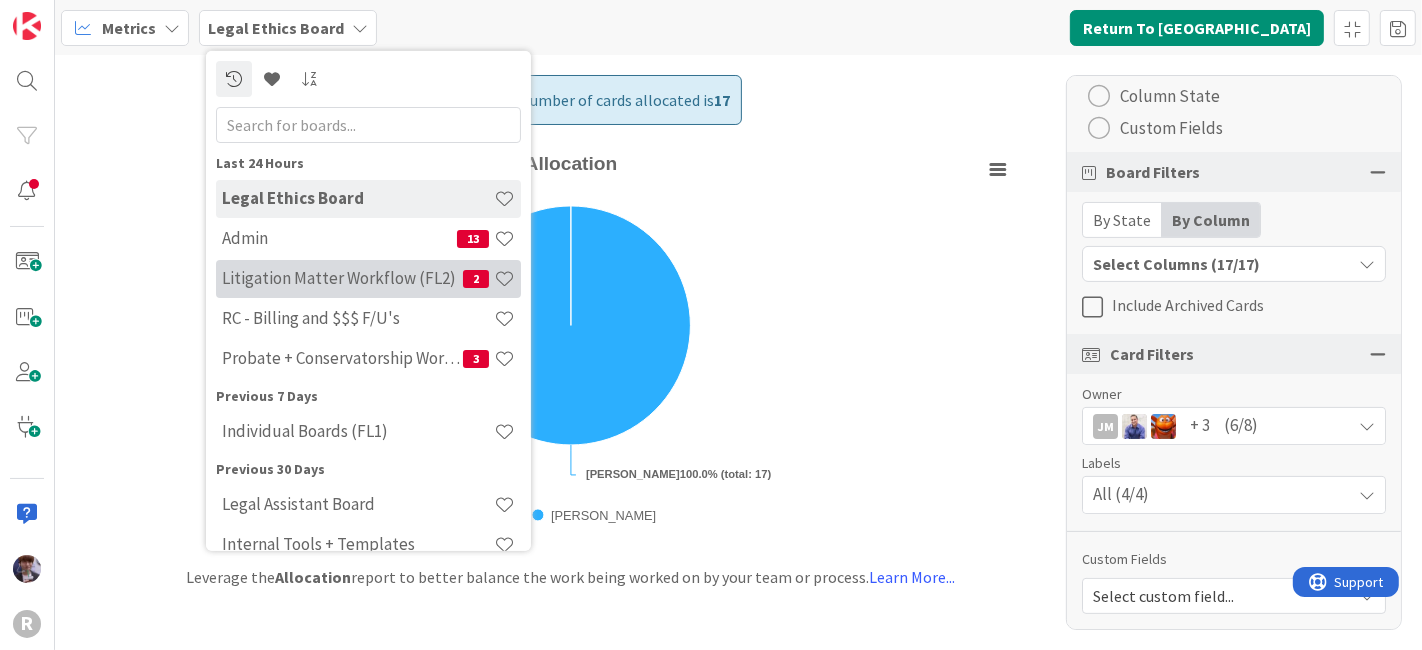 click on "Litigation Matter Workflow (FL2)" at bounding box center (342, 278) 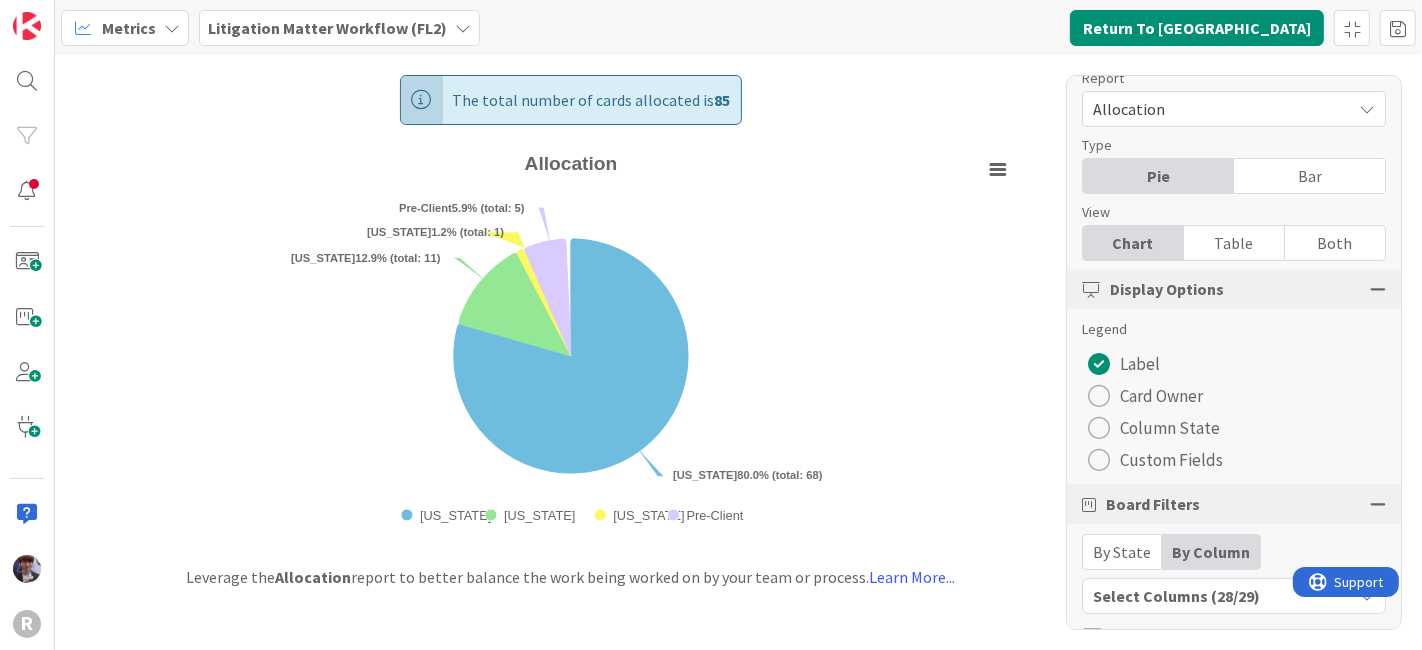 scroll, scrollTop: 17, scrollLeft: 0, axis: vertical 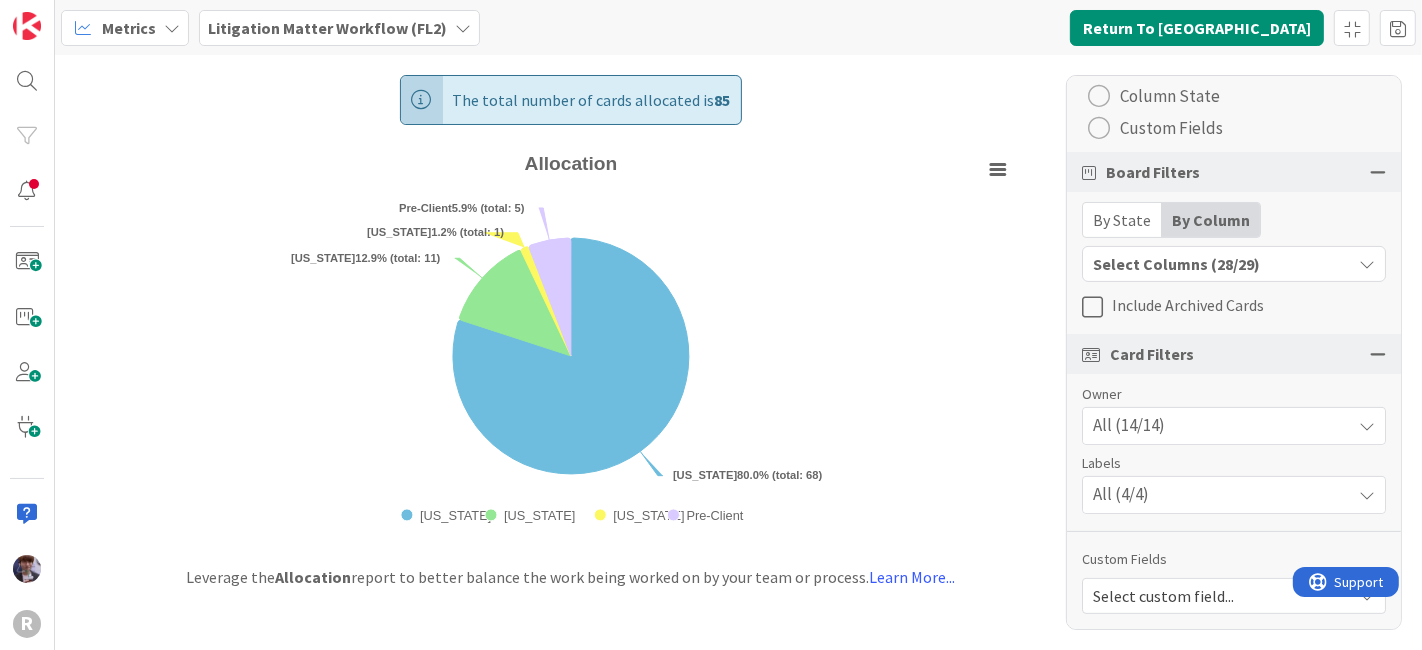 click on "All (14/14)" at bounding box center [1234, 426] 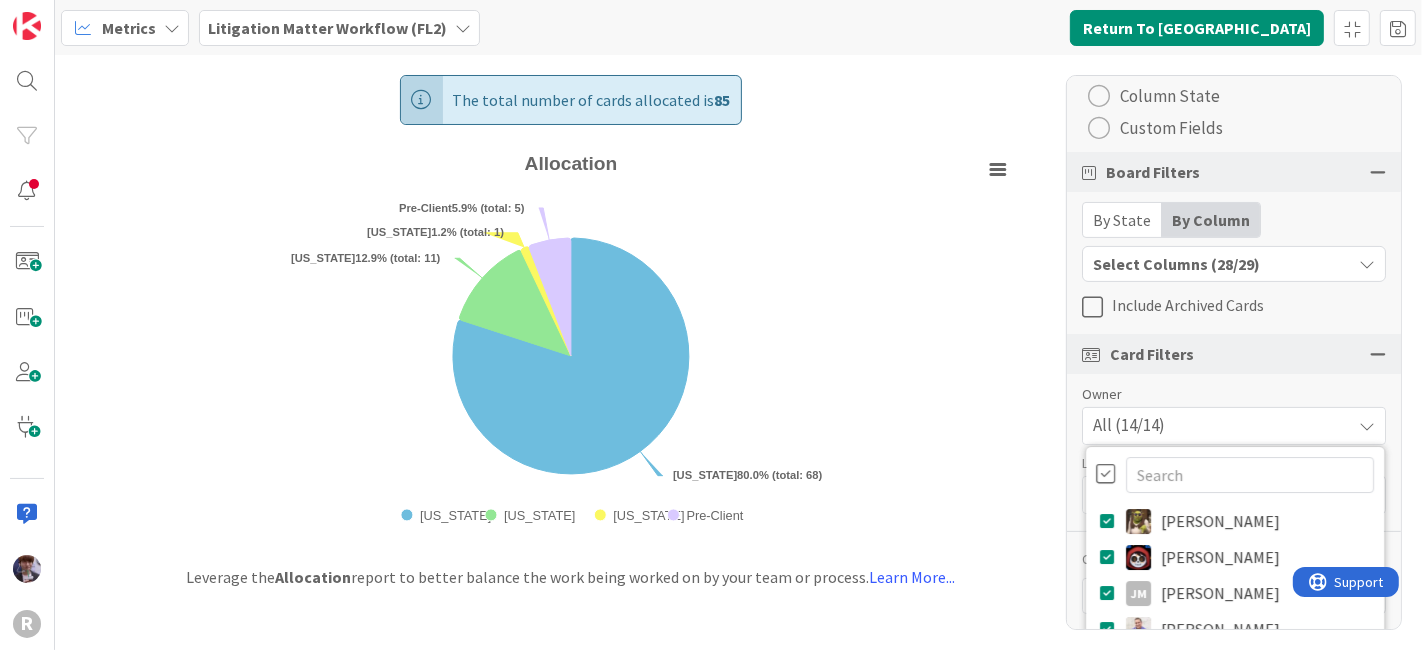 click on "All (14/14)" at bounding box center (1234, 426) 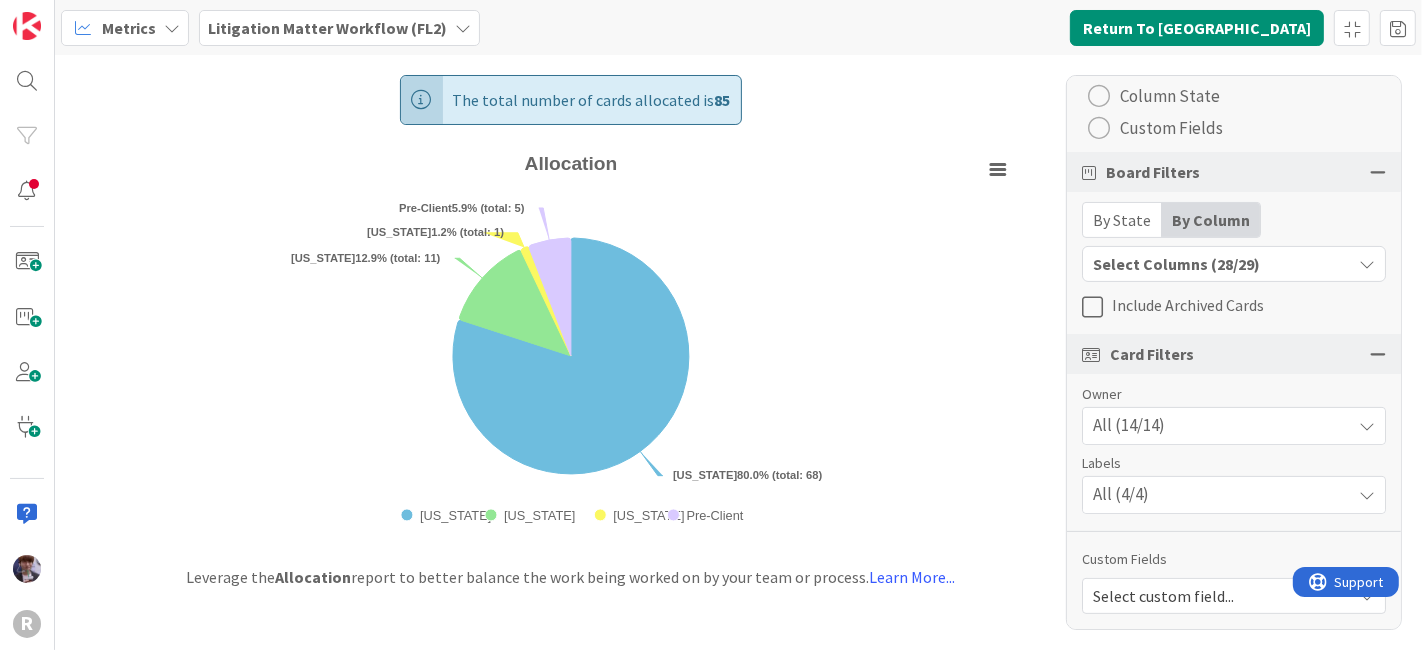 click on "Select custom field..." at bounding box center (1217, 596) 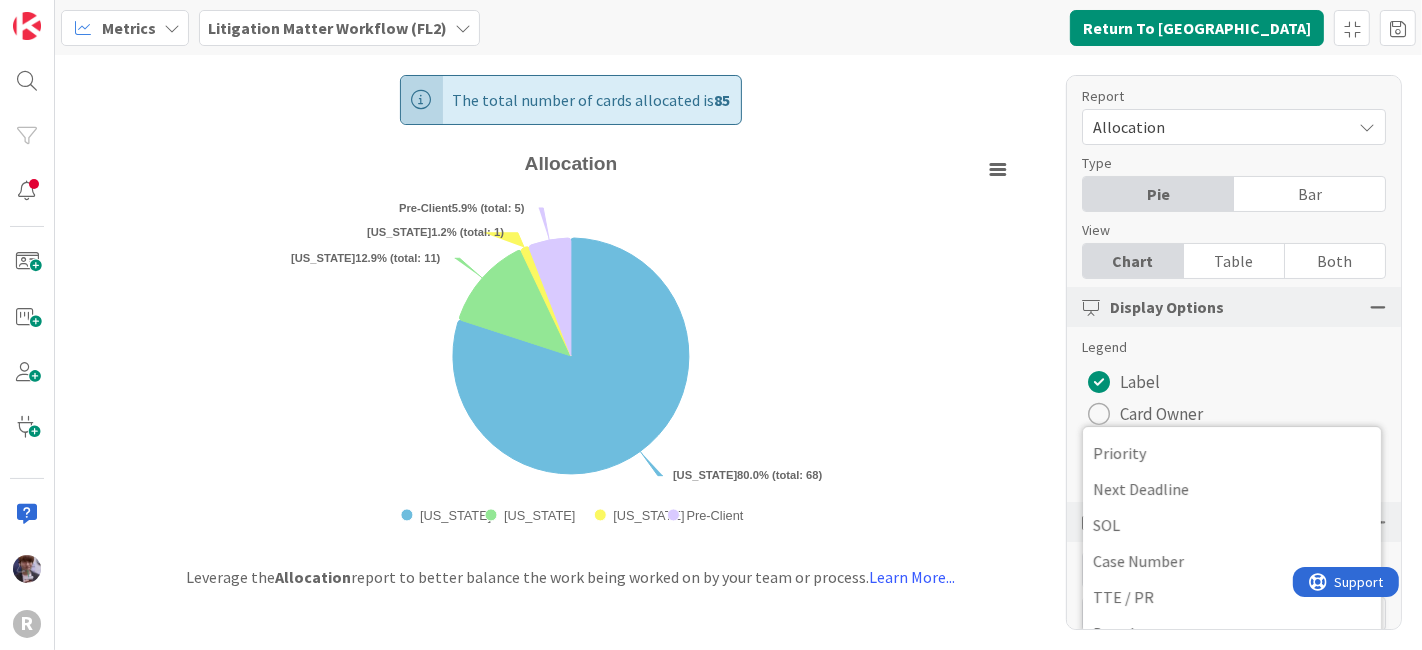 scroll, scrollTop: 0, scrollLeft: 0, axis: both 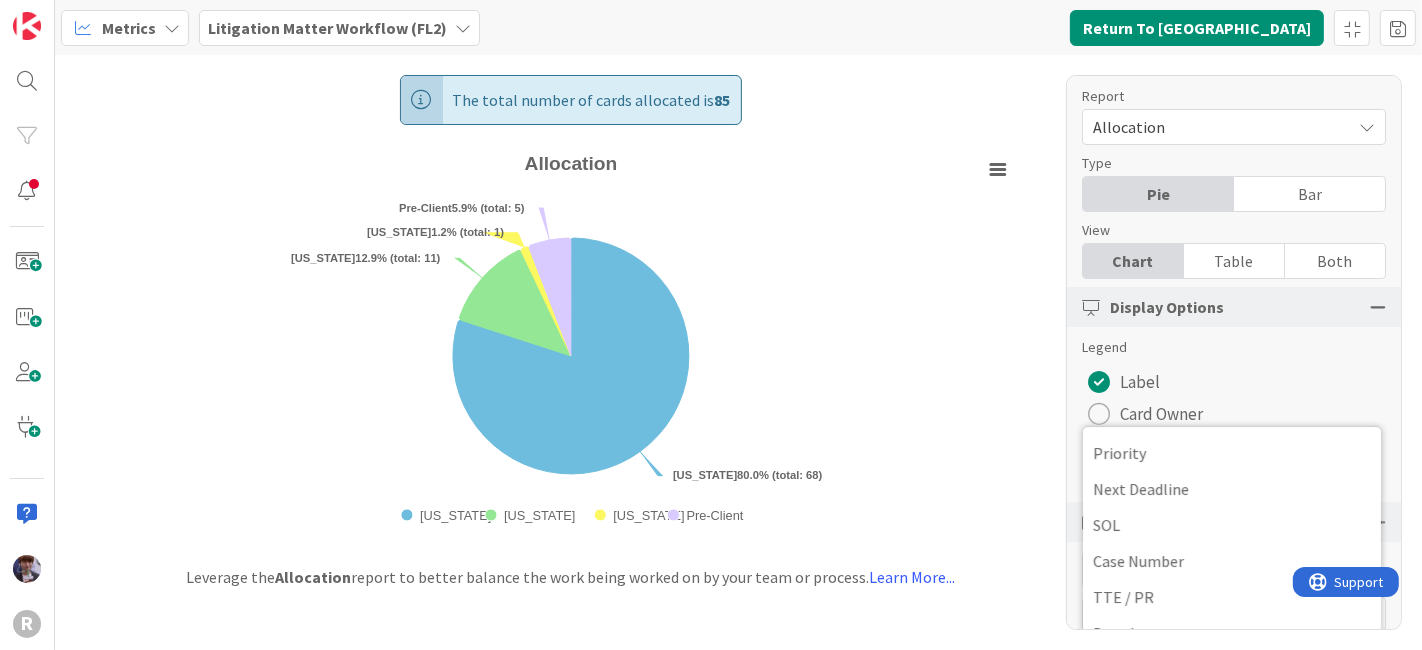 click on "View" at bounding box center (1224, 230) 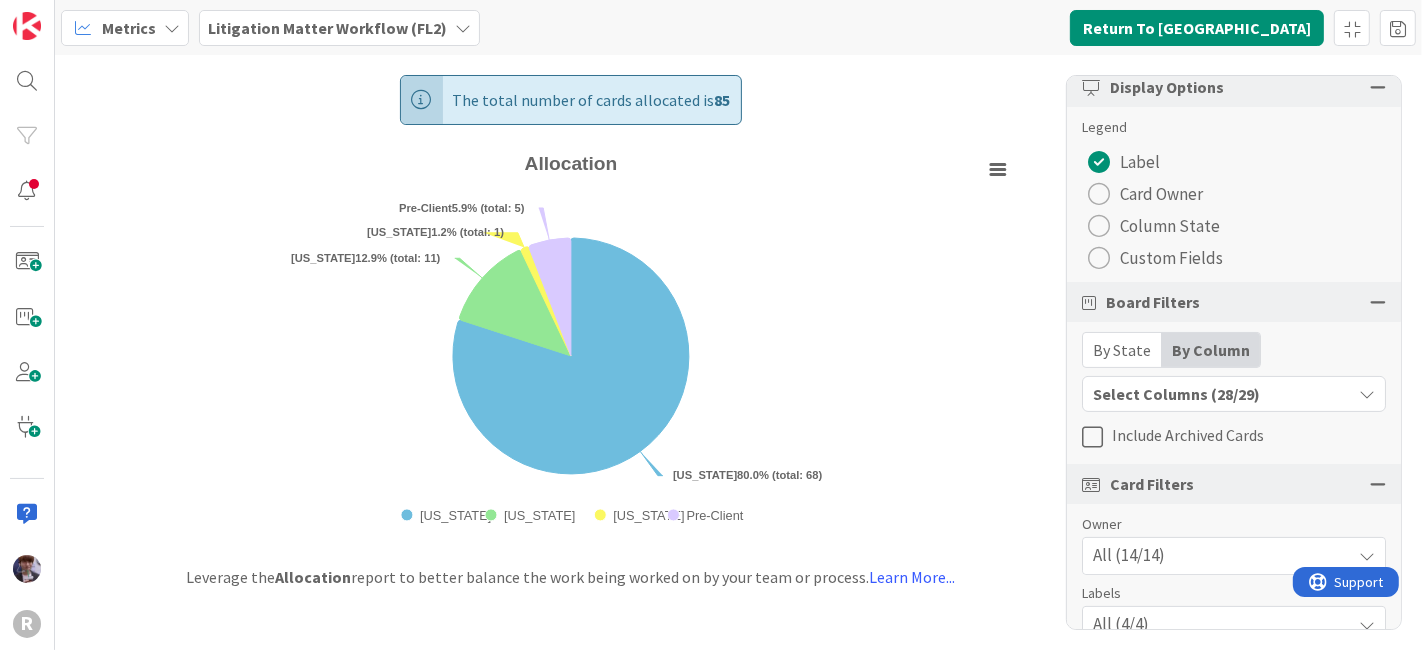scroll, scrollTop: 221, scrollLeft: 0, axis: vertical 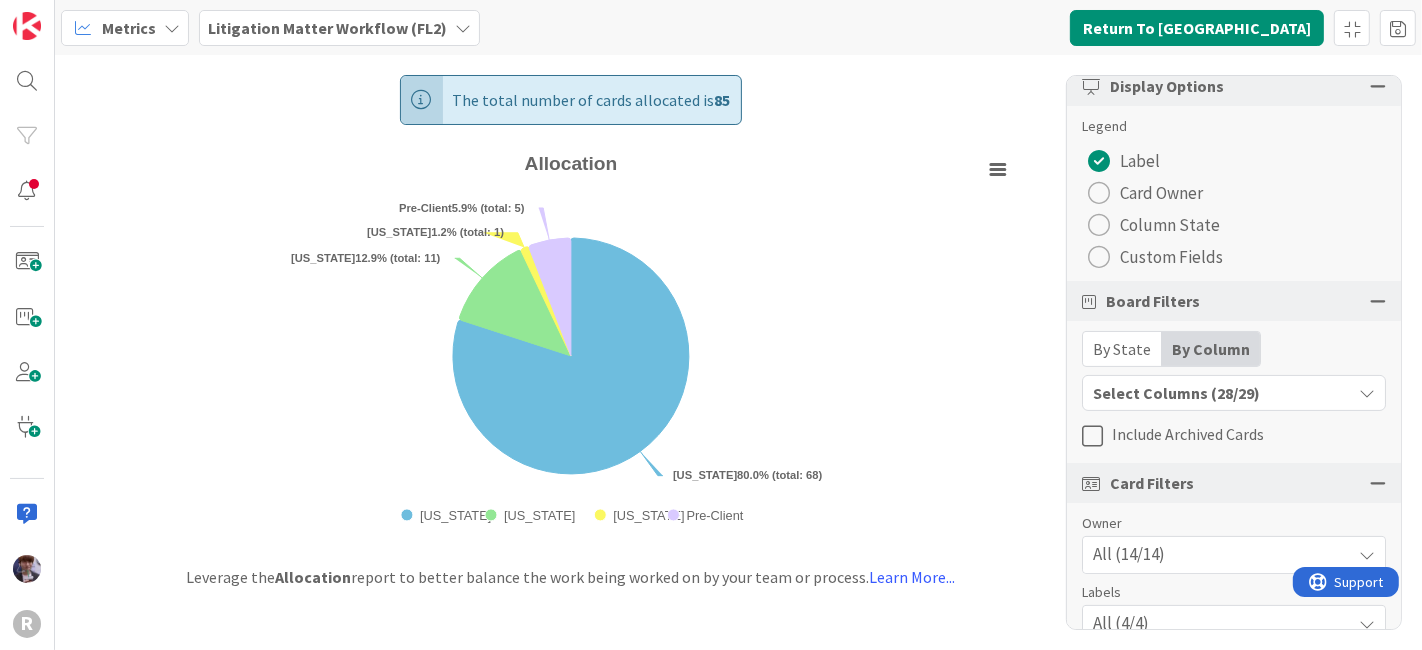 click on "Include Archived Cards" at bounding box center (1188, 434) 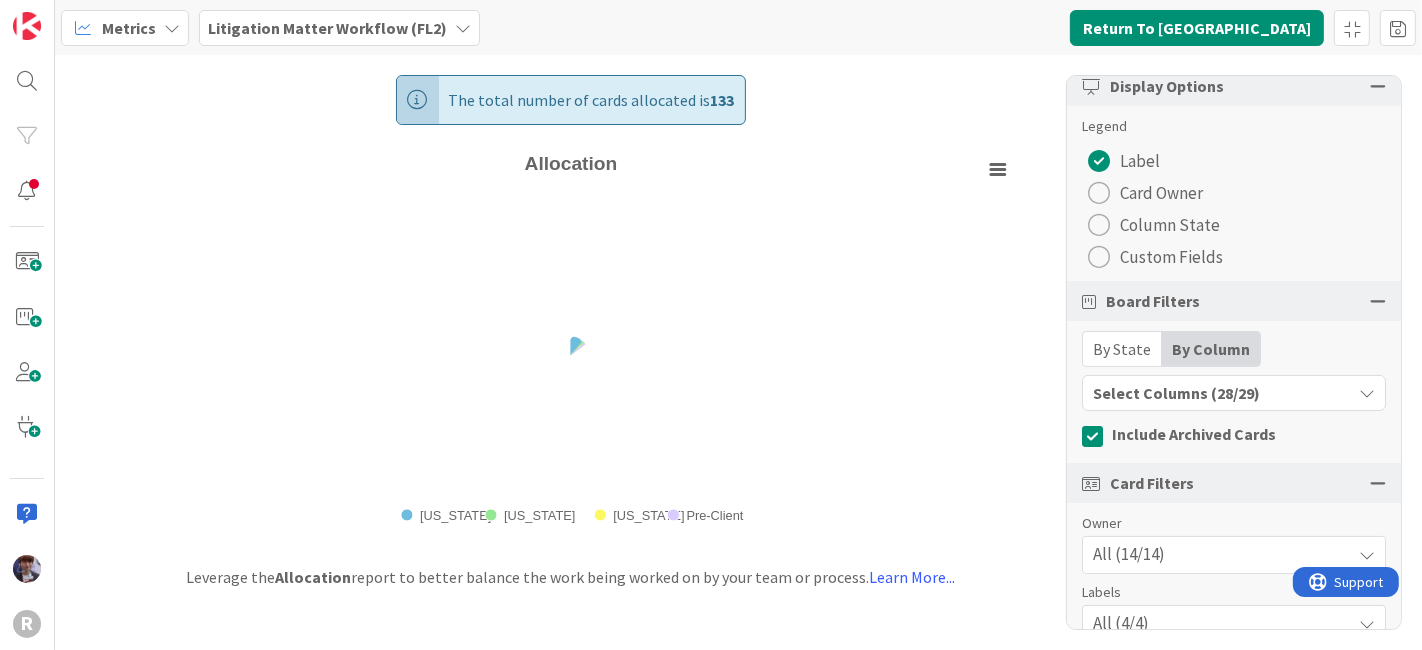 click on "Include Archived Cards" at bounding box center [1194, 434] 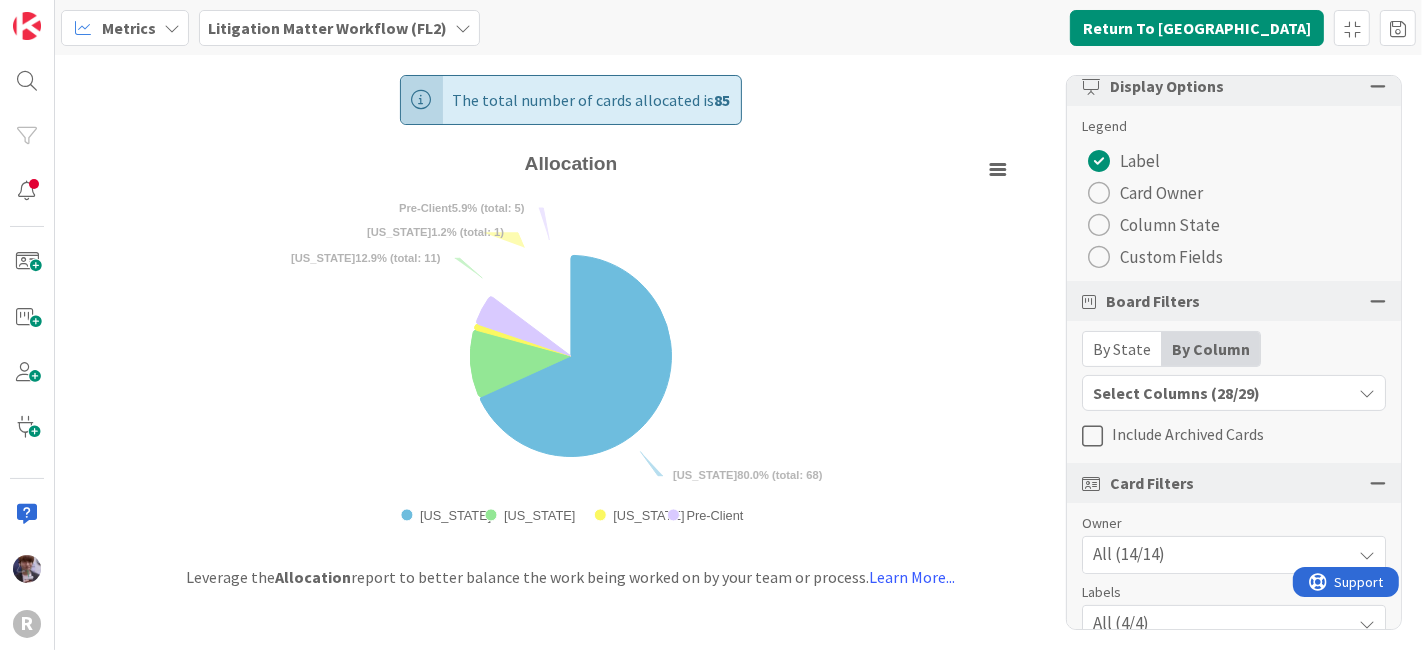 click on "By State" at bounding box center [1122, 349] 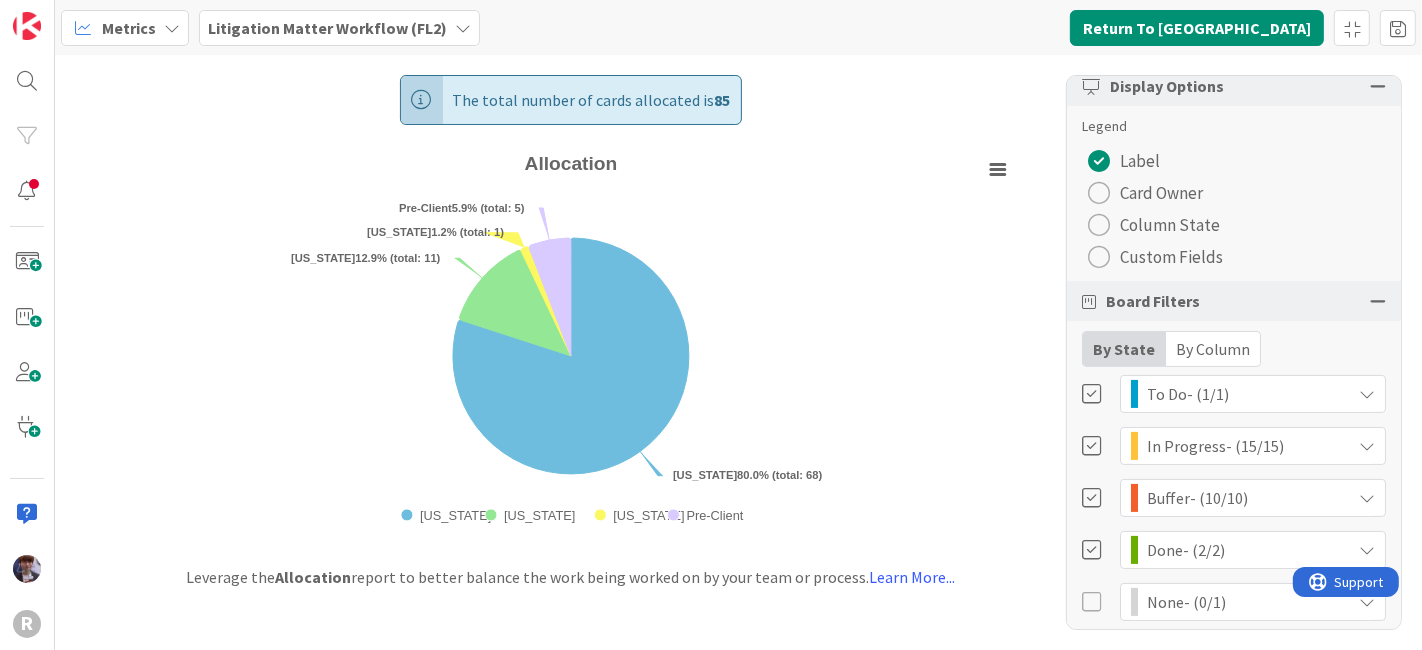click on "By Column" at bounding box center (1213, 349) 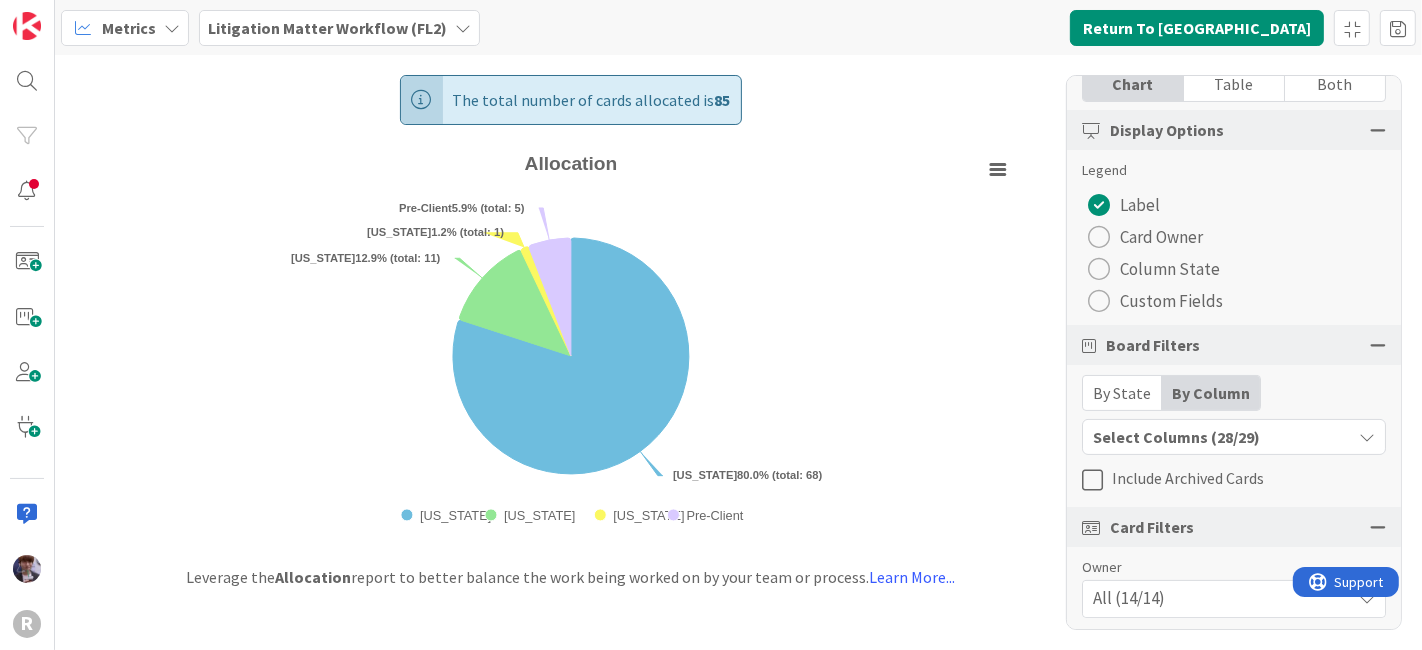 scroll, scrollTop: 0, scrollLeft: 0, axis: both 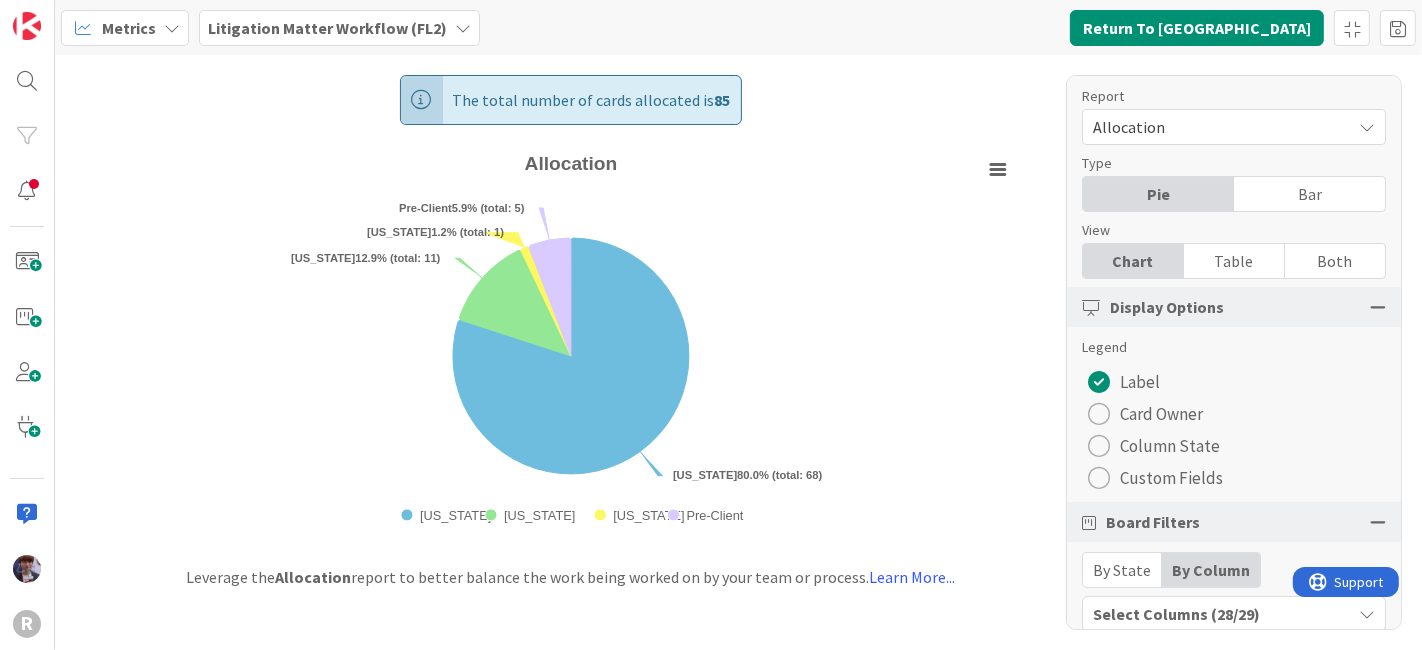 click on "Card Owner" at bounding box center [1161, 414] 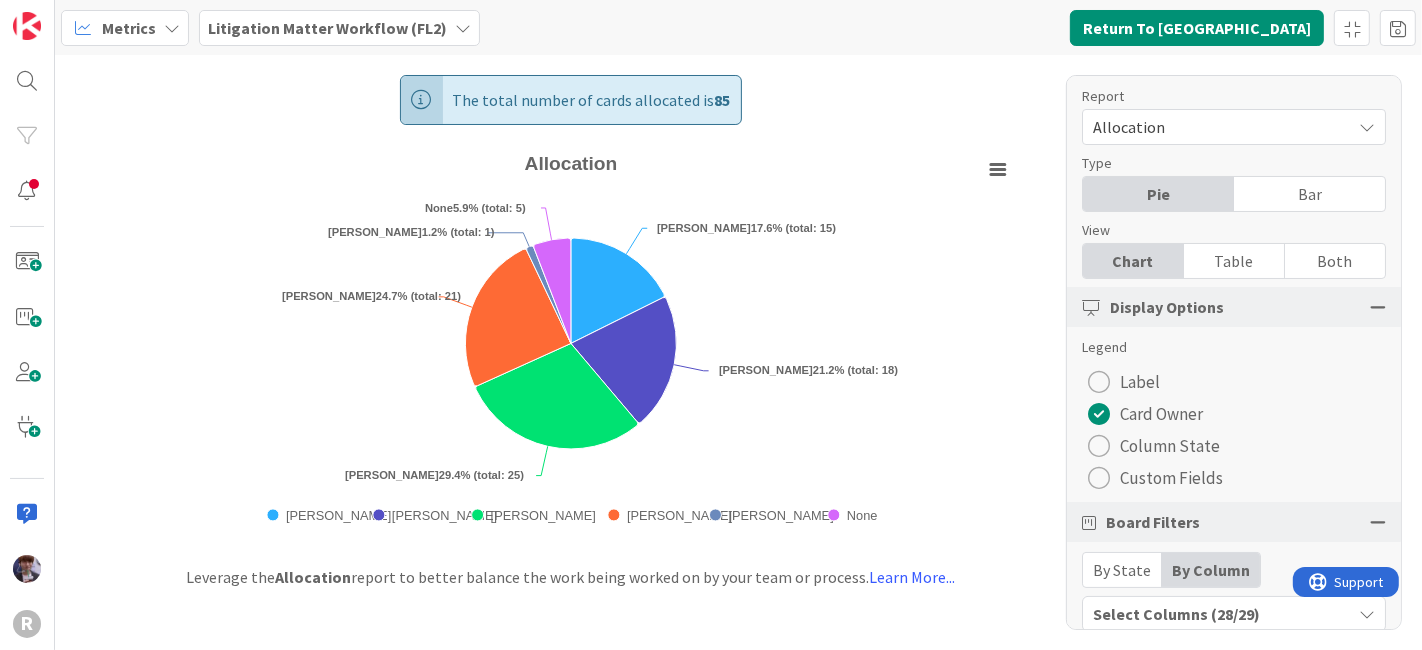 click on "Metrics Litigation Matter Workflow (FL2) Return To [GEOGRAPHIC_DATA]" at bounding box center [738, 27] 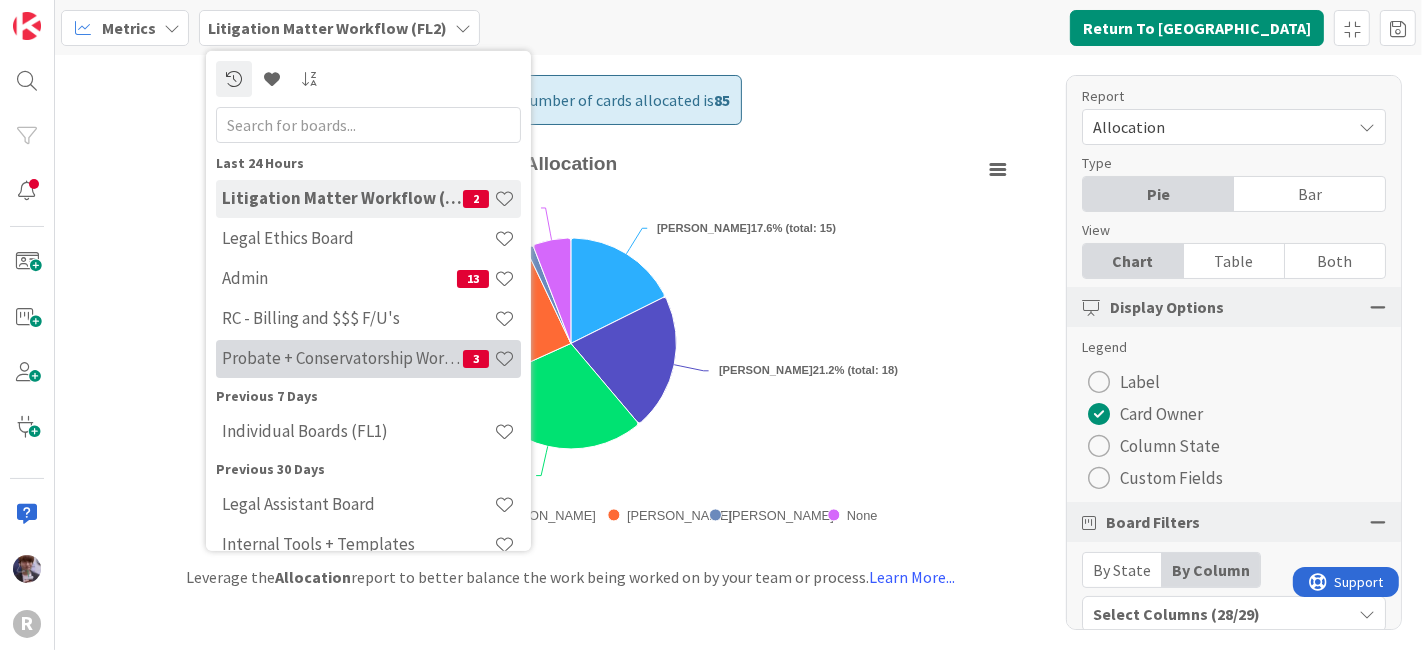 click on "Probate + Conservatorship Workflow (FL2)" at bounding box center [342, 358] 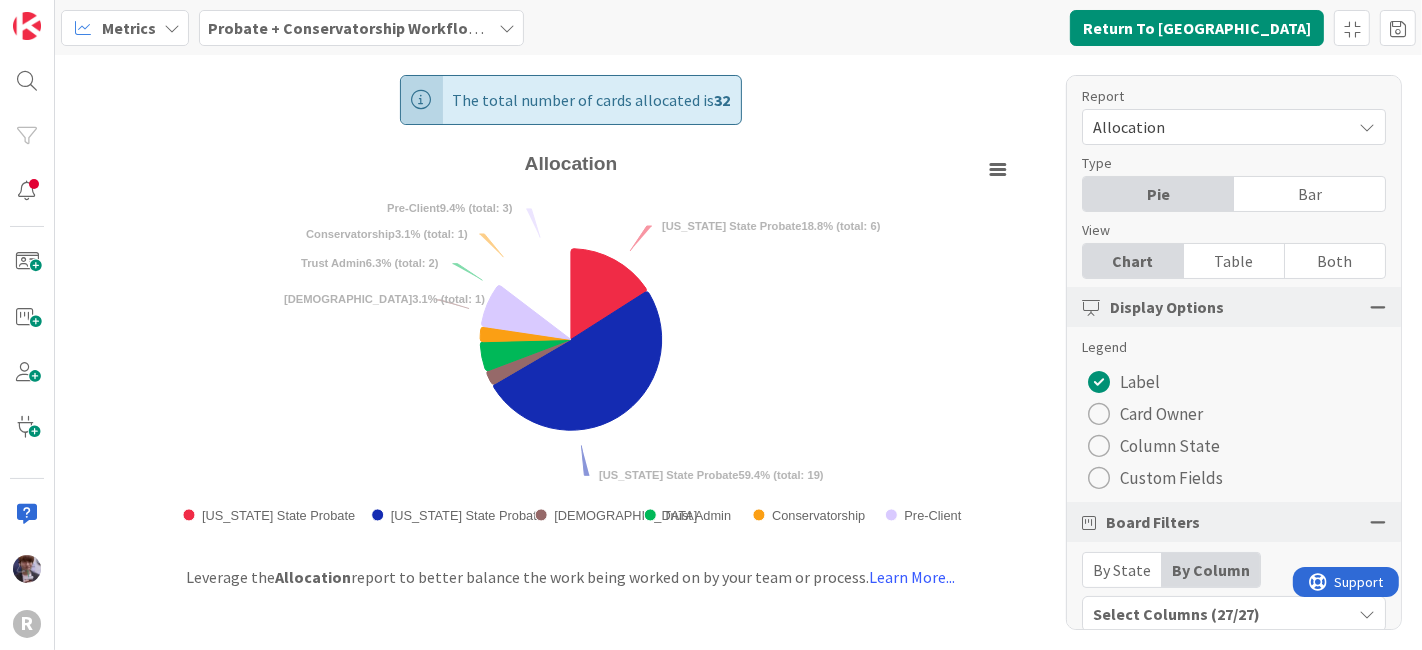 scroll, scrollTop: 0, scrollLeft: 0, axis: both 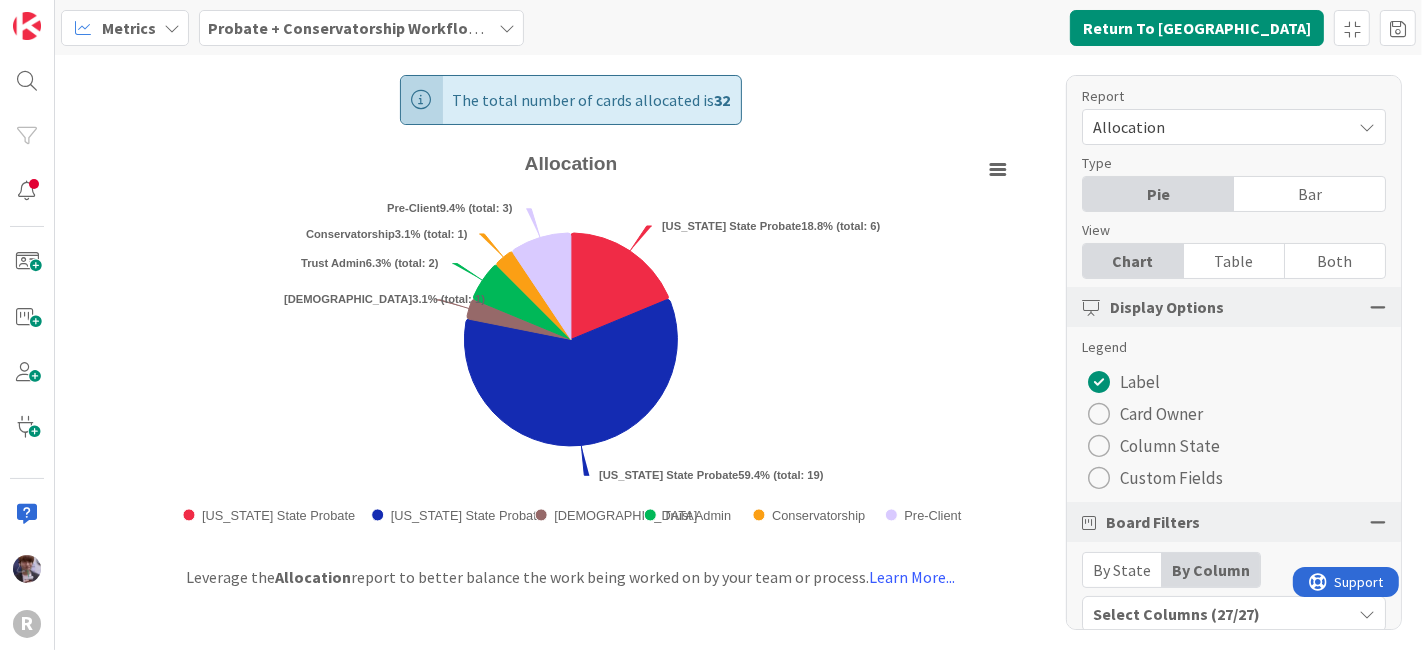 click at bounding box center [1099, 414] 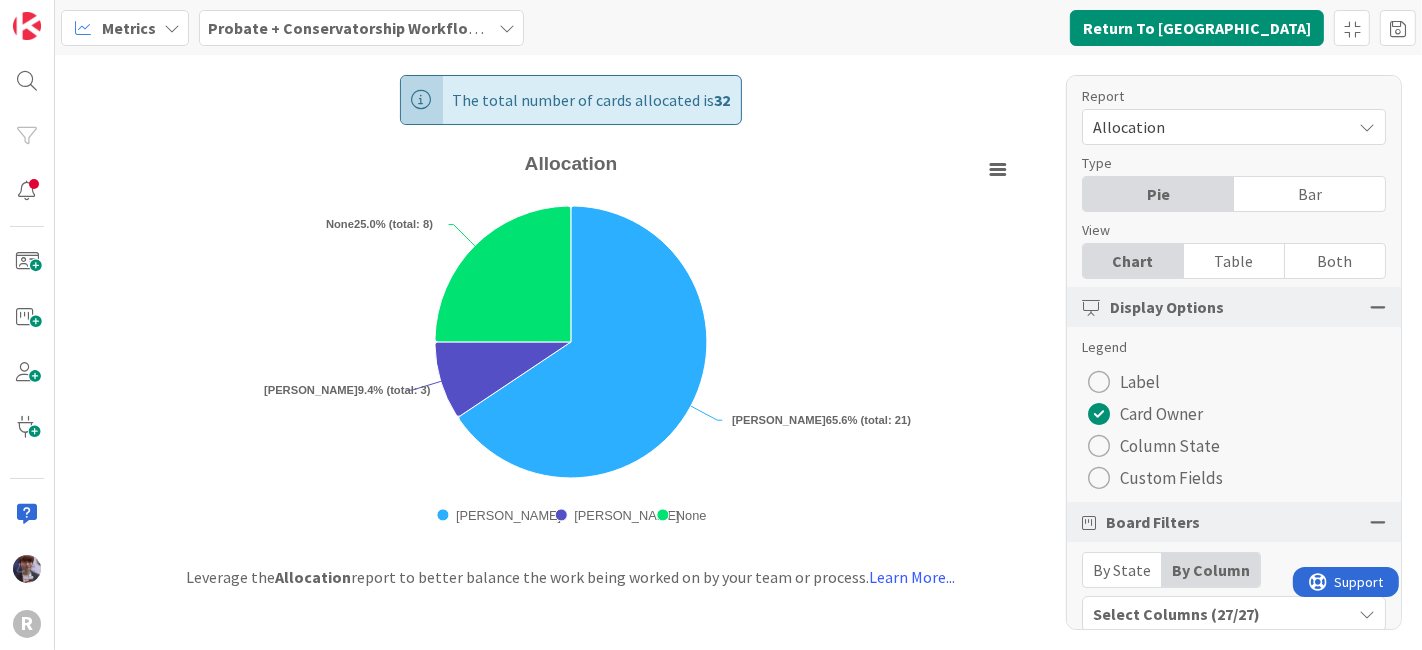 click on "Probate + Conservatorship Workflow (FL2)" at bounding box center [363, 28] 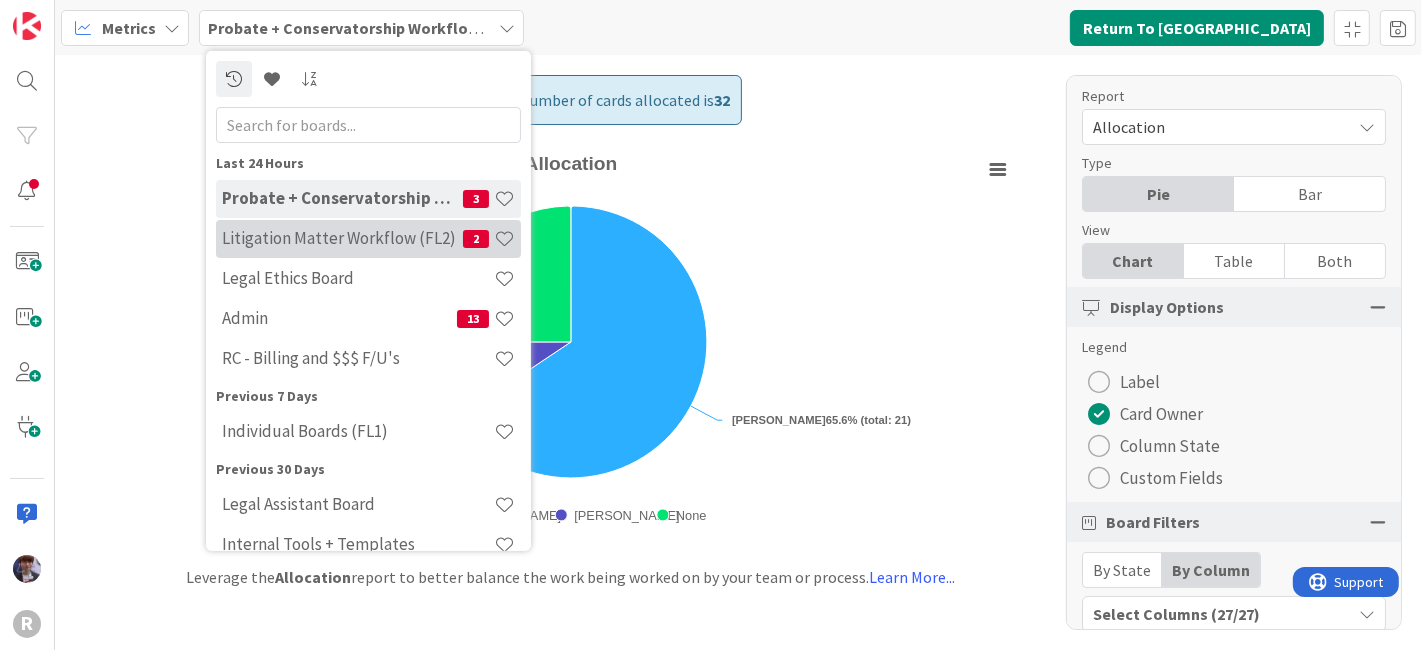 click on "Litigation Matter Workflow (FL2)" at bounding box center (342, 238) 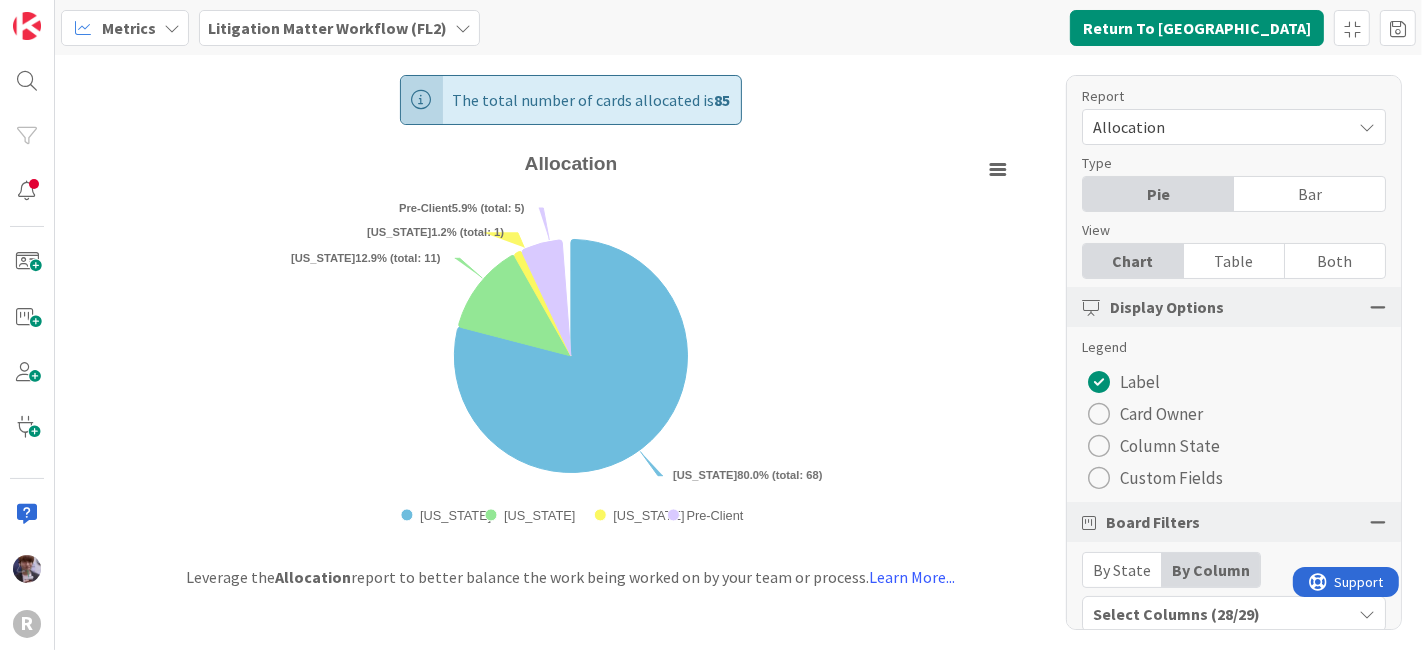 scroll, scrollTop: 0, scrollLeft: 0, axis: both 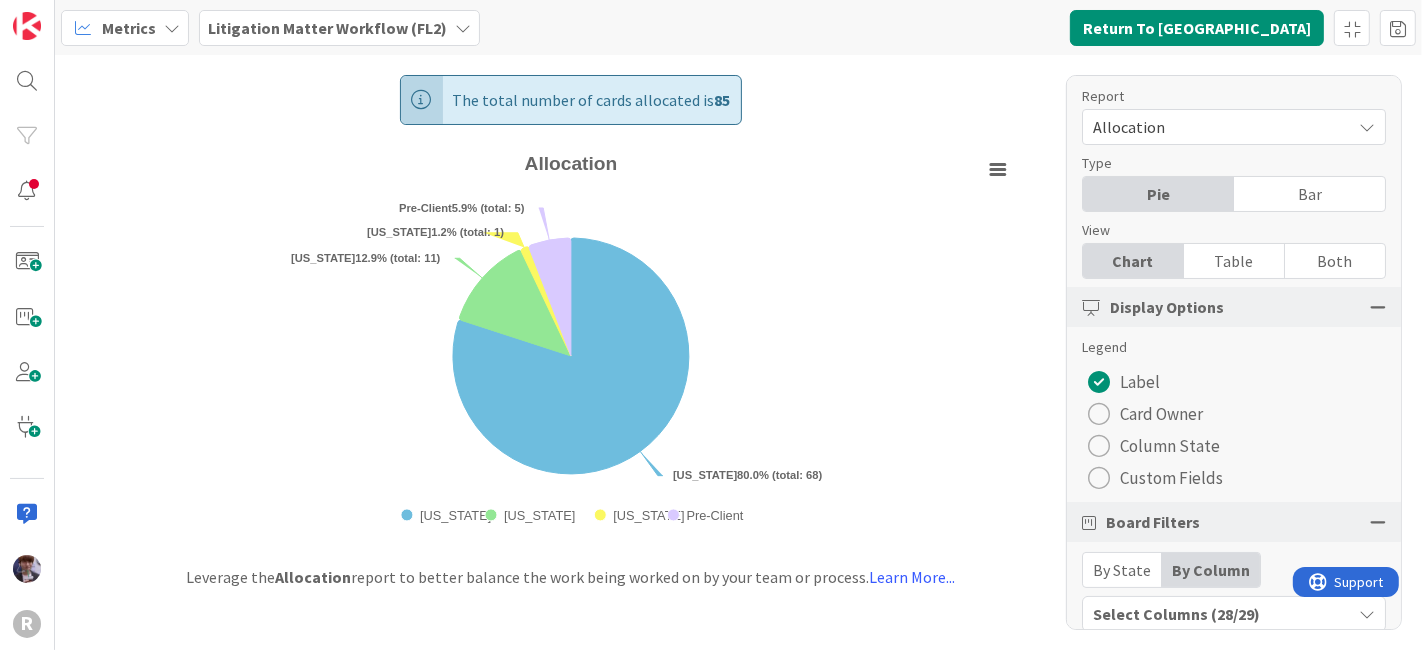 click on "Card Owner" at bounding box center [1161, 414] 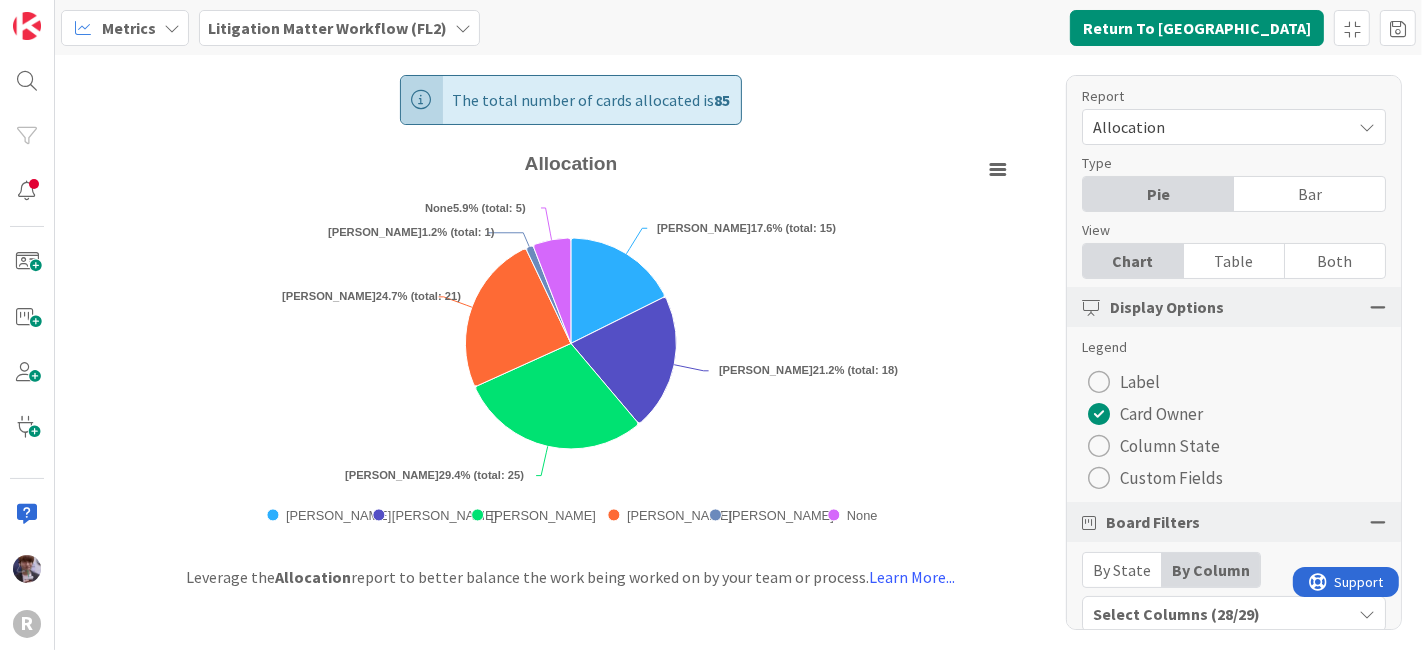 click on "The total number of cards allocated is  85 Created with Highcharts 11.4.3 Chart context menu Allocation [PERSON_NAME]   17.6%  (total: 15) [PERSON_NAME]   21.2%  (total: 18) [PERSON_NAME]   29.4%  (total: 25) [PERSON_NAME]   24.7%  (total: 21) [PERSON_NAME]   1.2%  (total: 1) None   5.9%  (total: 5) [PERSON_NAME] [PERSON_NAME] [PERSON_NAME] [PERSON_NAME] [PERSON_NAME] None [DOMAIN_NAME]" at bounding box center [571, 300] 